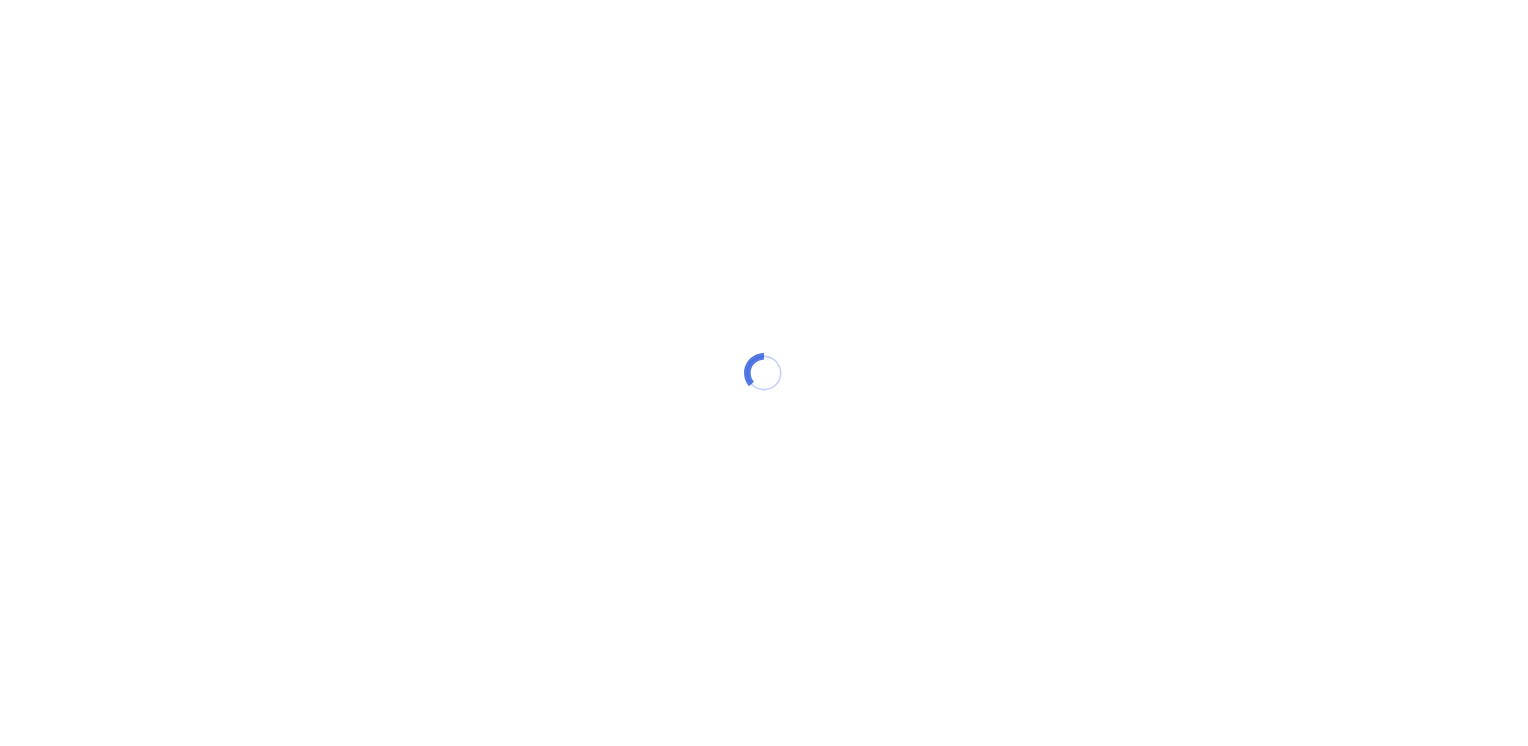 scroll, scrollTop: 0, scrollLeft: 0, axis: both 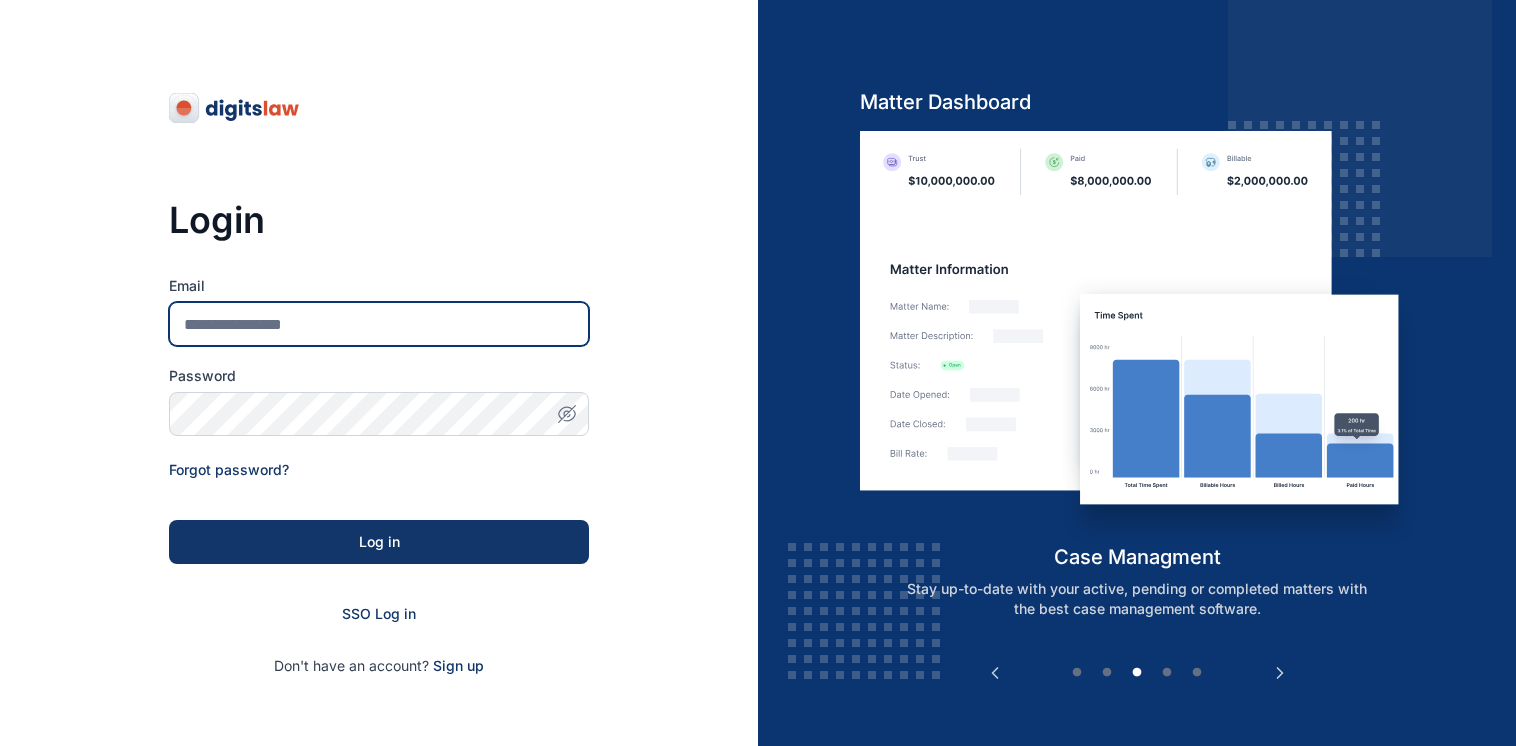 click on "Email" at bounding box center [379, 324] 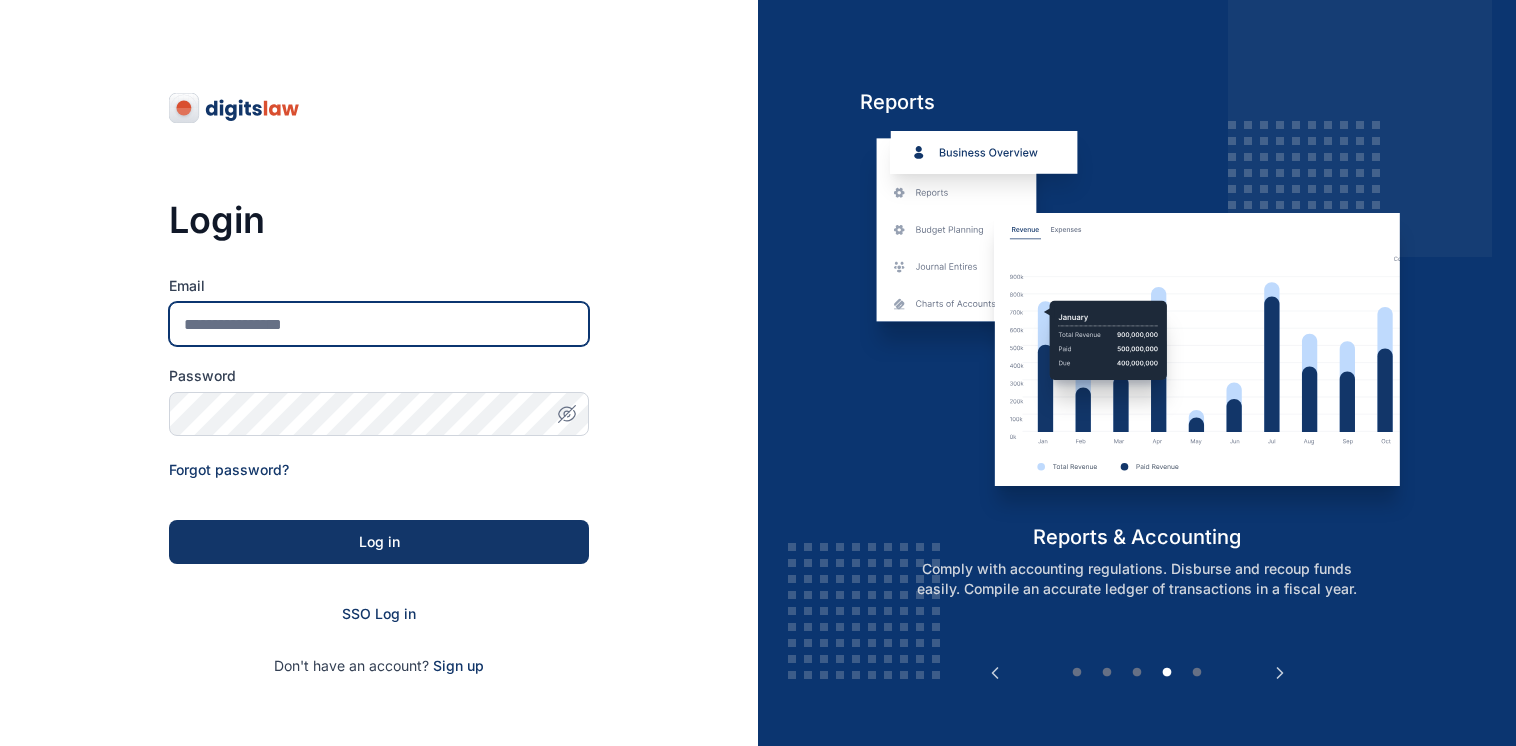 click on "Email" at bounding box center [379, 324] 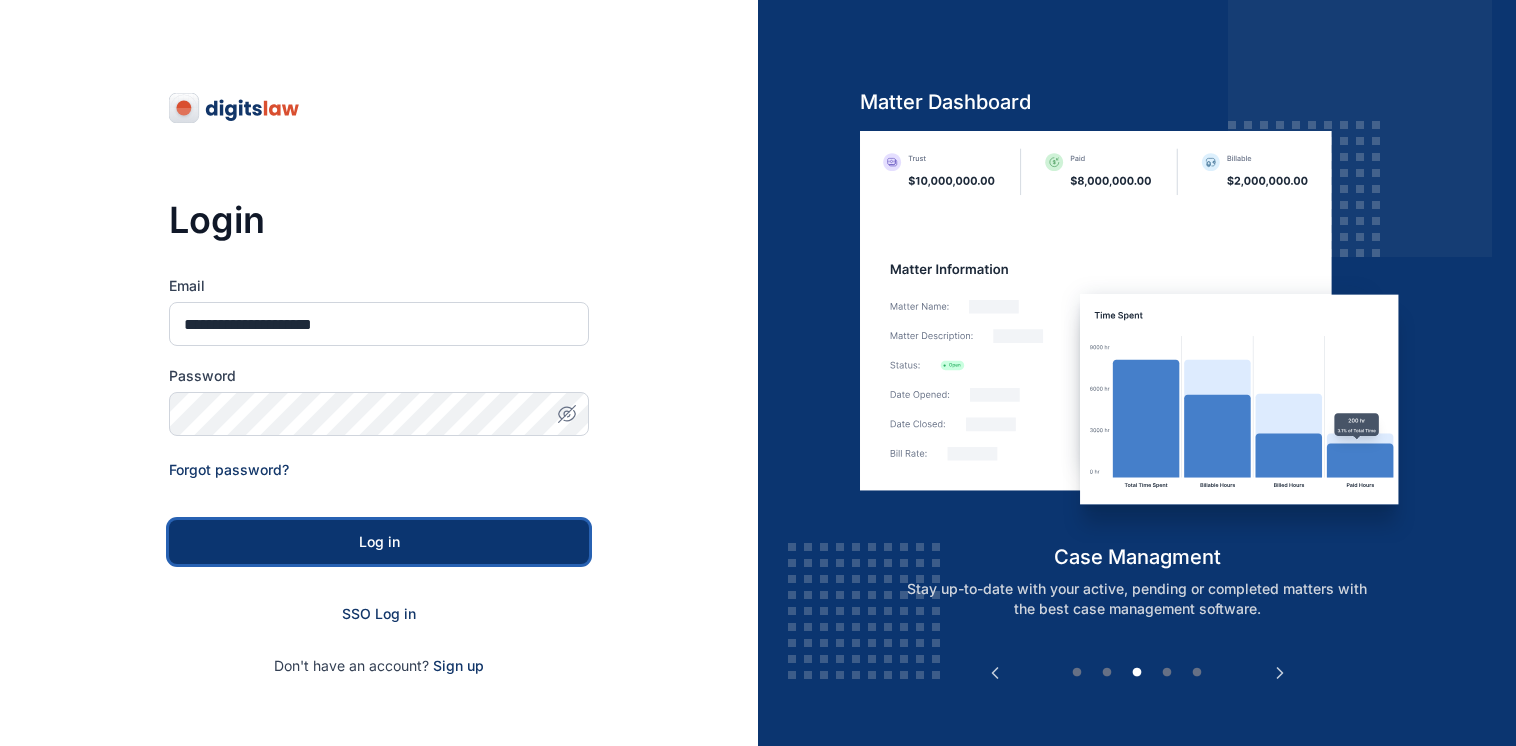 click on "Log in" at bounding box center [379, 542] 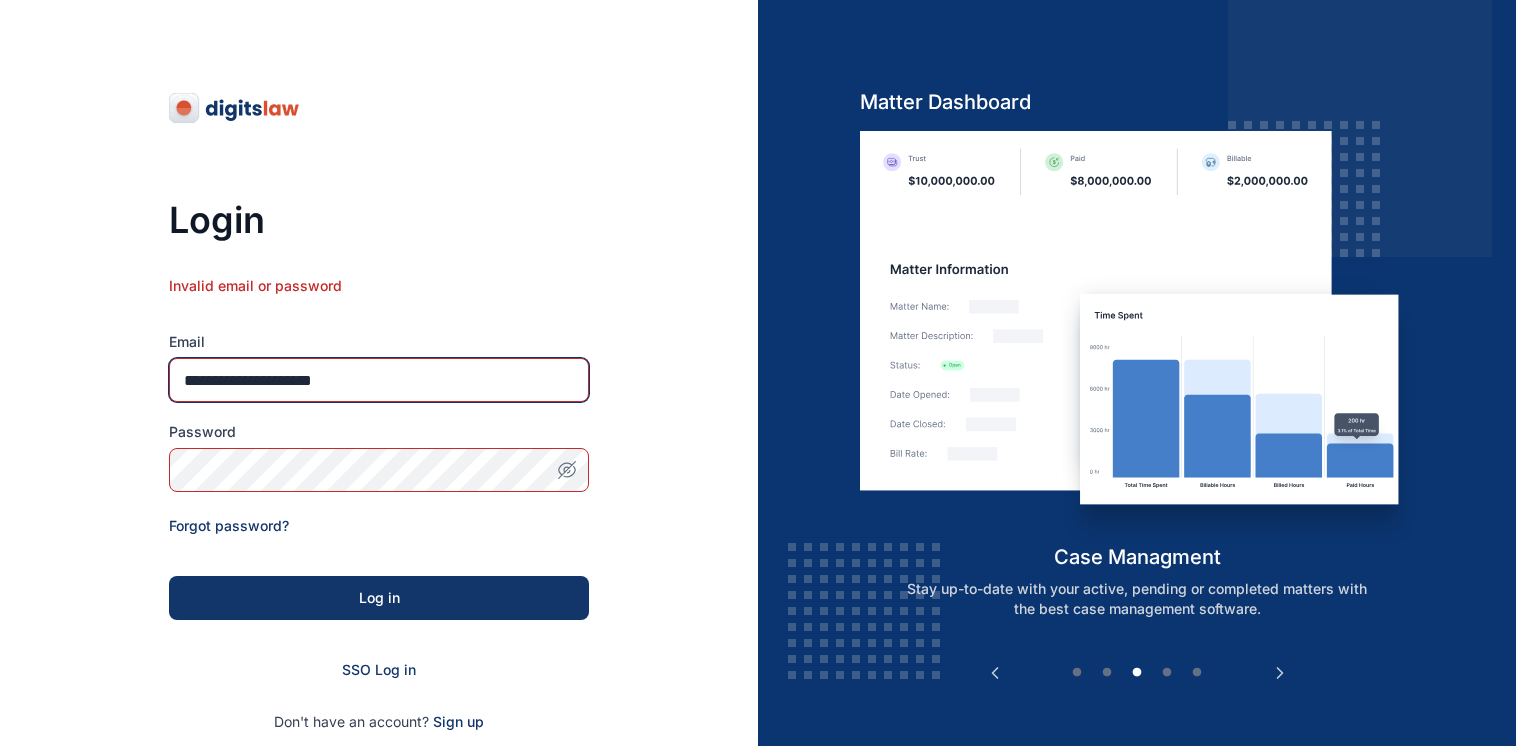click on "**********" at bounding box center [379, 380] 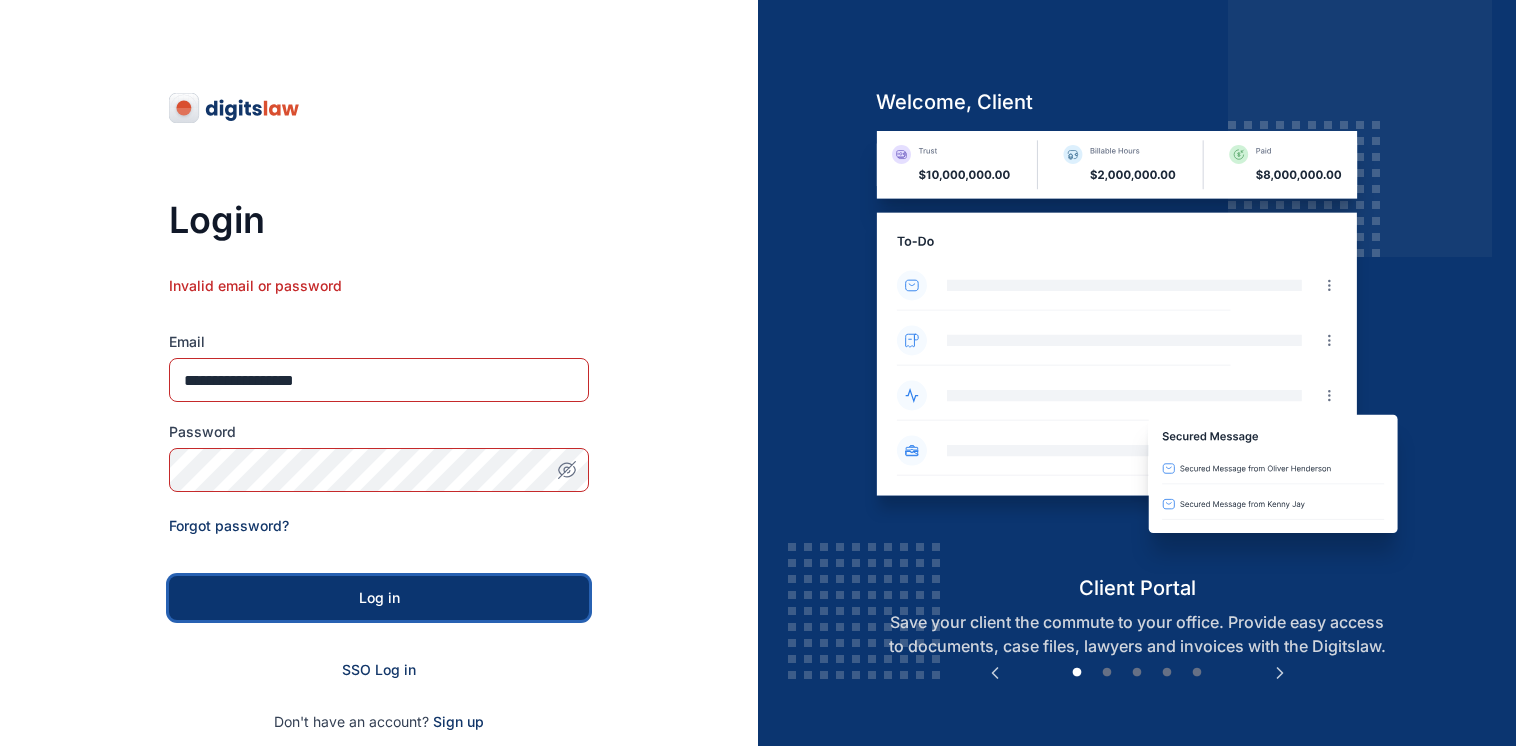 click on "Log in" at bounding box center [379, 598] 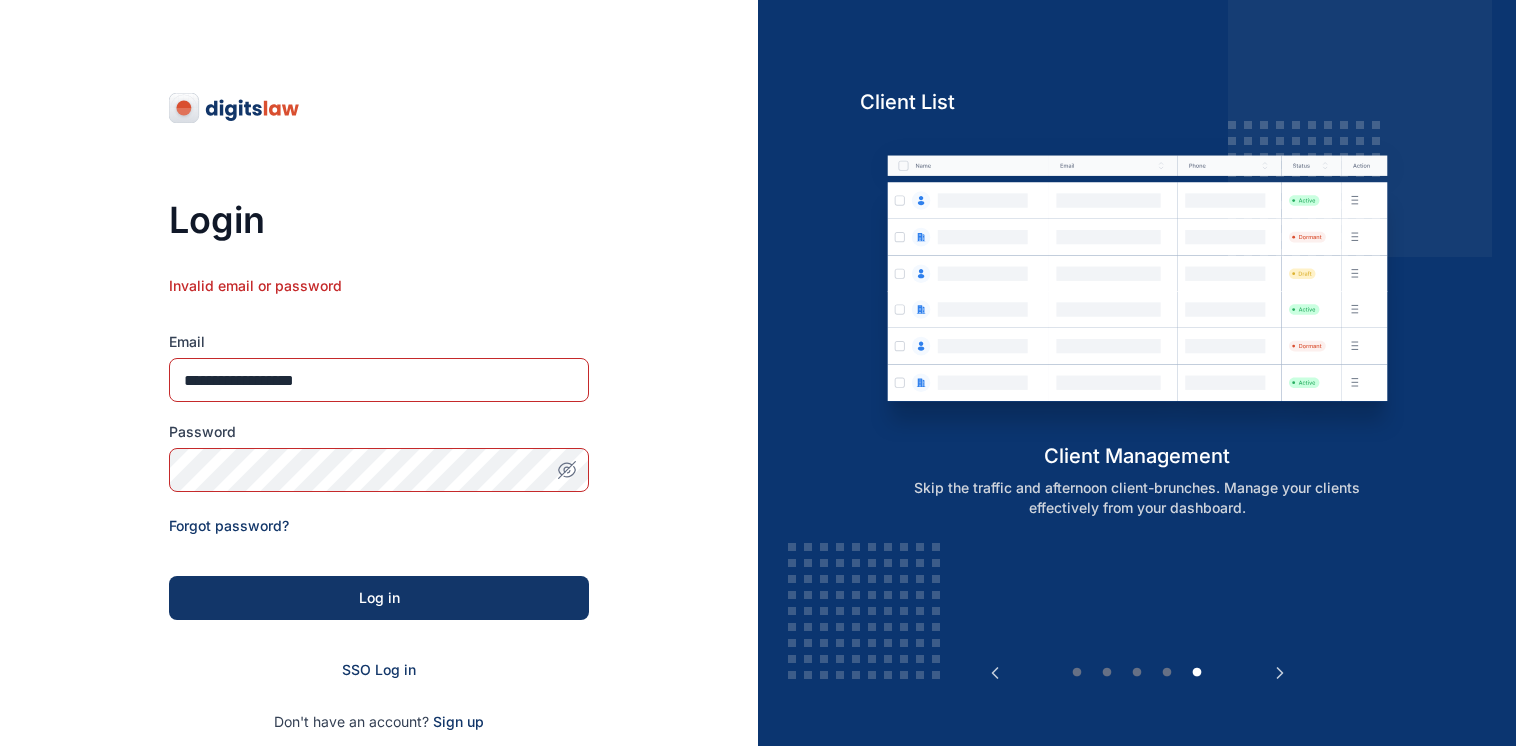 click 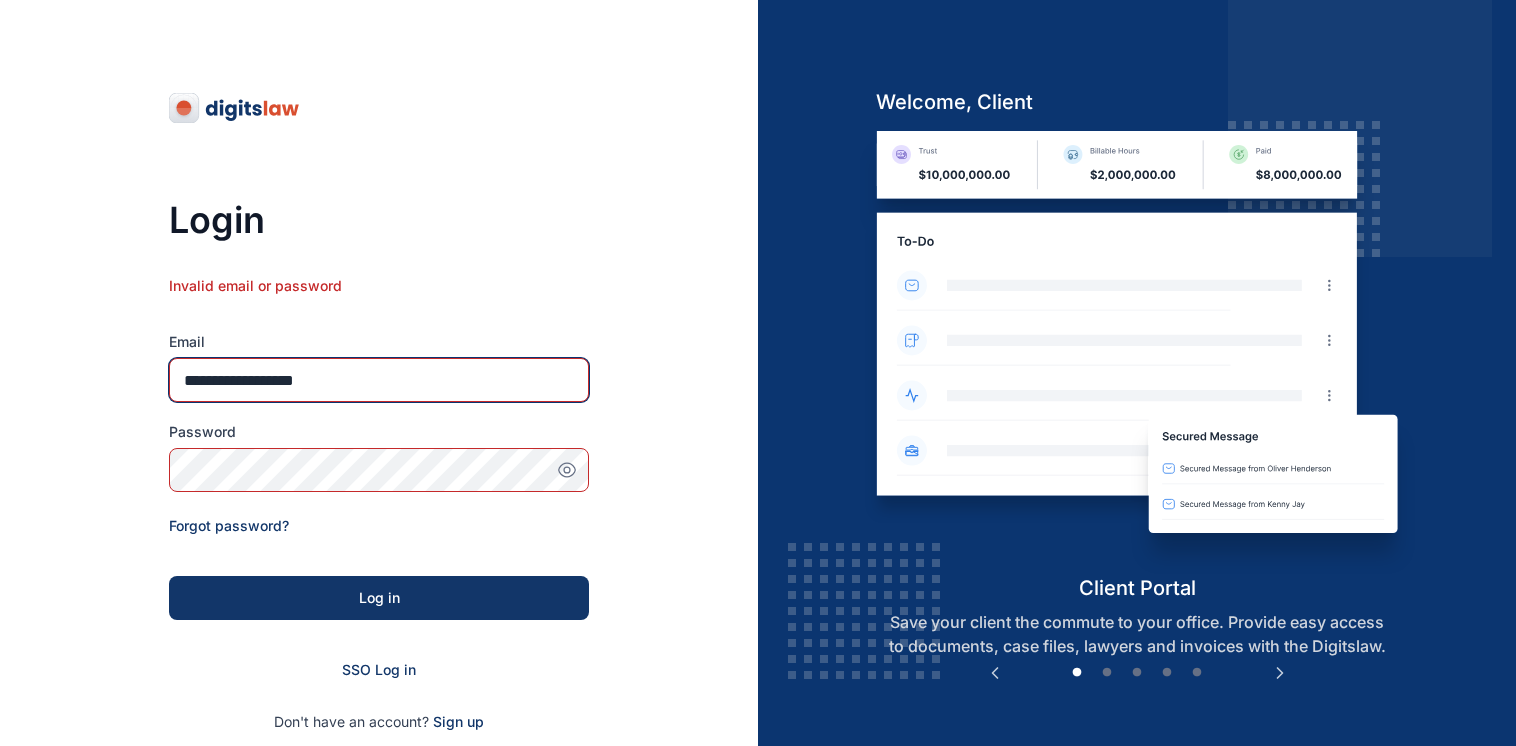 click on "**********" at bounding box center [379, 380] 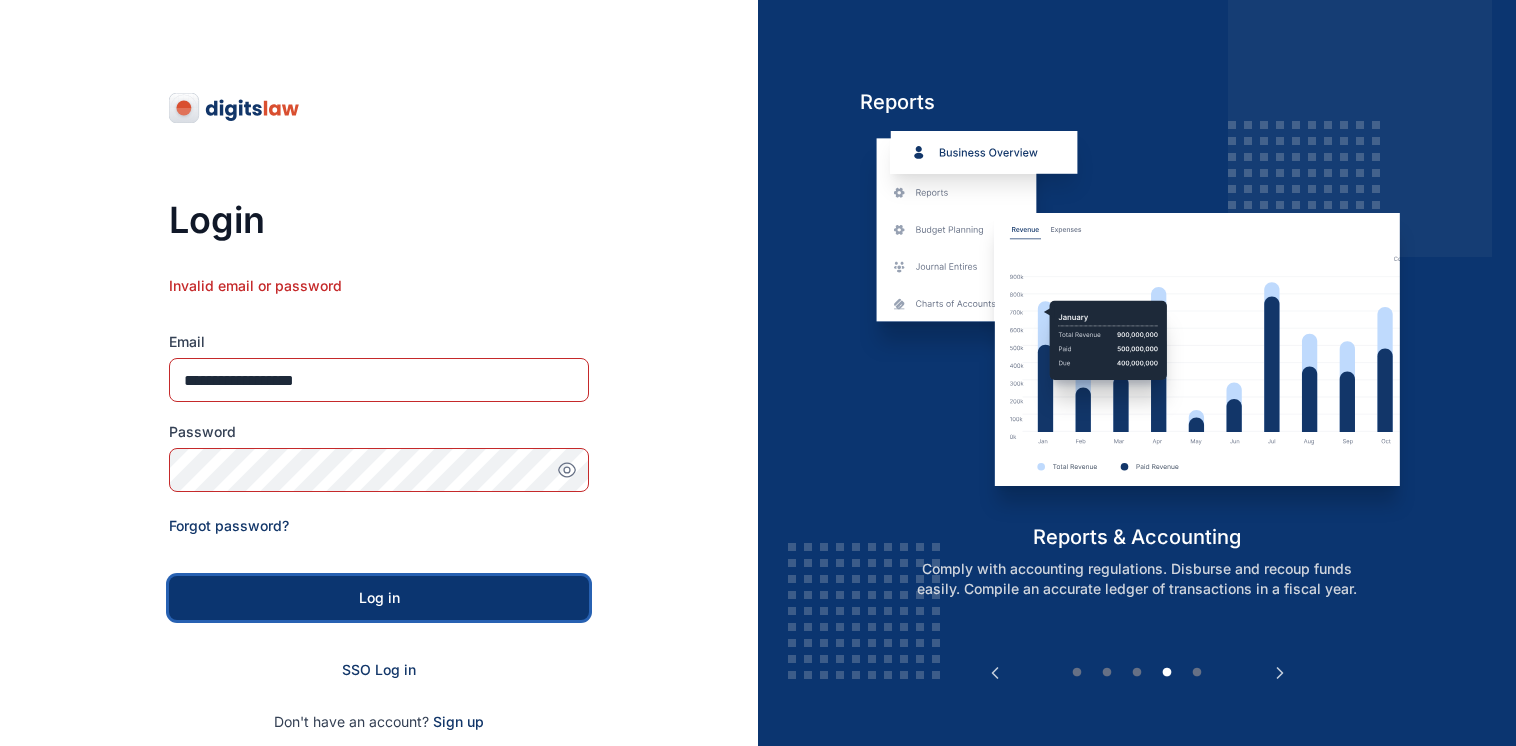 click on "Log in" at bounding box center [379, 598] 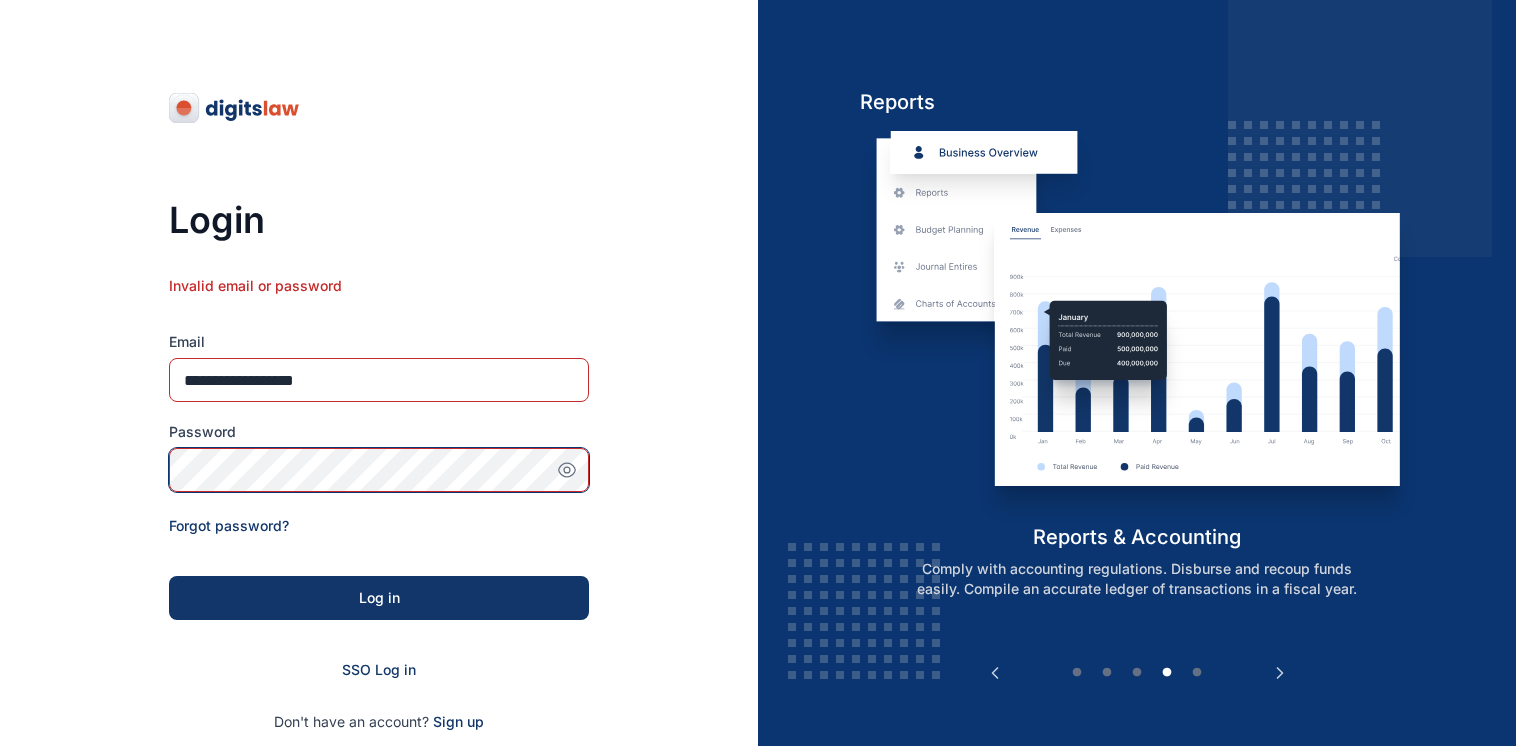 click on "Log in" at bounding box center (379, 598) 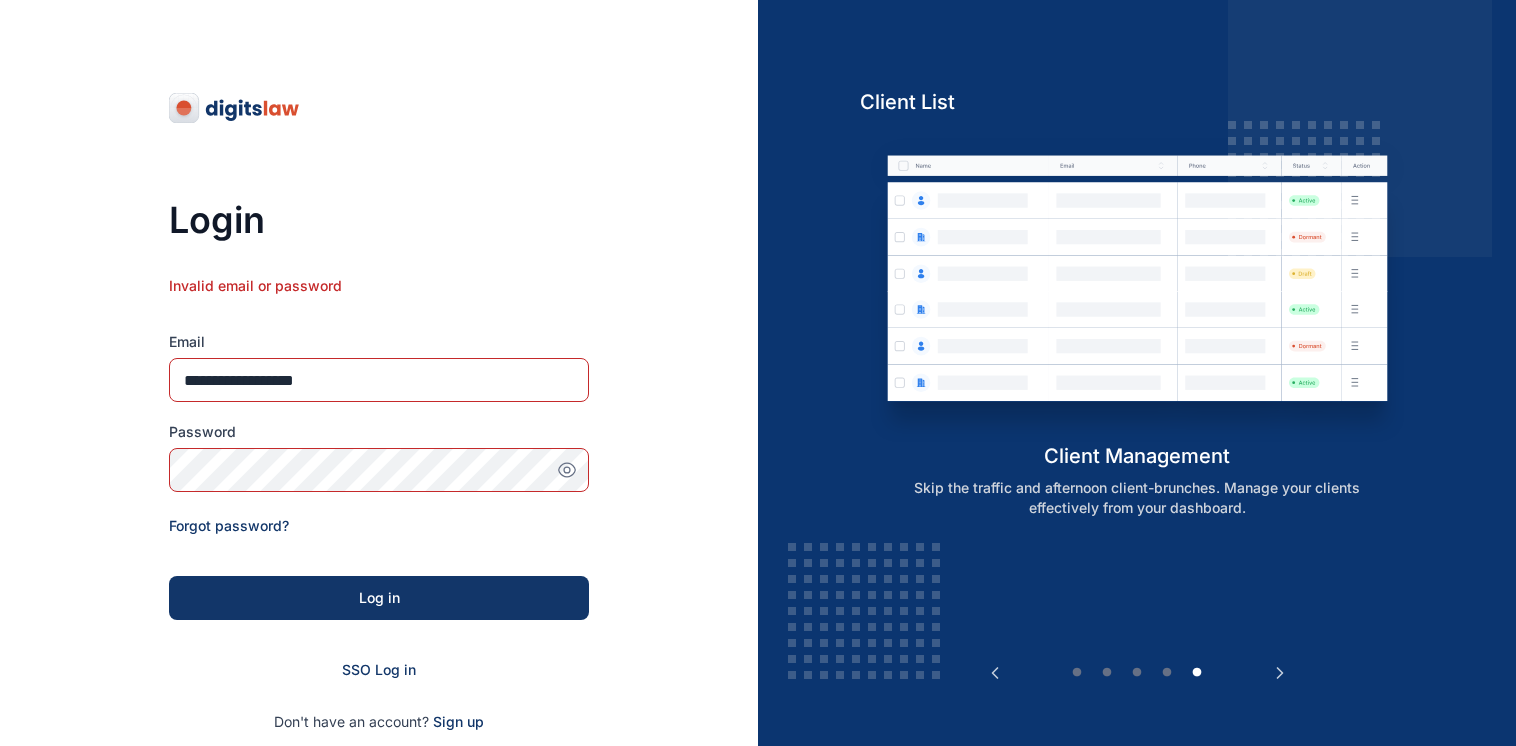 click on "**********" at bounding box center [379, 466] 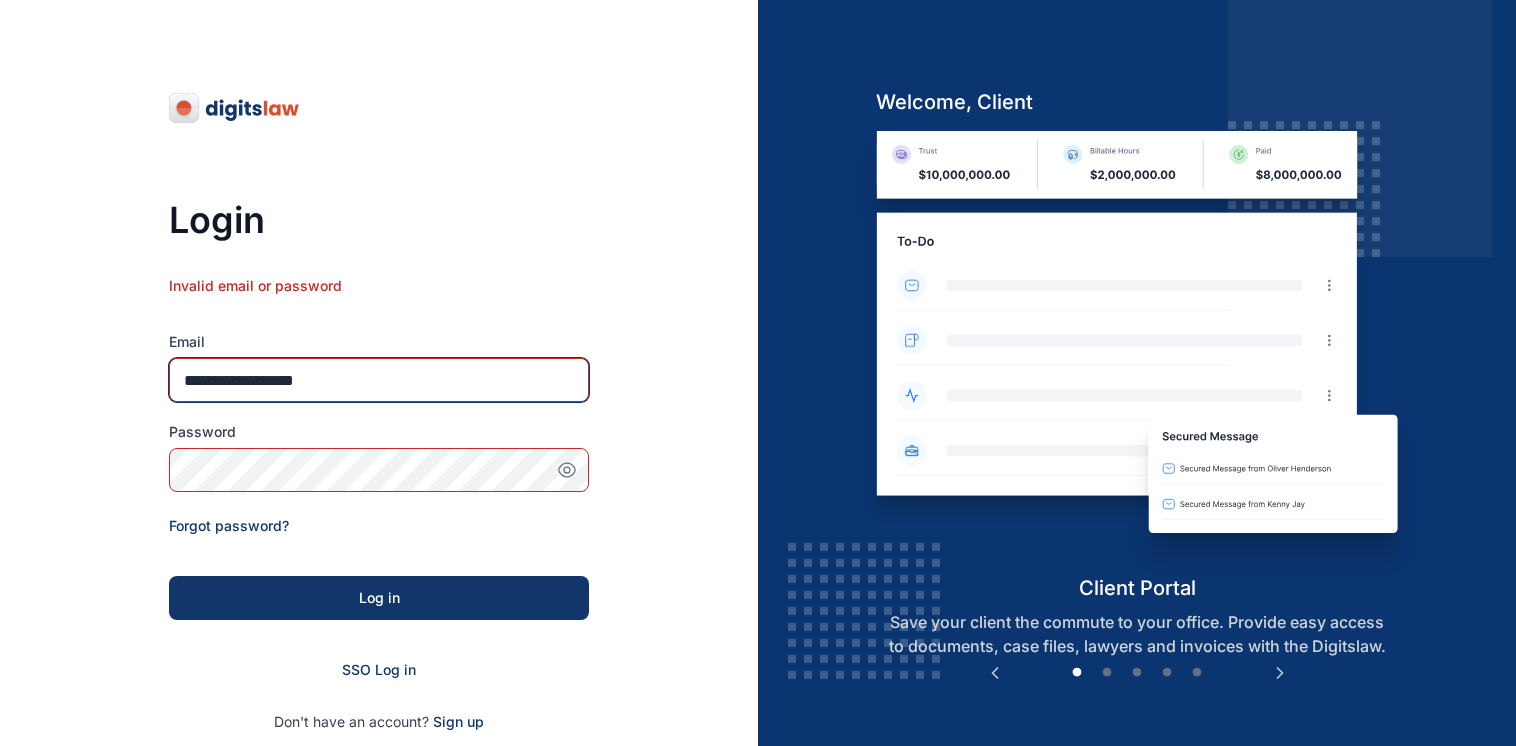 click on "**********" at bounding box center (379, 380) 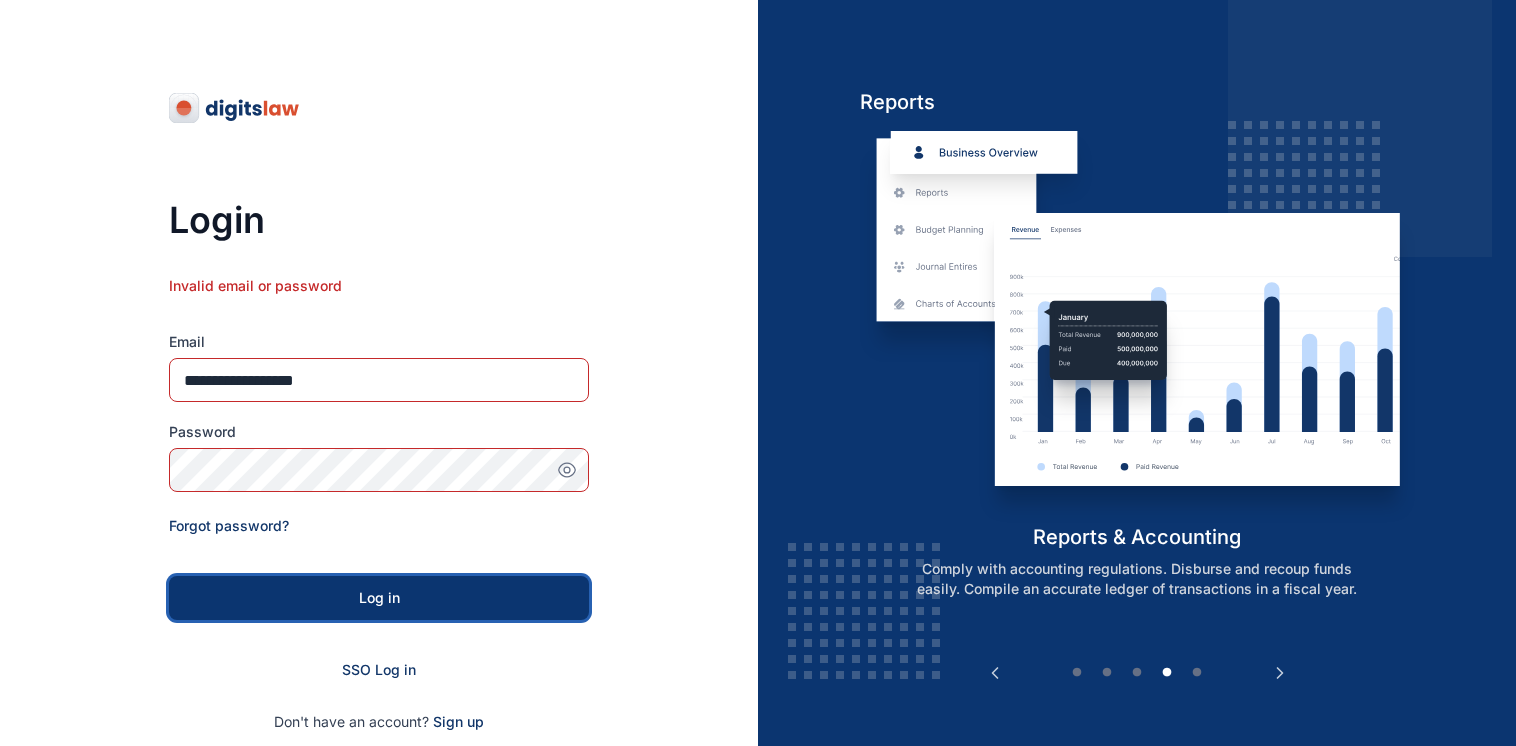 click on "Log in" at bounding box center [379, 598] 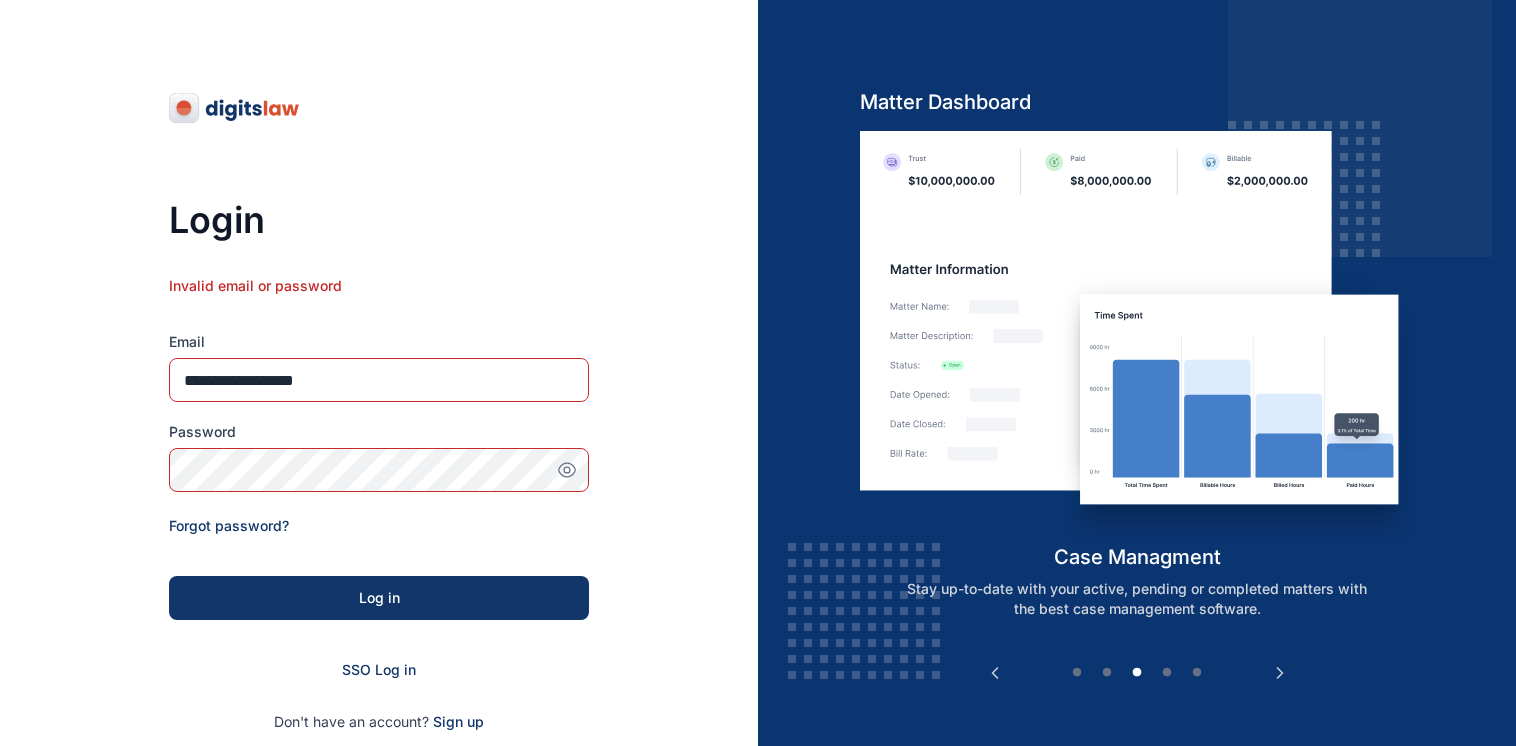 click on "**********" at bounding box center (379, 484) 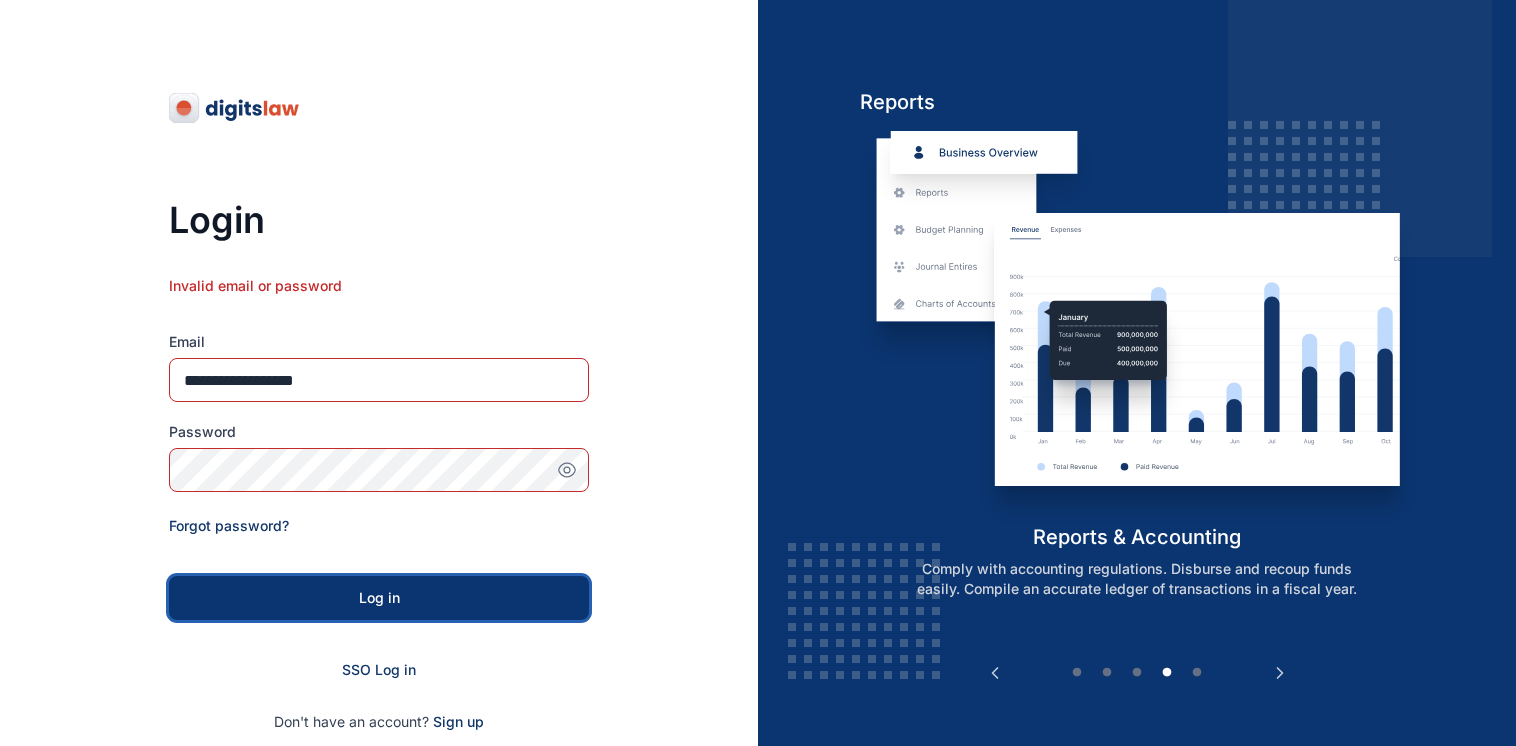 click on "Log in" at bounding box center [379, 598] 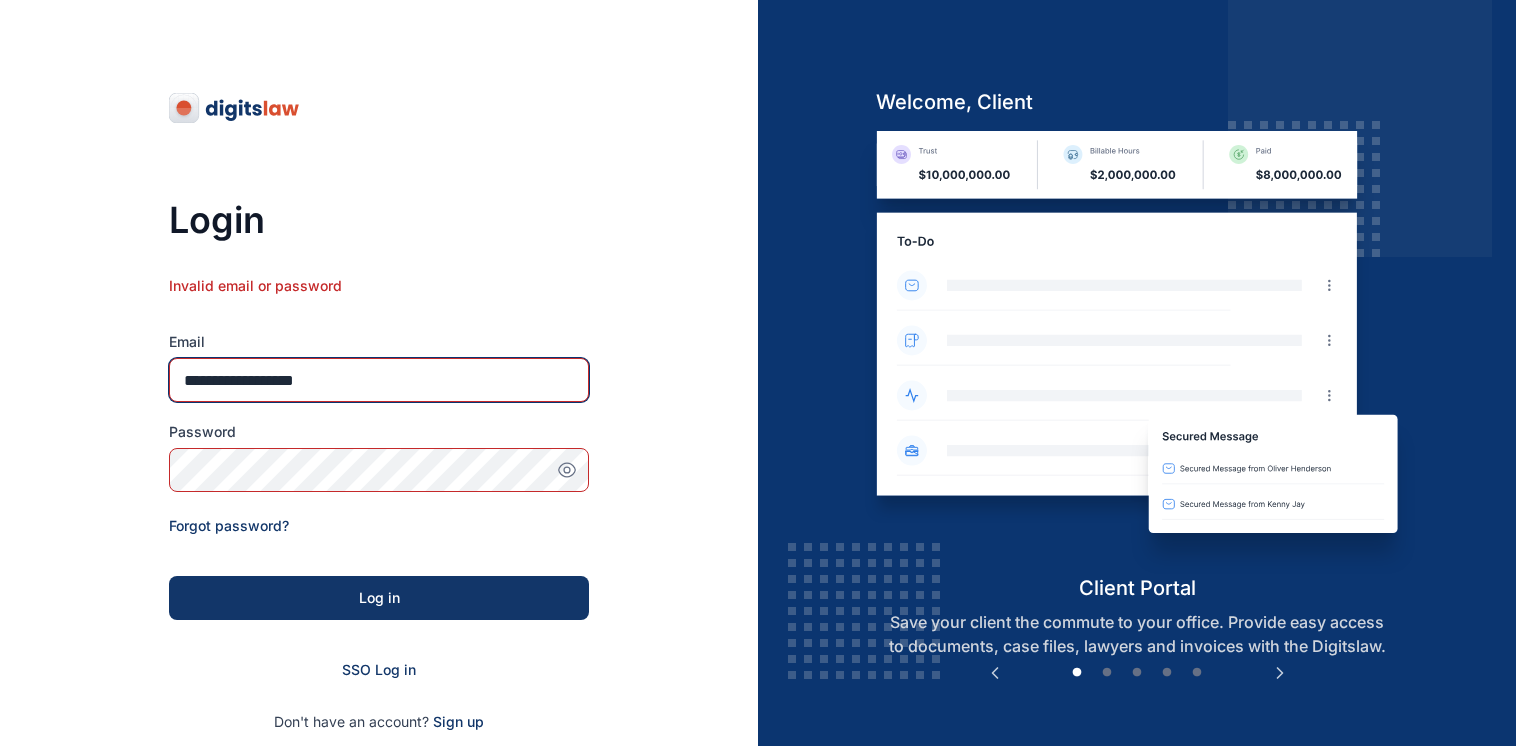 click on "**********" at bounding box center (379, 380) 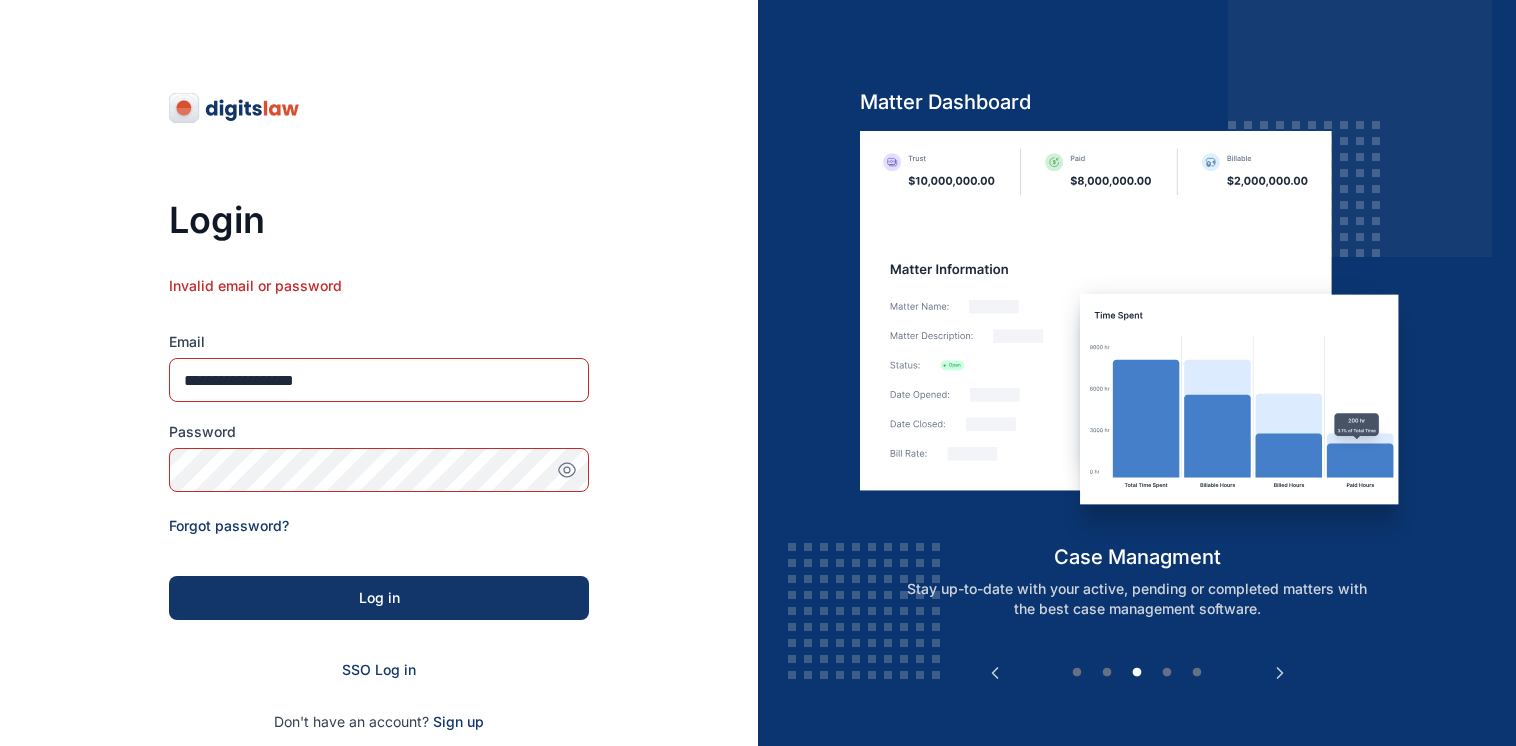 click on "Password" at bounding box center (379, 432) 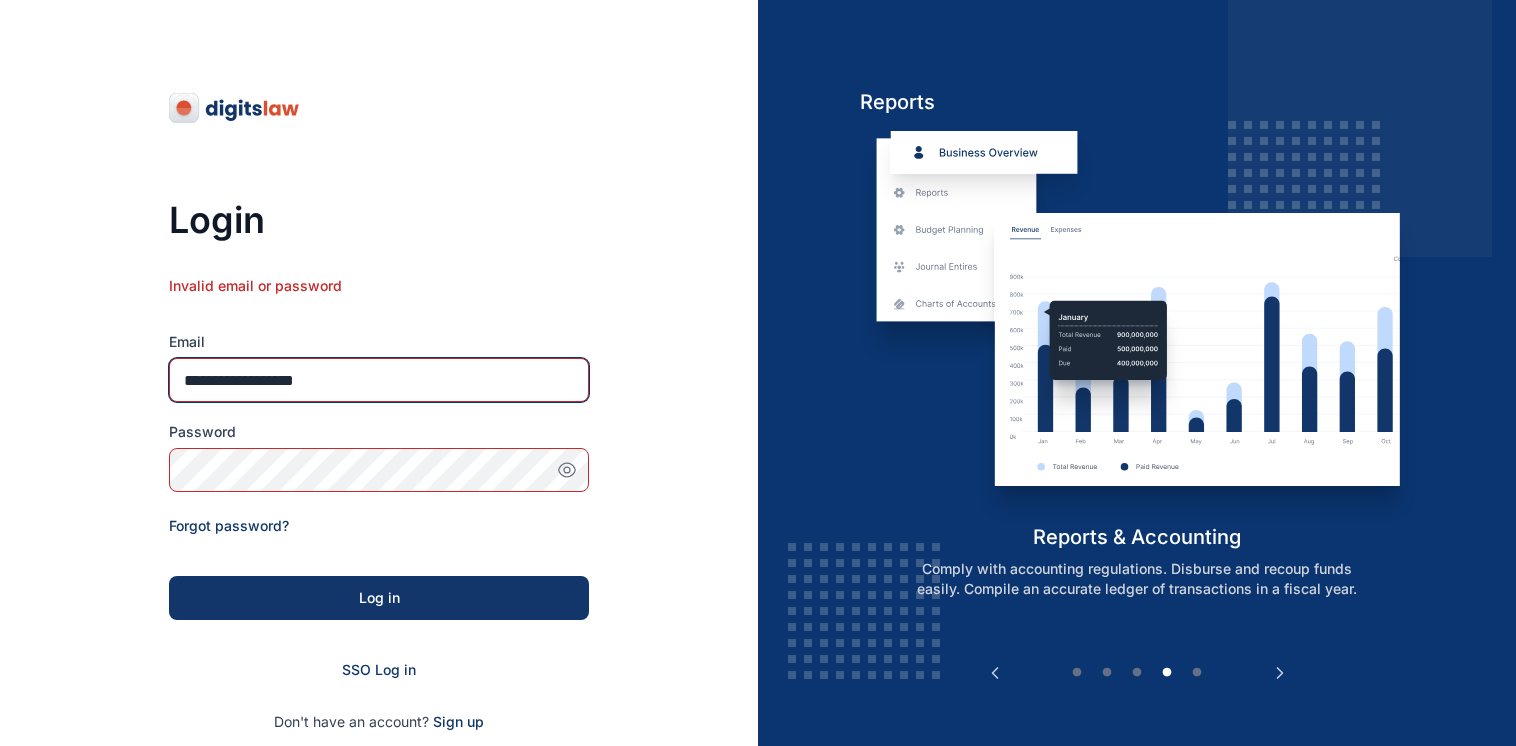 click on "**********" at bounding box center [379, 380] 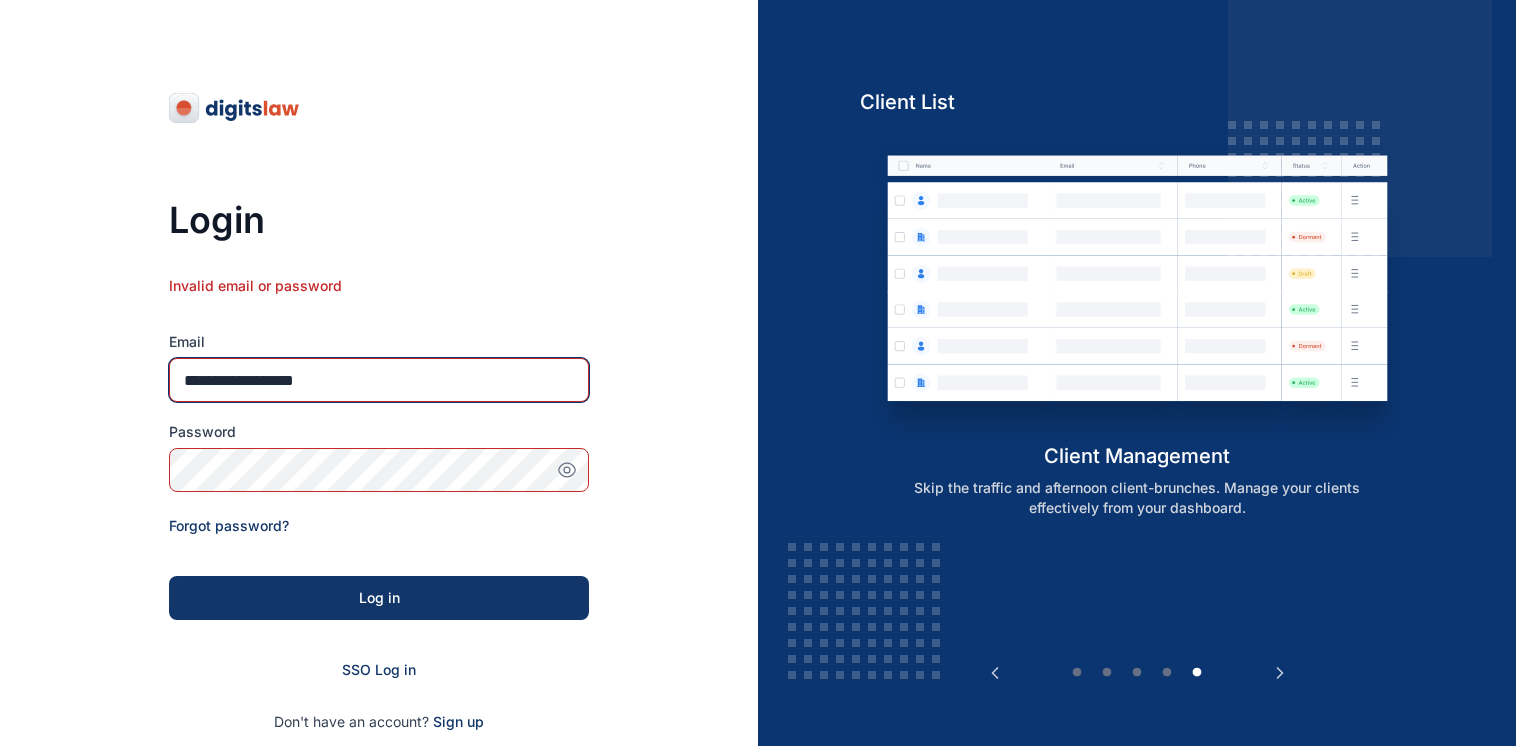 click on "**********" at bounding box center (379, 380) 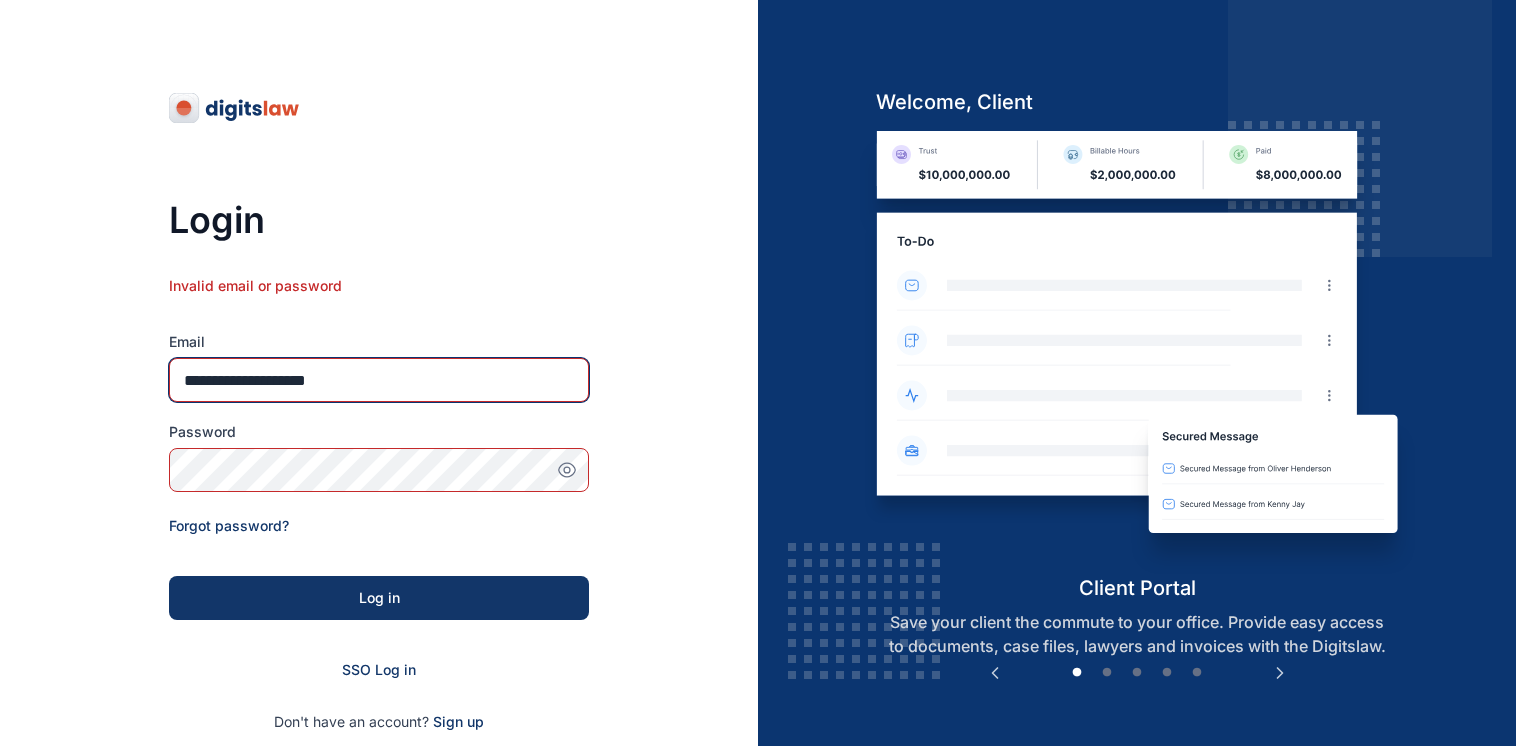type on "**********" 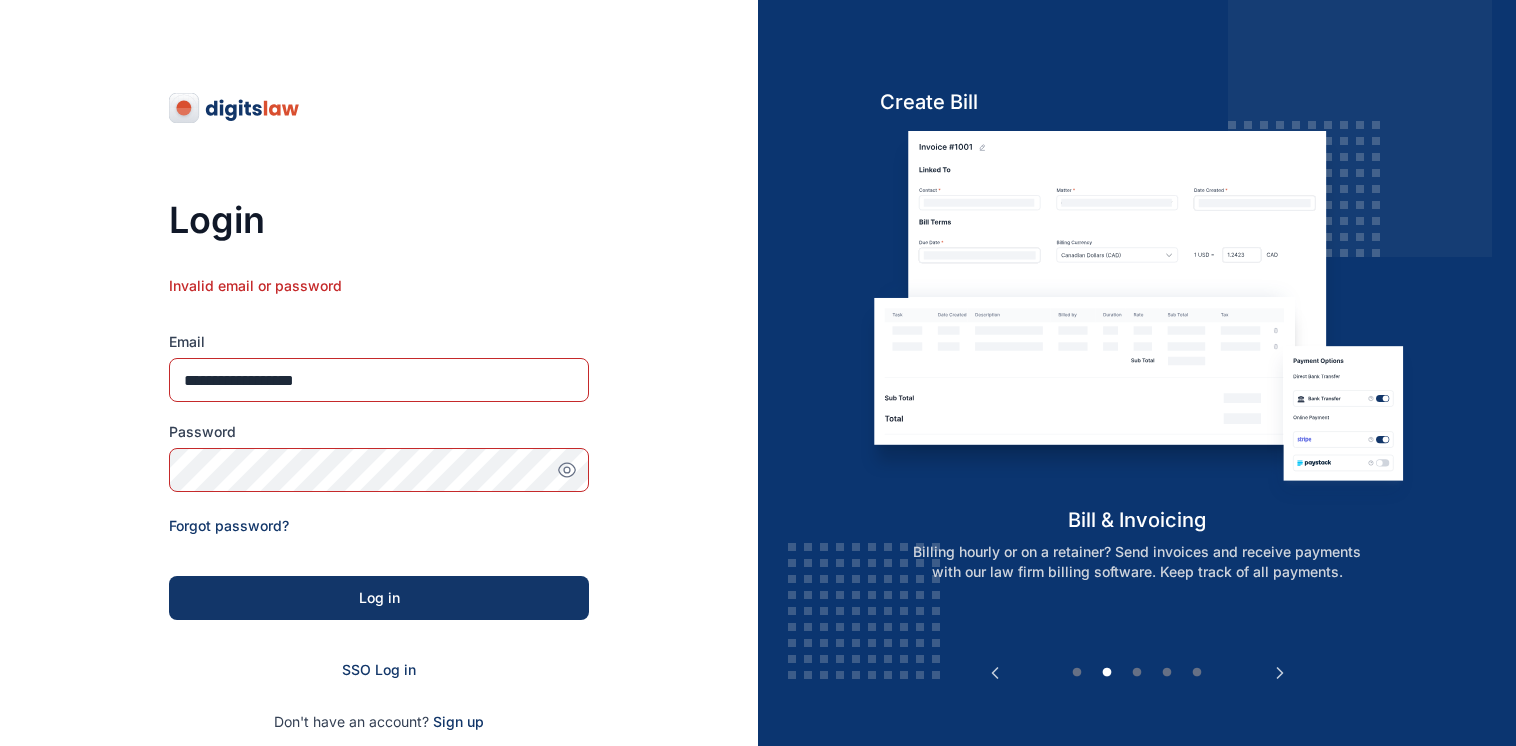 click on "**********" at bounding box center [379, 484] 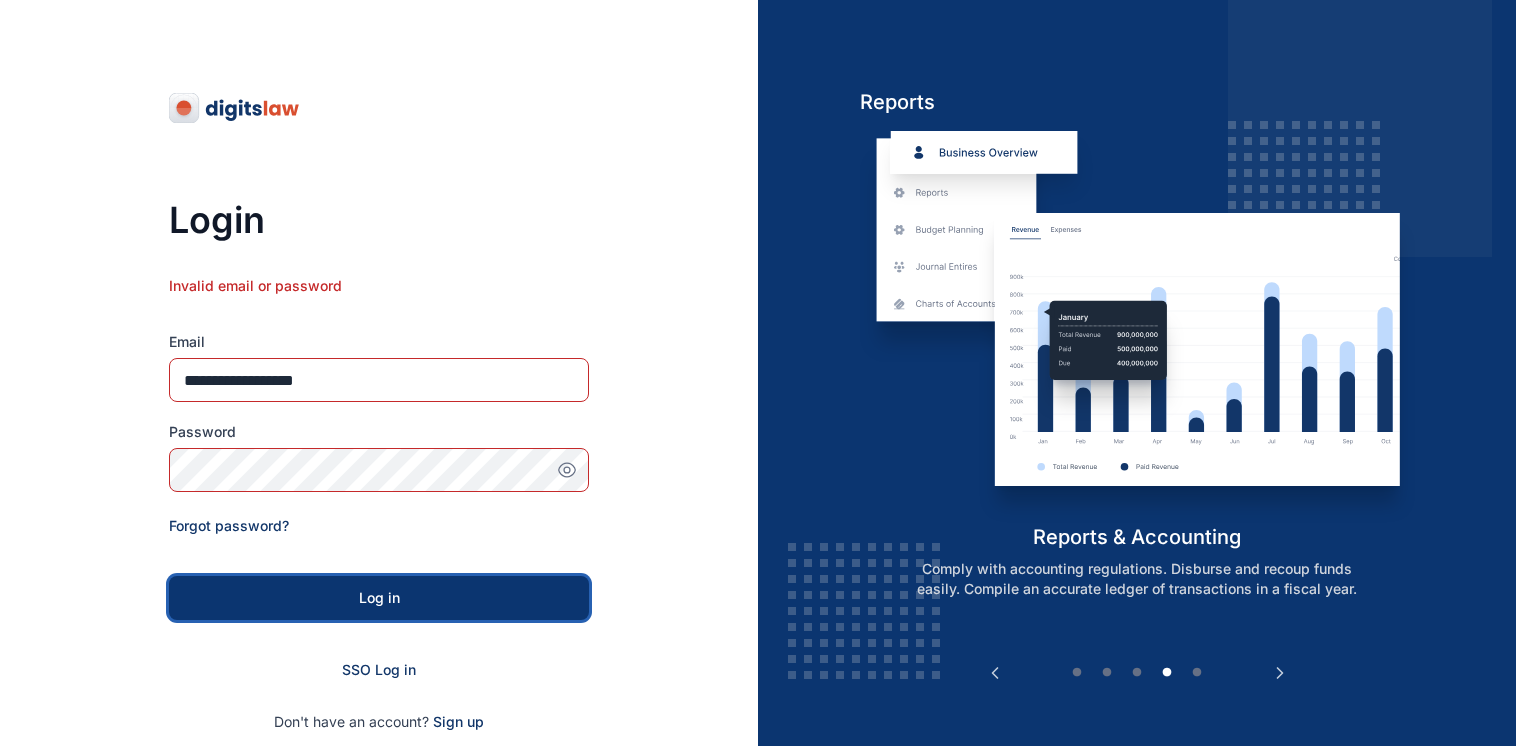 click on "Log in" at bounding box center (379, 598) 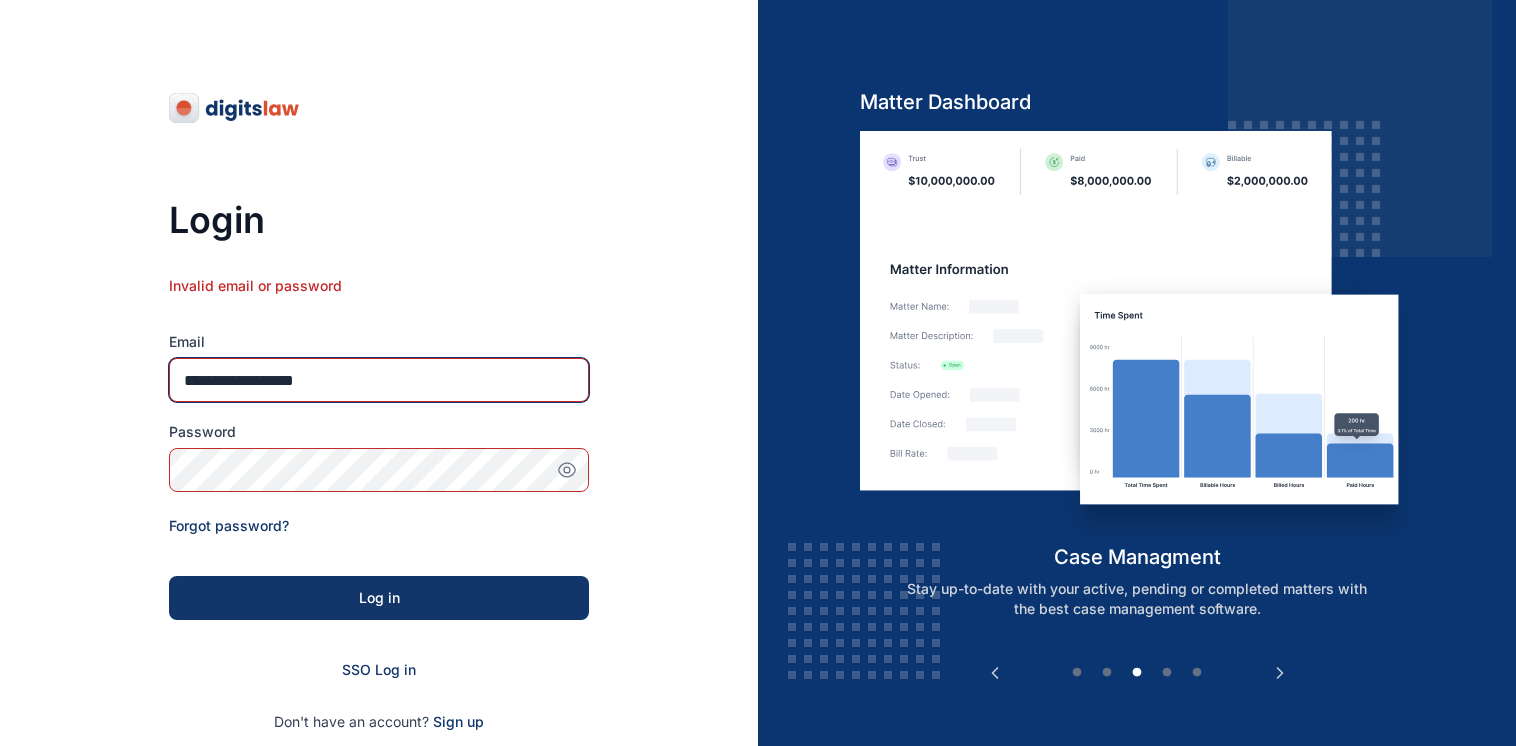 click on "**********" at bounding box center (379, 380) 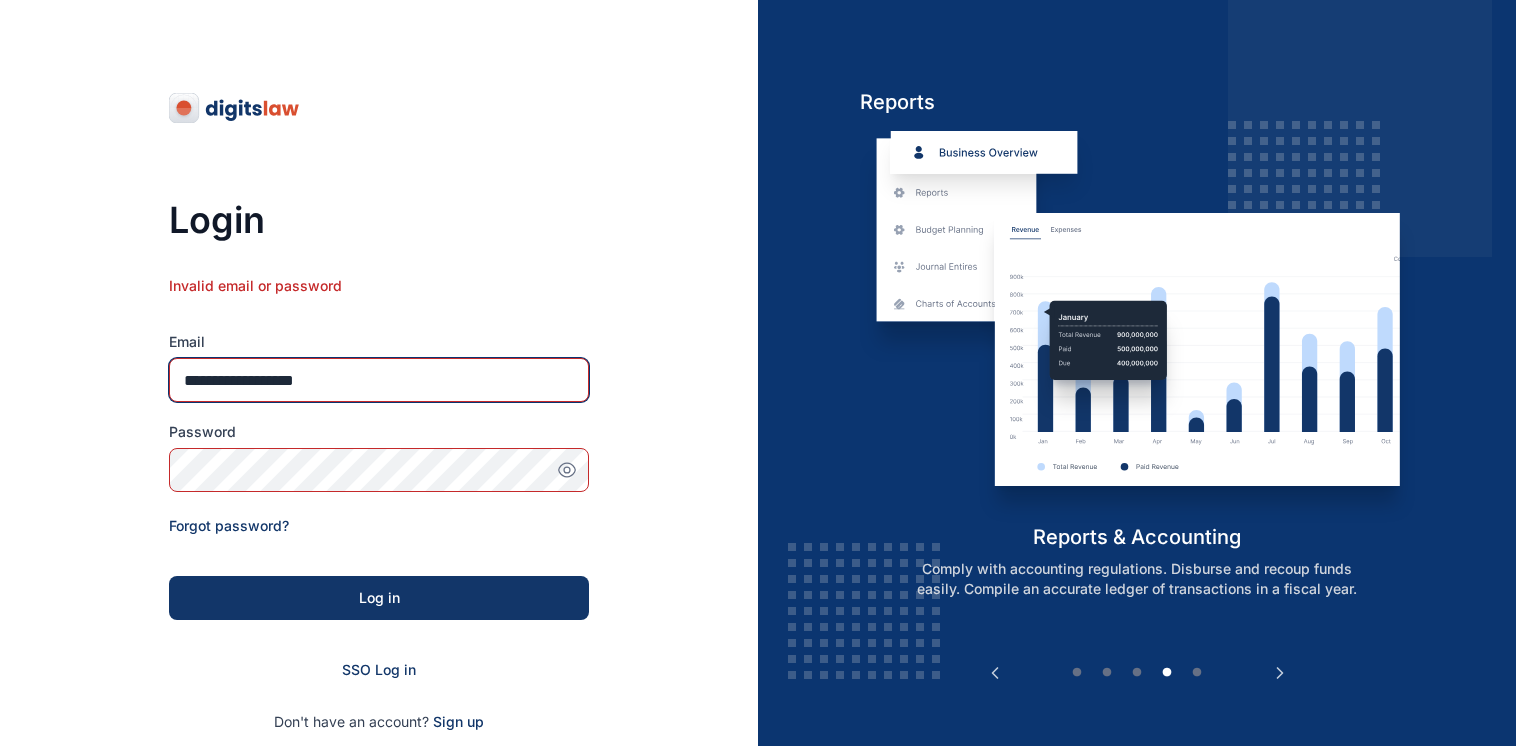 click on "**********" at bounding box center (379, 380) 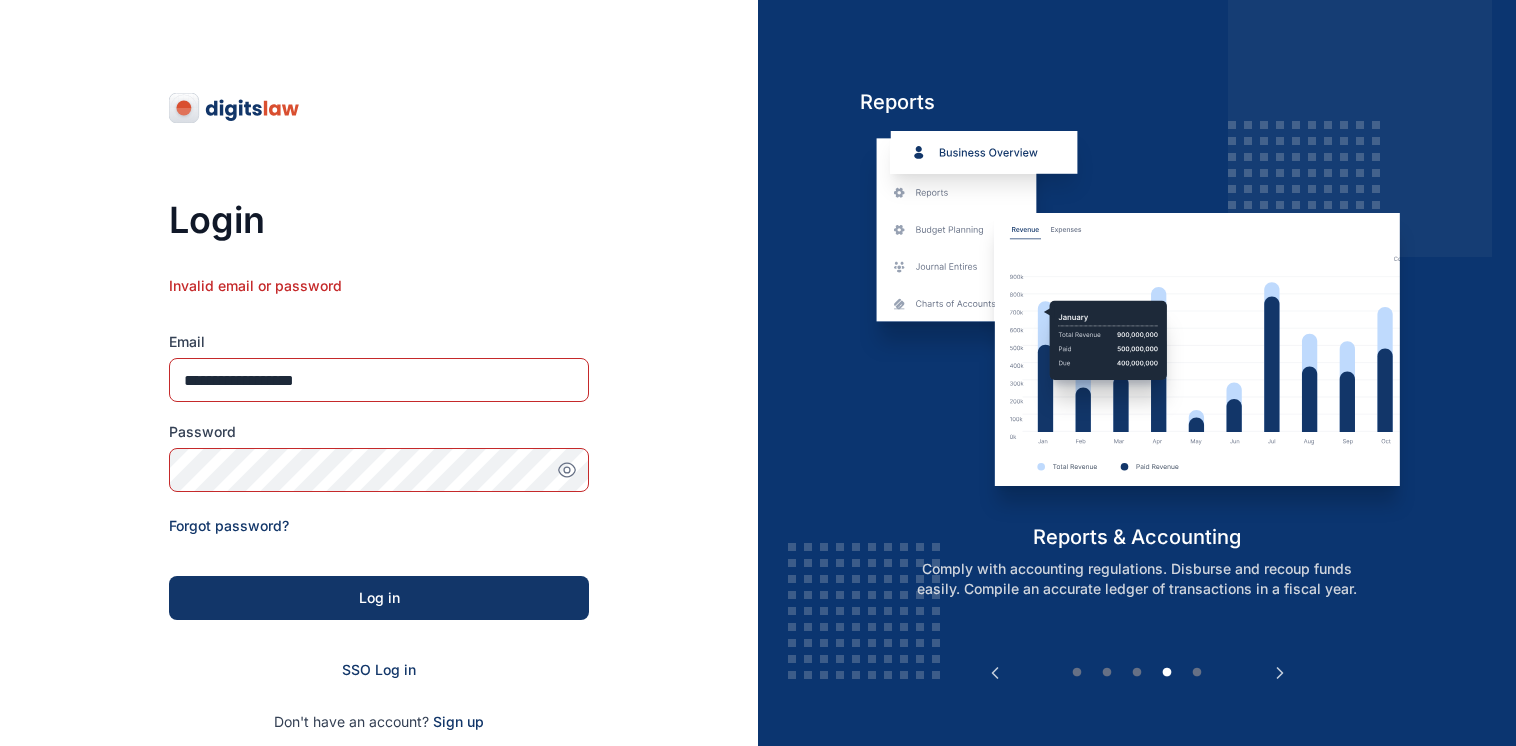 click on "Invalid email or password" at bounding box center [379, 304] 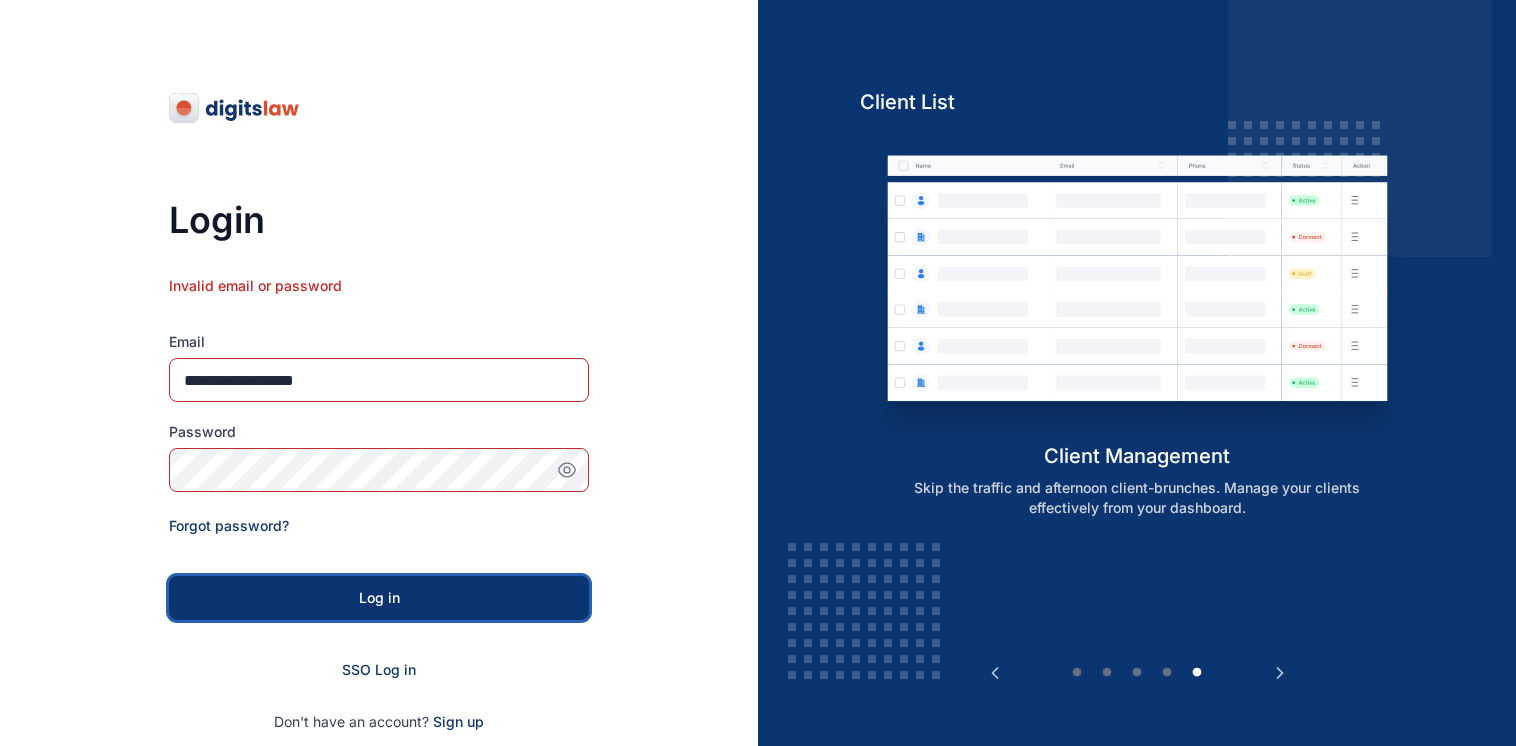 click on "Log in" at bounding box center [379, 598] 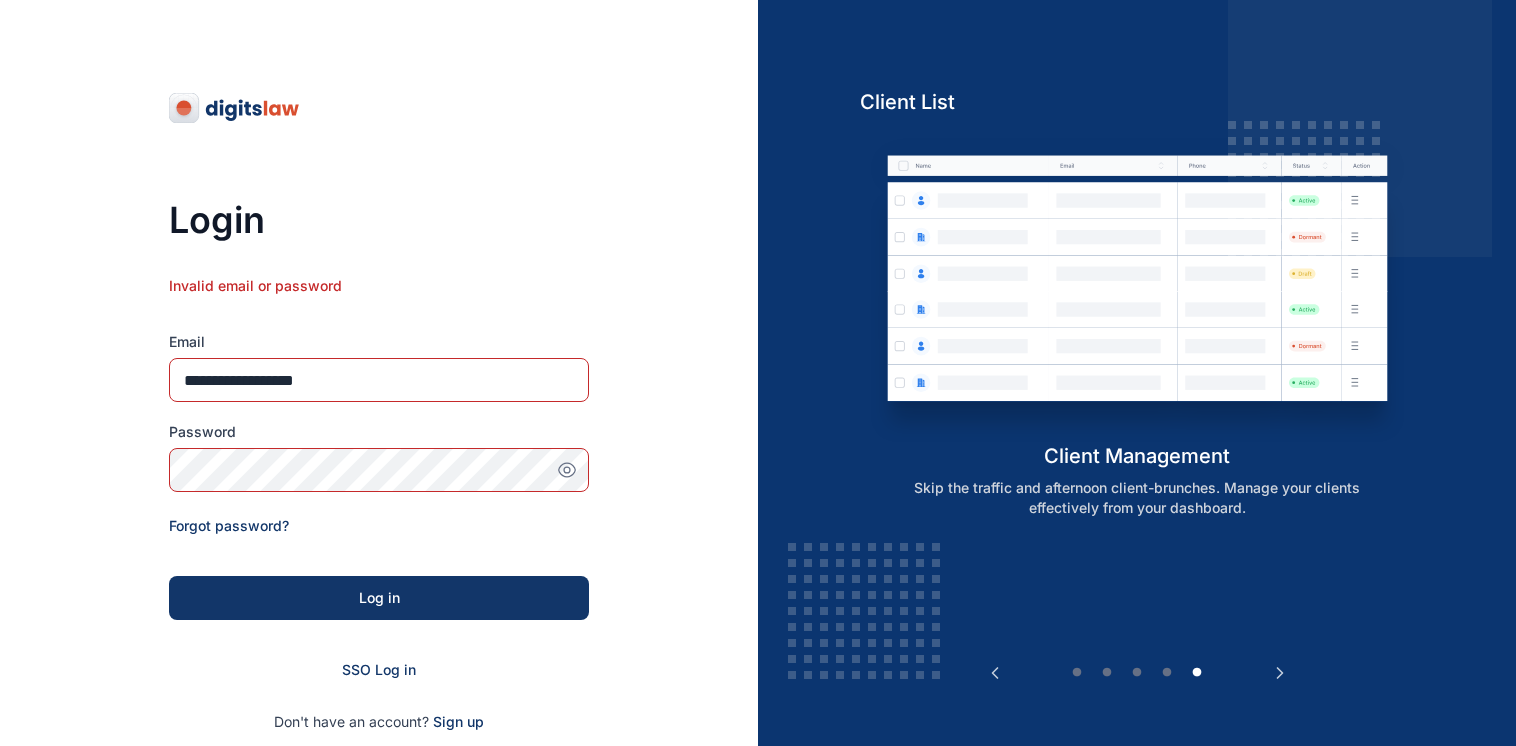 click on "**********" at bounding box center [379, 484] 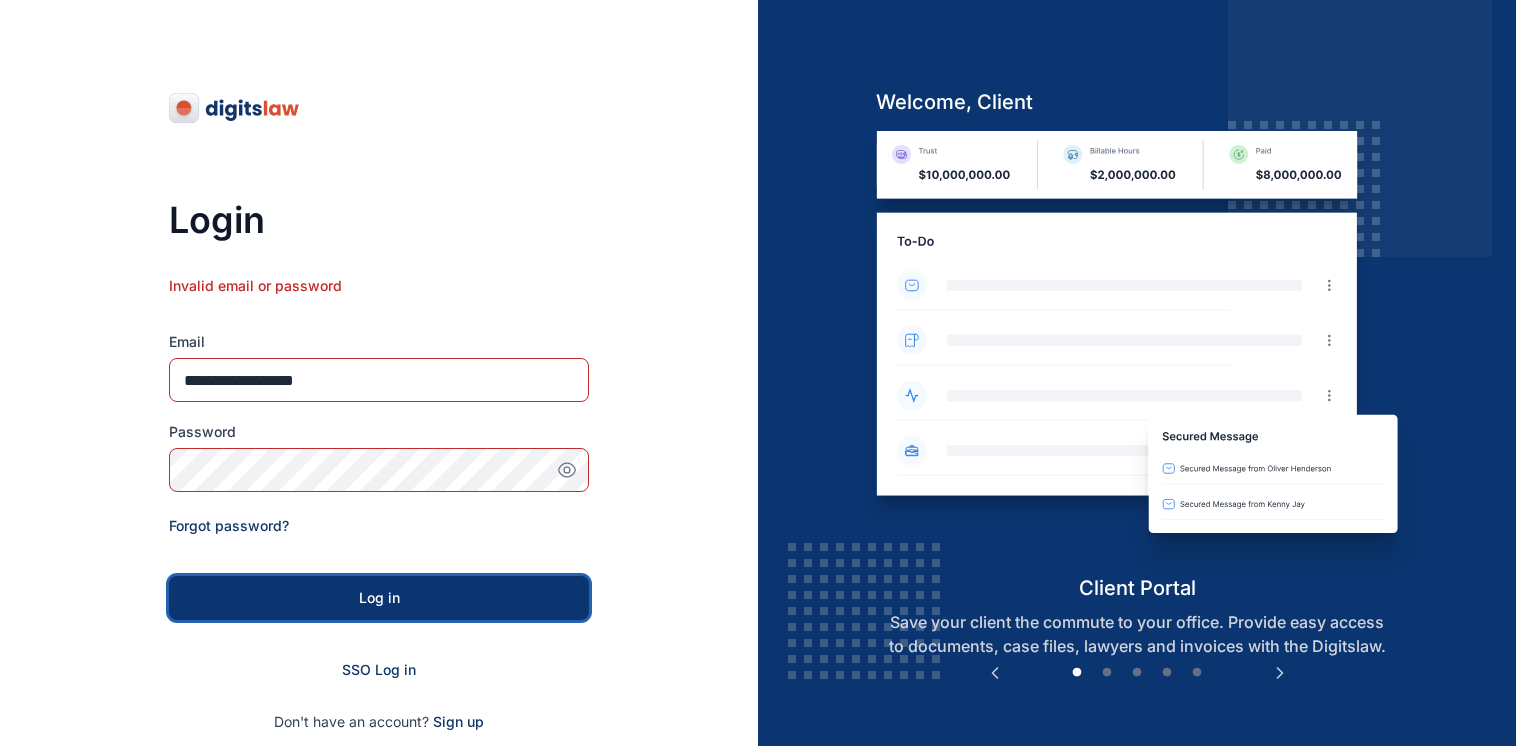 click on "Log in" at bounding box center [379, 598] 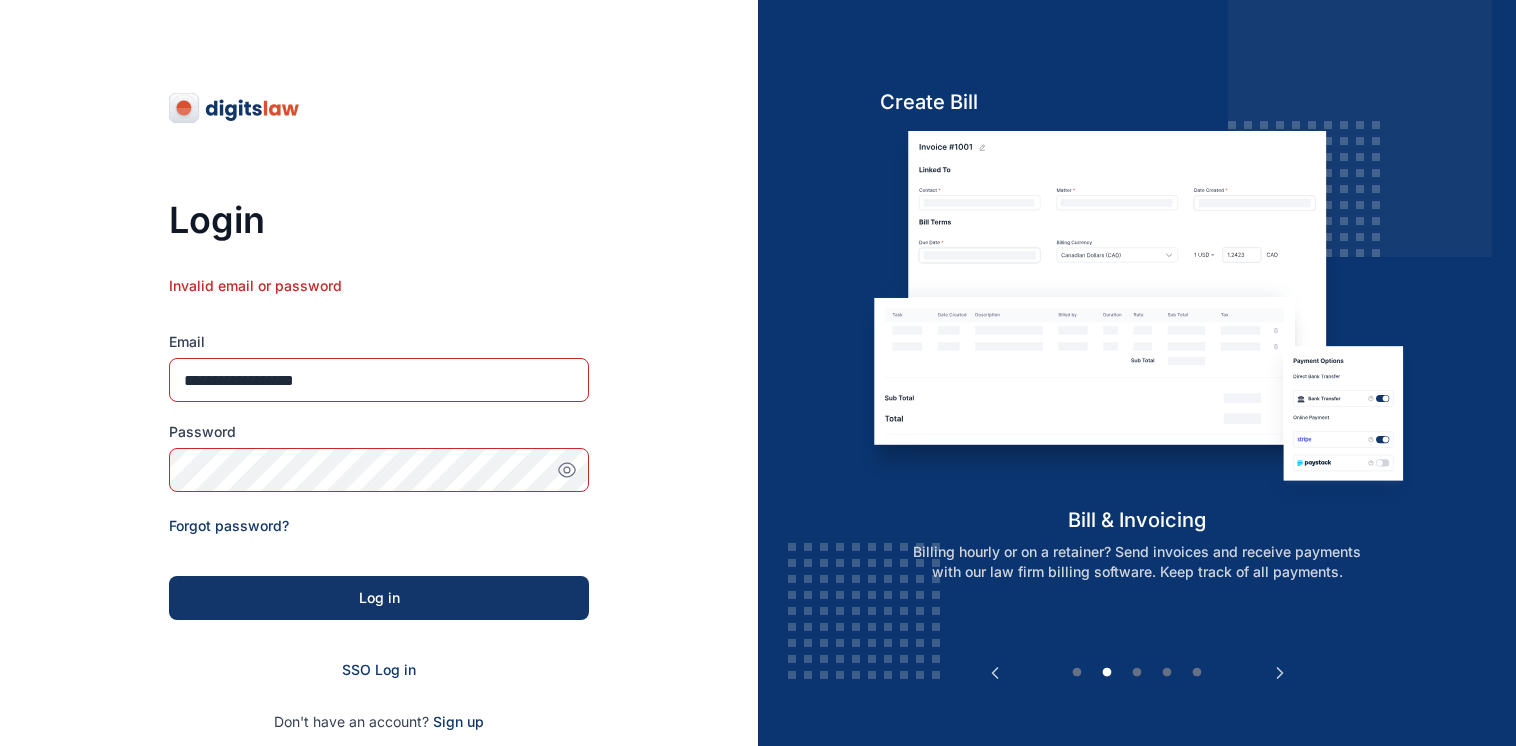 click on "Password" at bounding box center (379, 432) 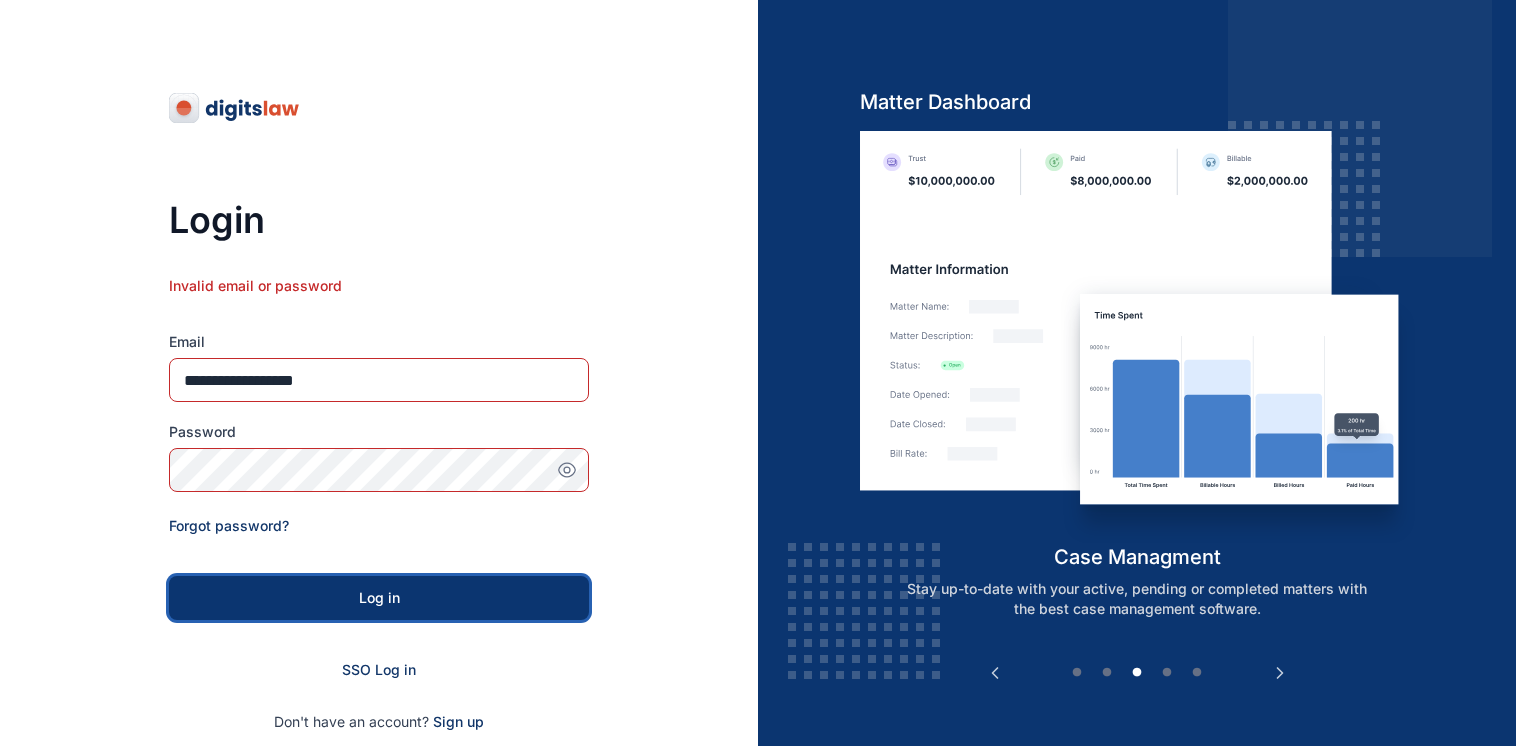 click on "Log in" at bounding box center (379, 598) 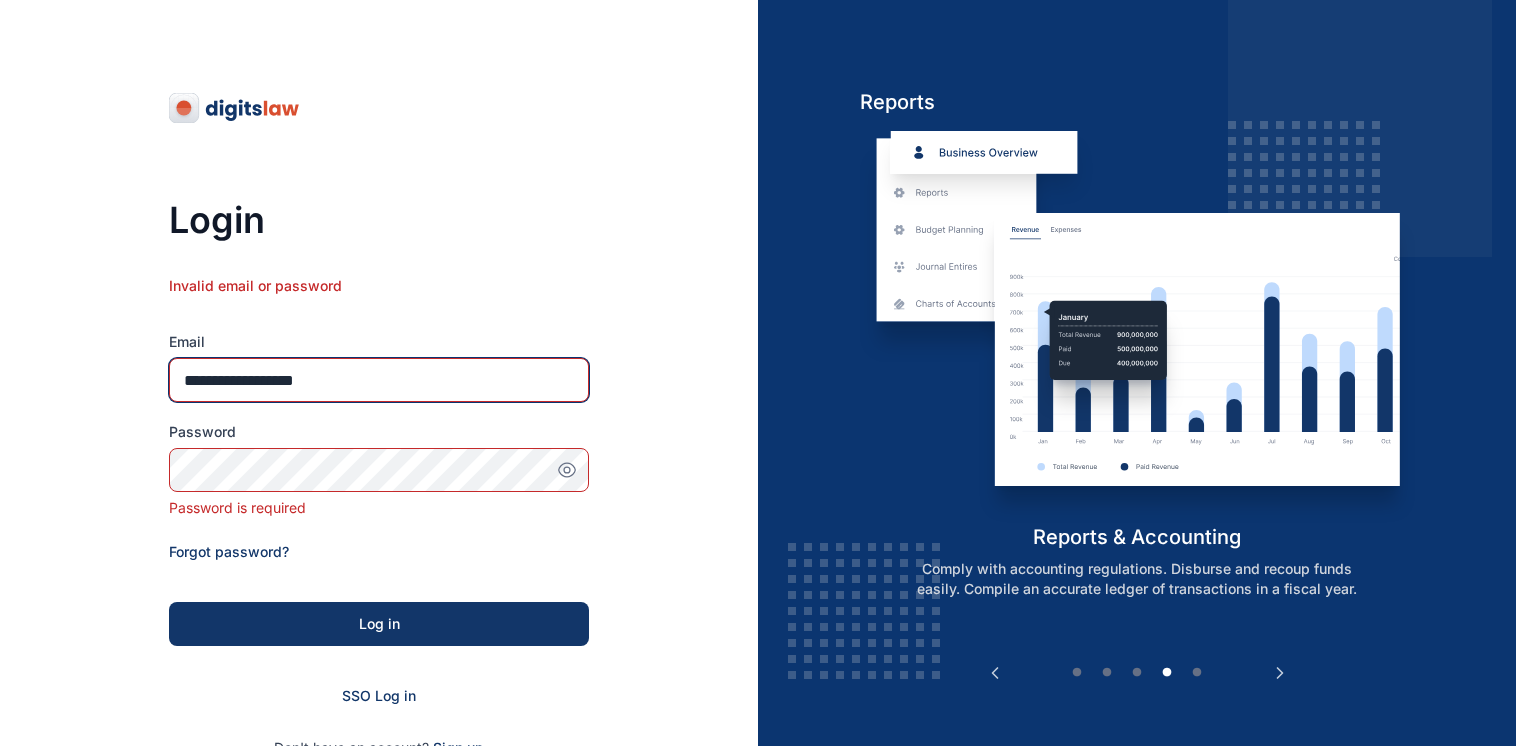click on "**********" at bounding box center (379, 380) 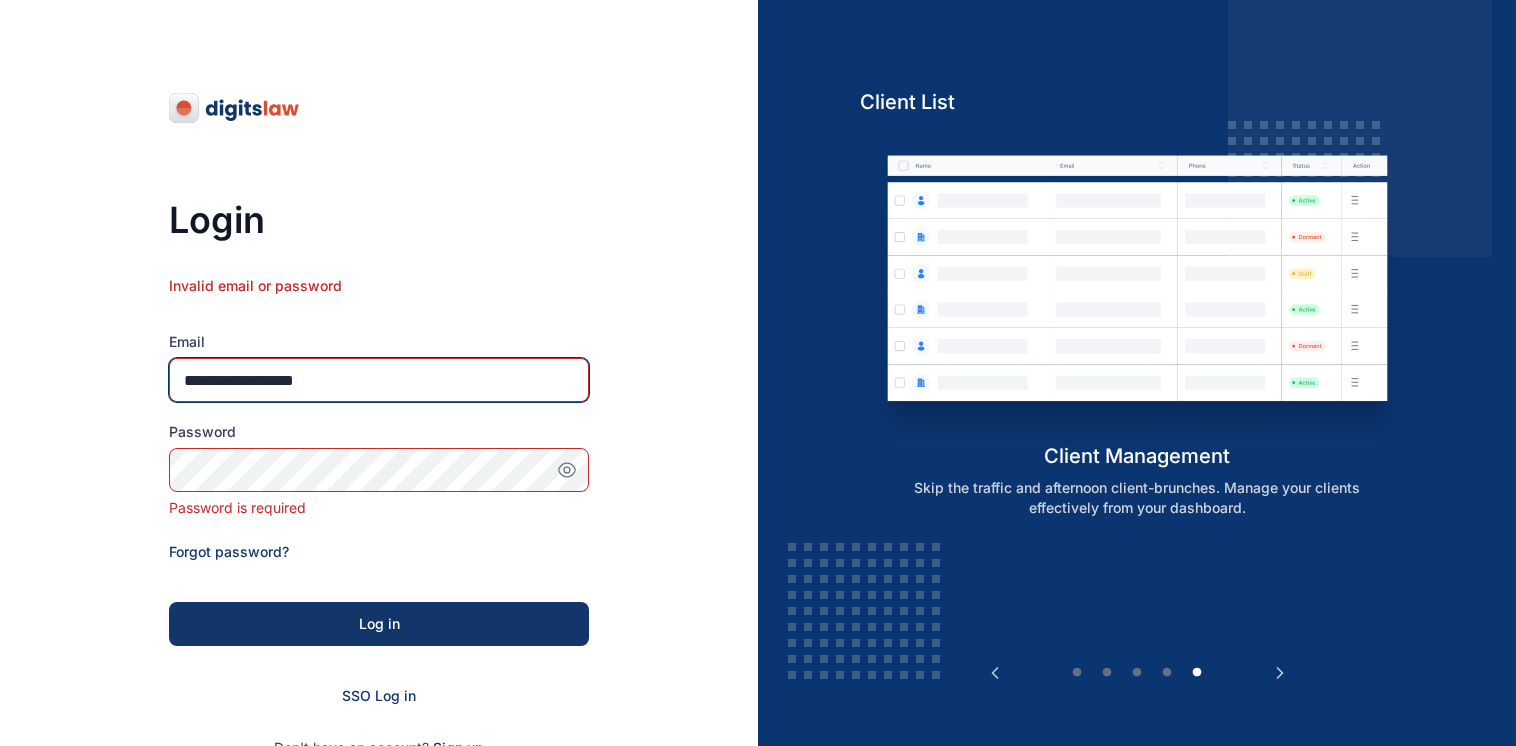 click on "**********" at bounding box center [379, 380] 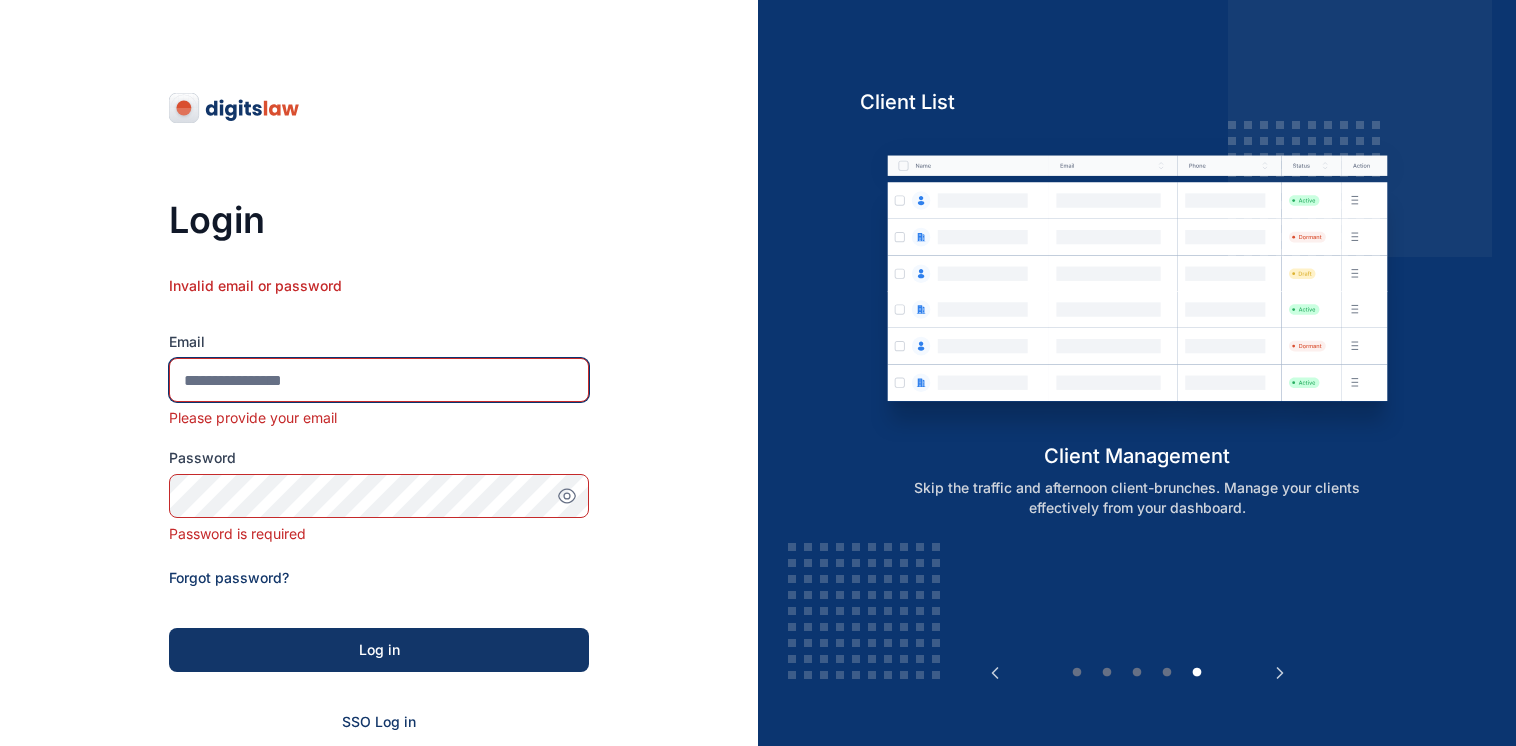 type 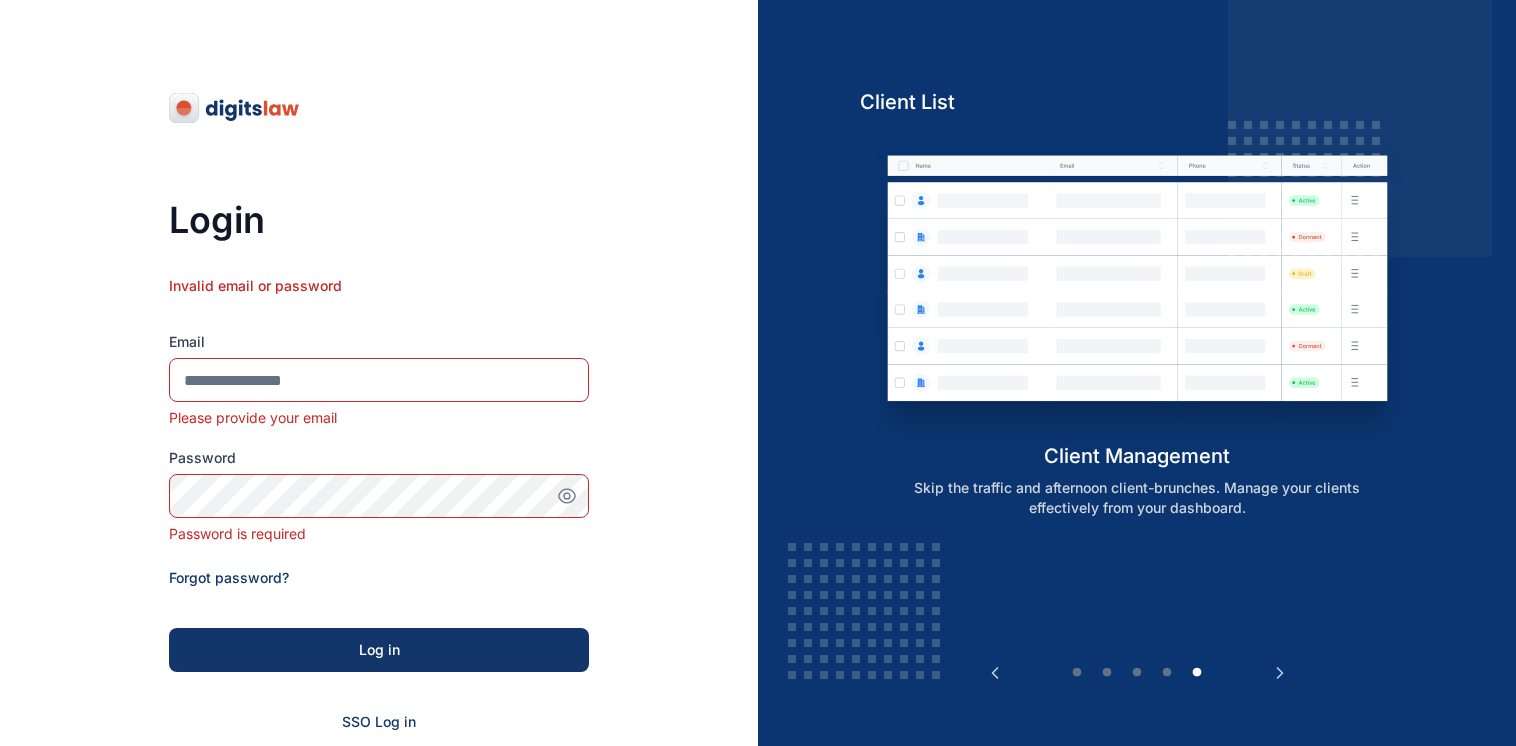click on "00 : 00 : 00 Start Timer  Create New Login Invalid email or password Email   Please provide your email Password Password is required Forgot password? Log in SSO Log in Don't have an account?   Sign up By clicking on "Log in" you agree to our  Terms of Service and  Privacy Policy © DigitsLaw 2022 help@digitslaw.com   Previous Client List client management Skip the traffic and afternoon client-brunches. Manage your clients effectively from your dashboard. welcome, client client portal Save your client the commute to your office. Provide easy access to documents, case files, lawyers and invoices with the Digitslaw. Create Bill bill & invoicing Billing hourly or on a retainer? Send invoices and receive payments with our law firm billing software. Keep track of all payments. Matter Dashboard case managment Stay up-to-date with your active, pending or completed matters with the best case management software. Reports reports & accounting Client List client management welcome, client client portal Create Bill   Next" at bounding box center (758, 510) 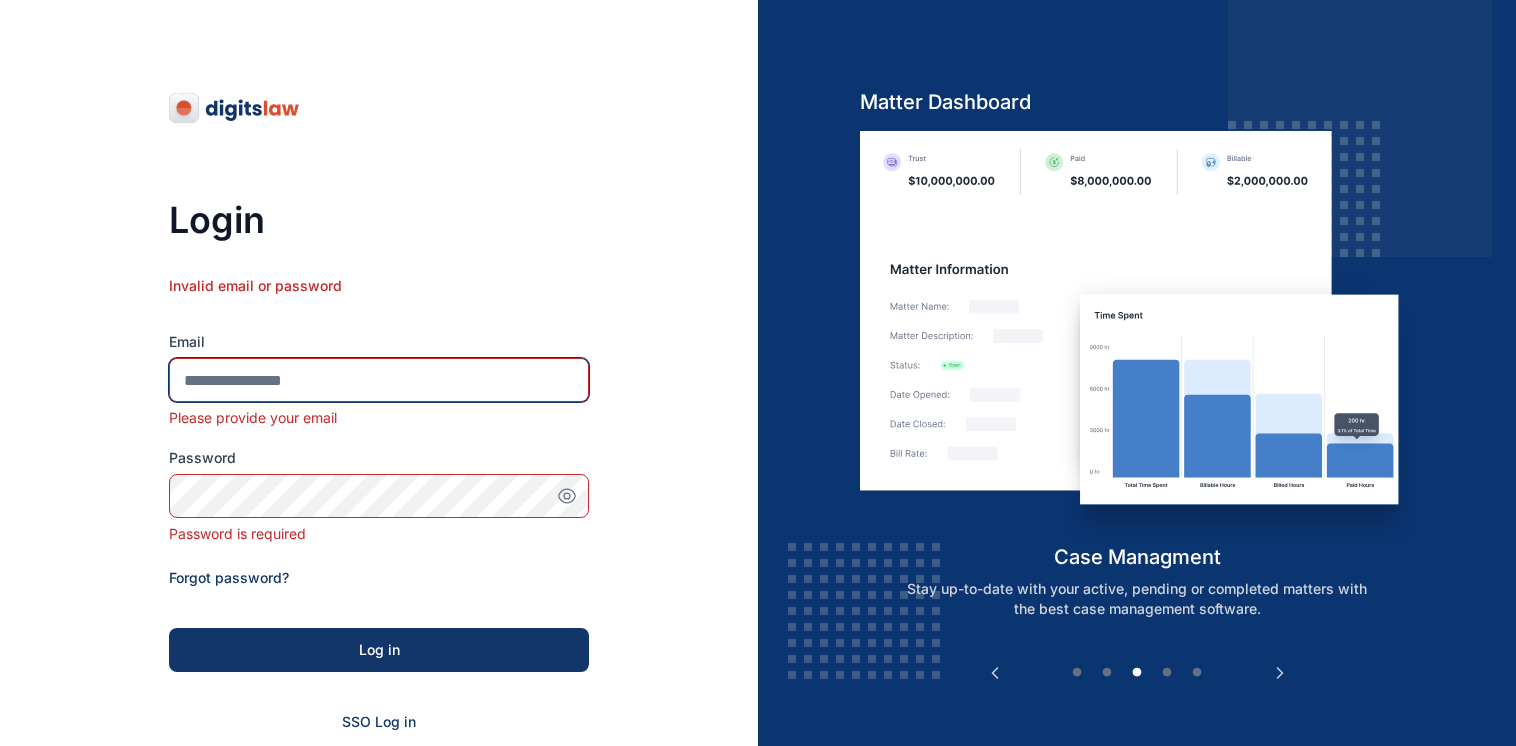 click on "Email" at bounding box center (379, 380) 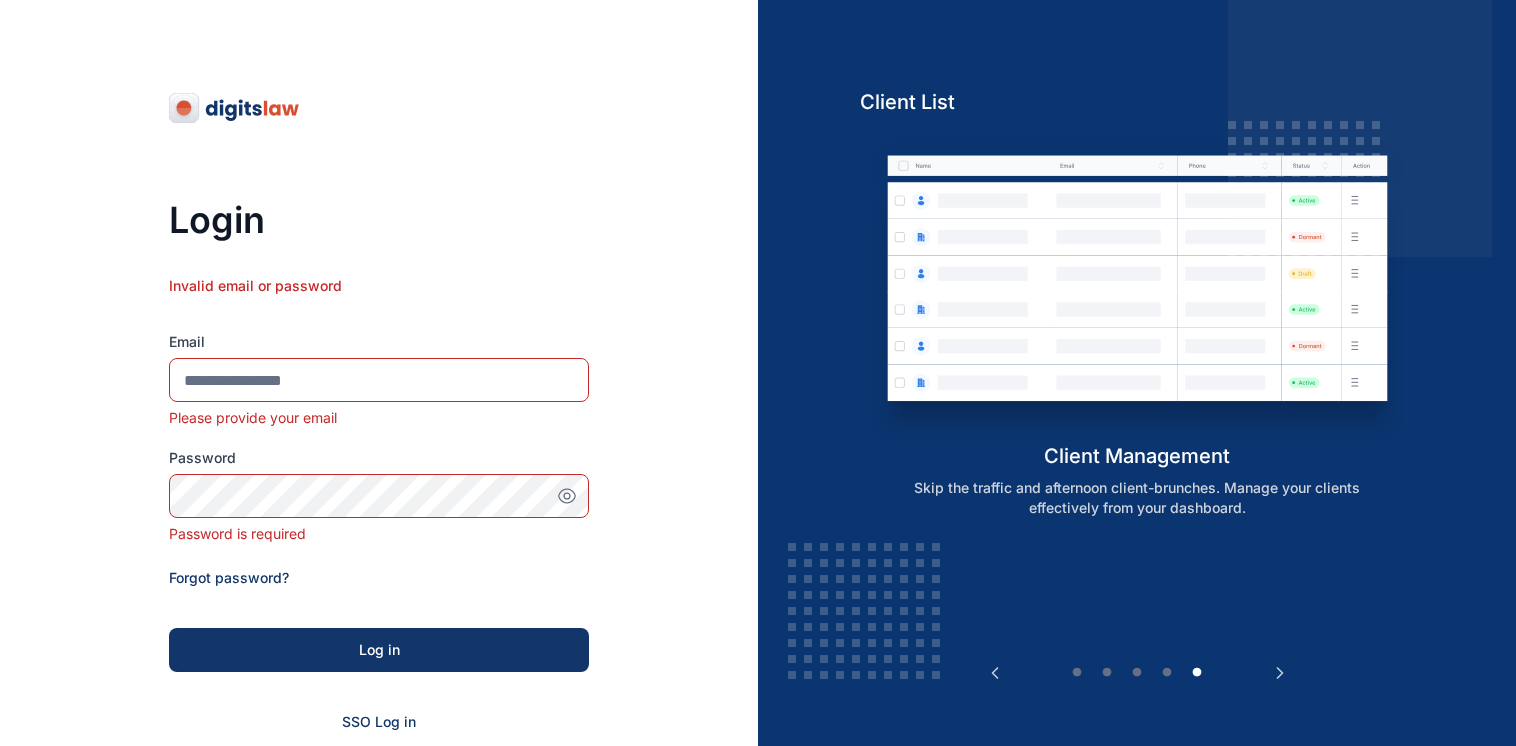 click on "Invalid email or password" at bounding box center (379, 304) 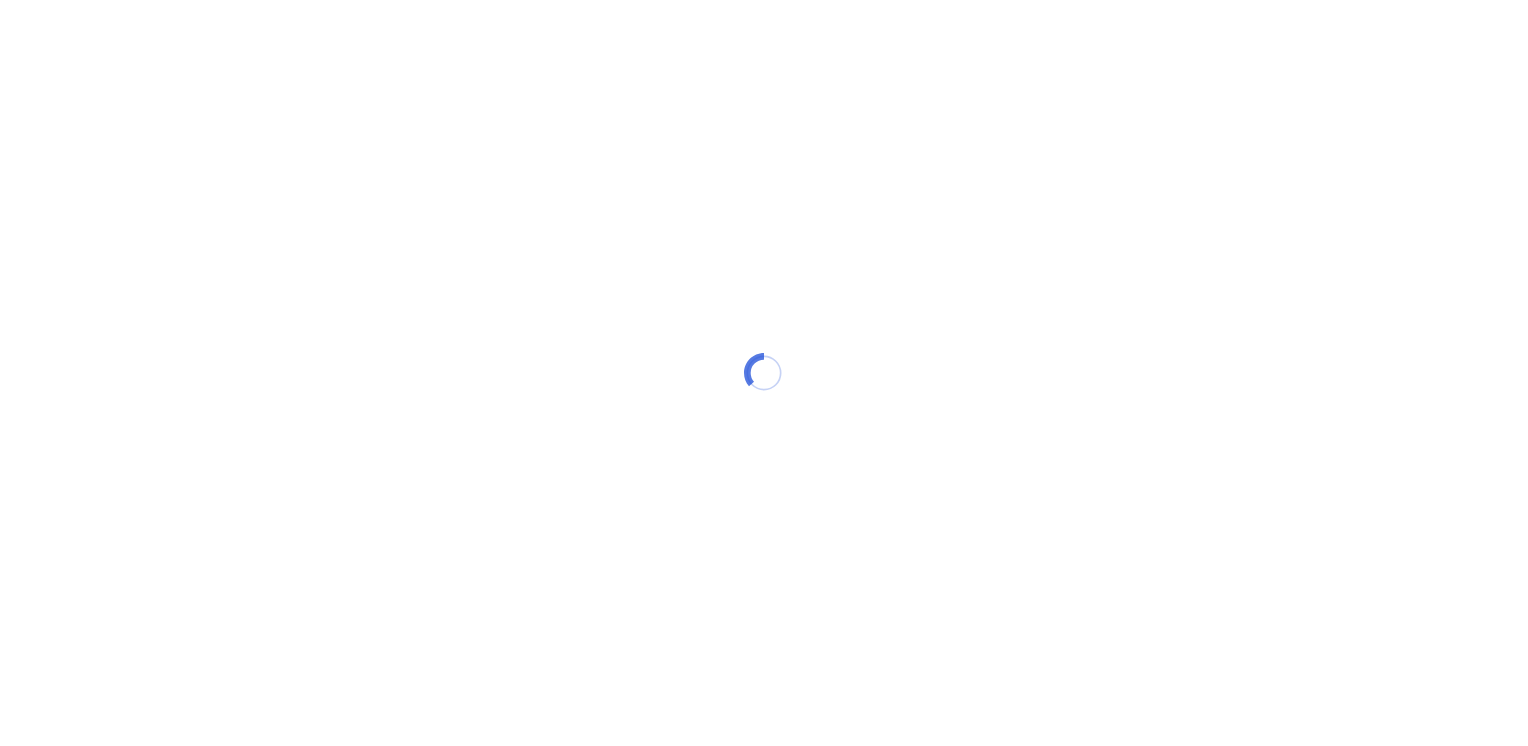 scroll, scrollTop: 0, scrollLeft: 0, axis: both 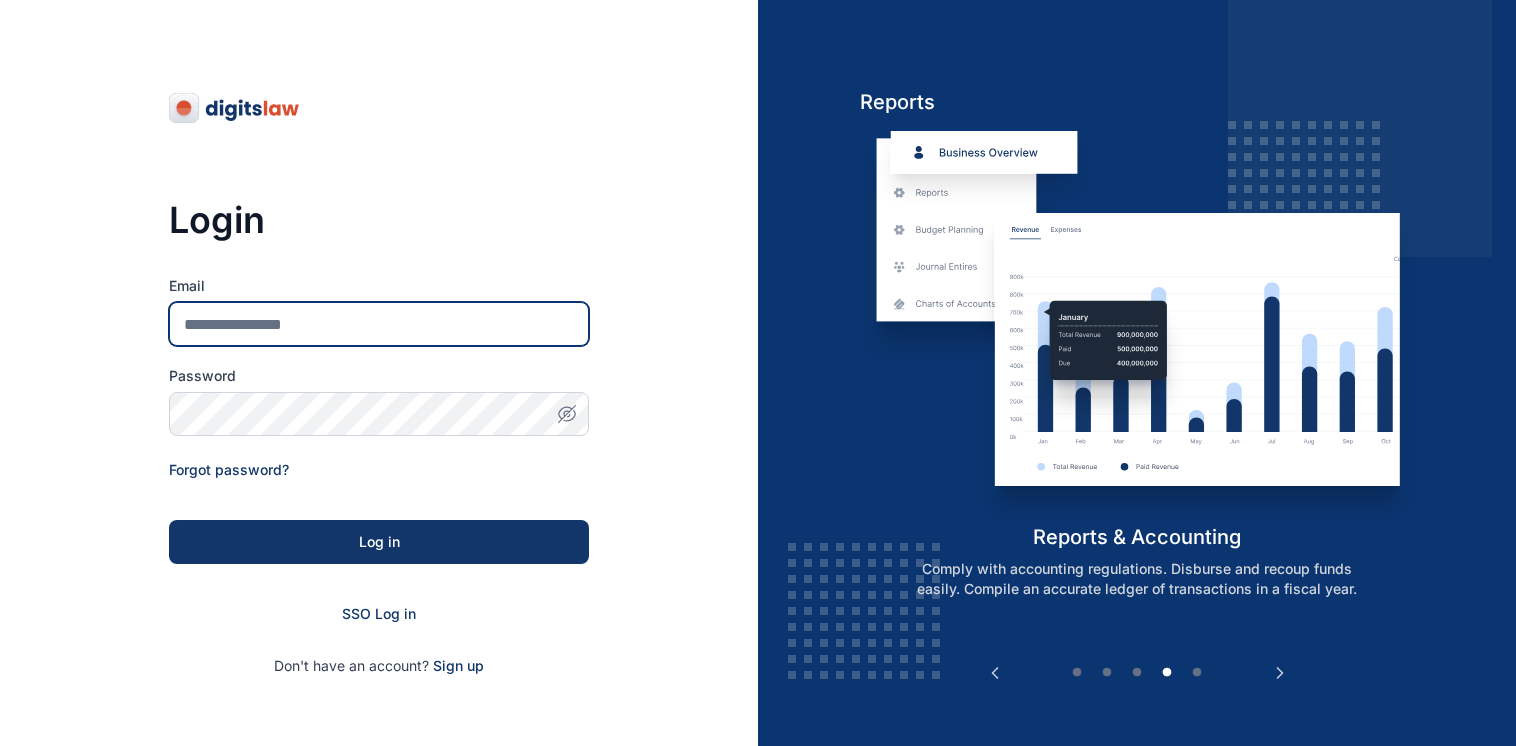 click on "Email" at bounding box center [379, 324] 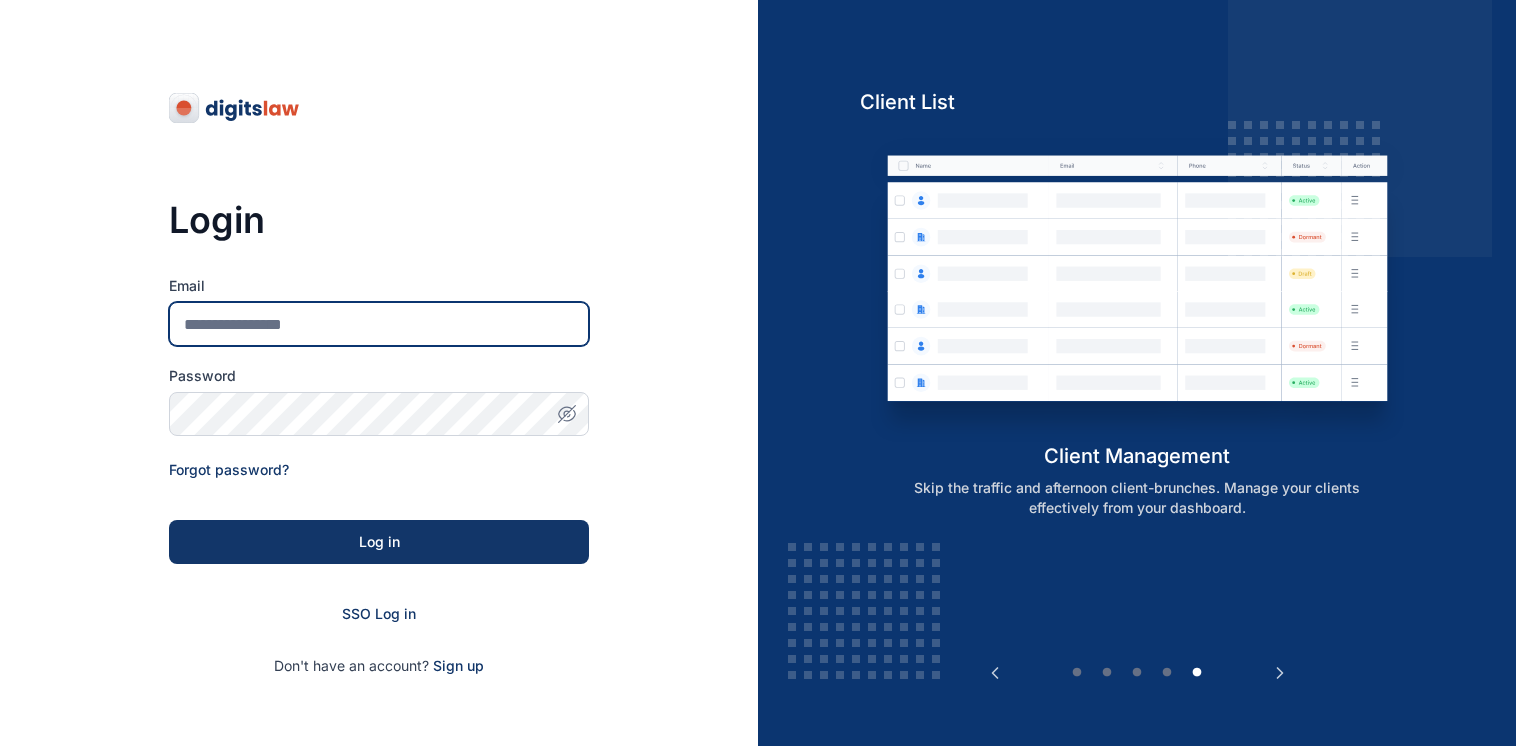 type on "**********" 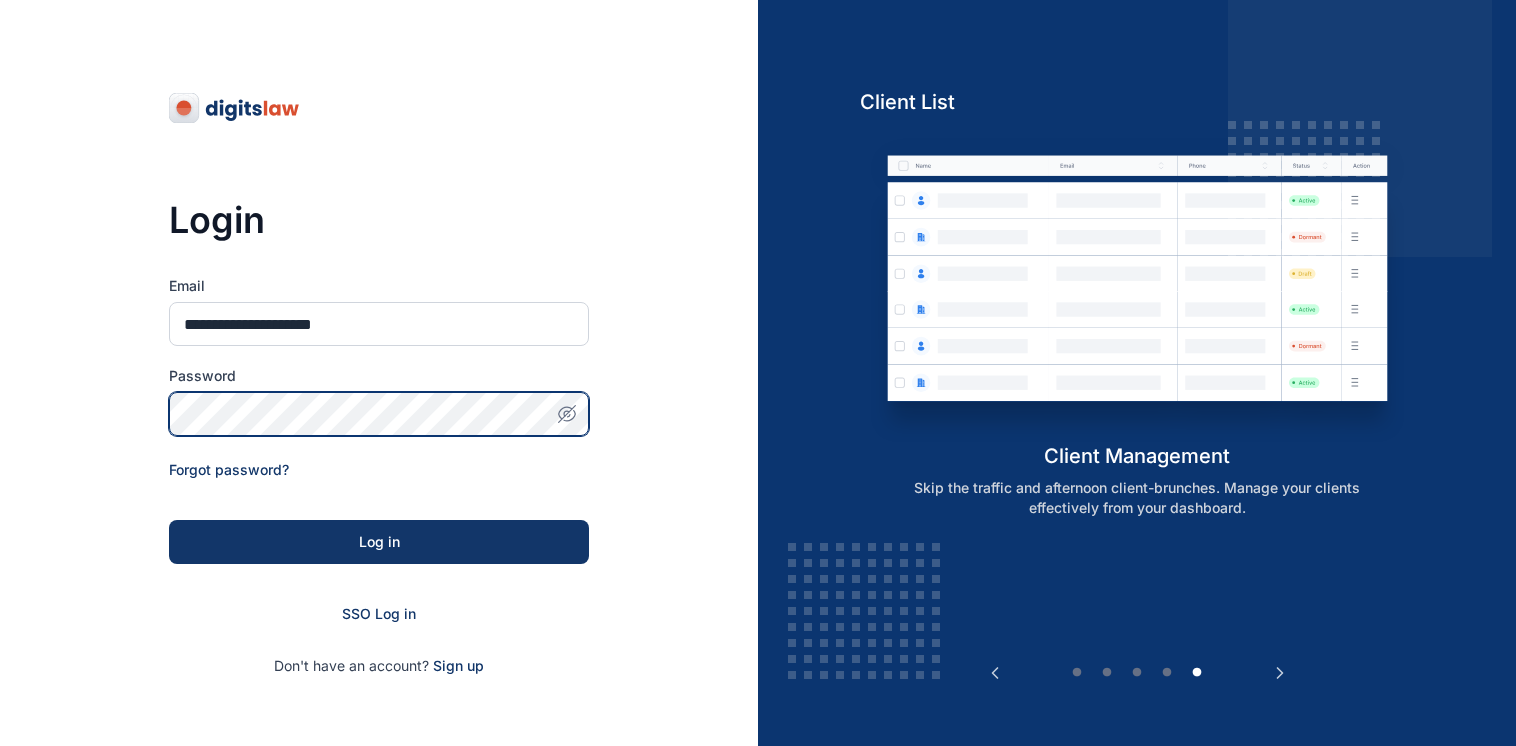 click on "Log in" at bounding box center (379, 542) 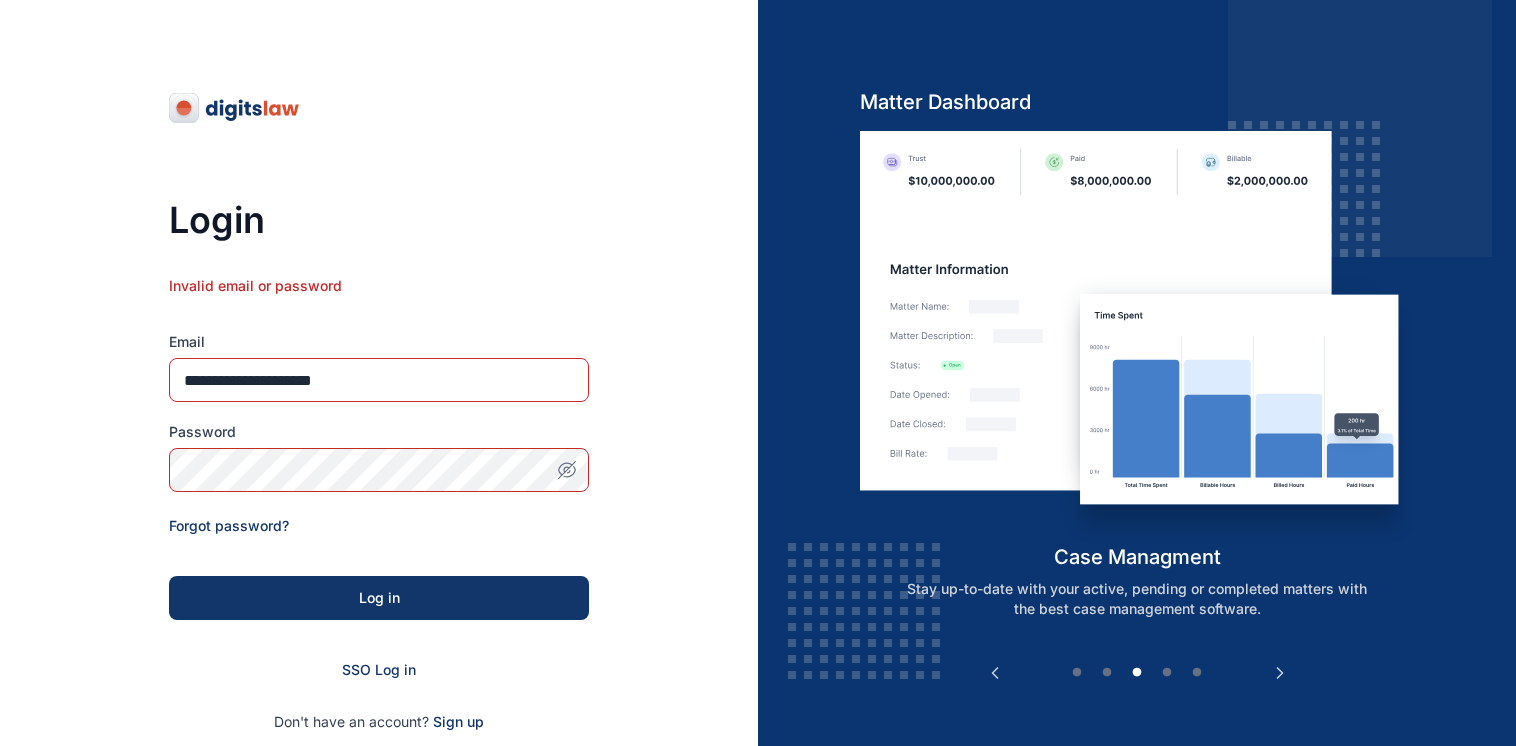 click on "**********" at bounding box center [379, 484] 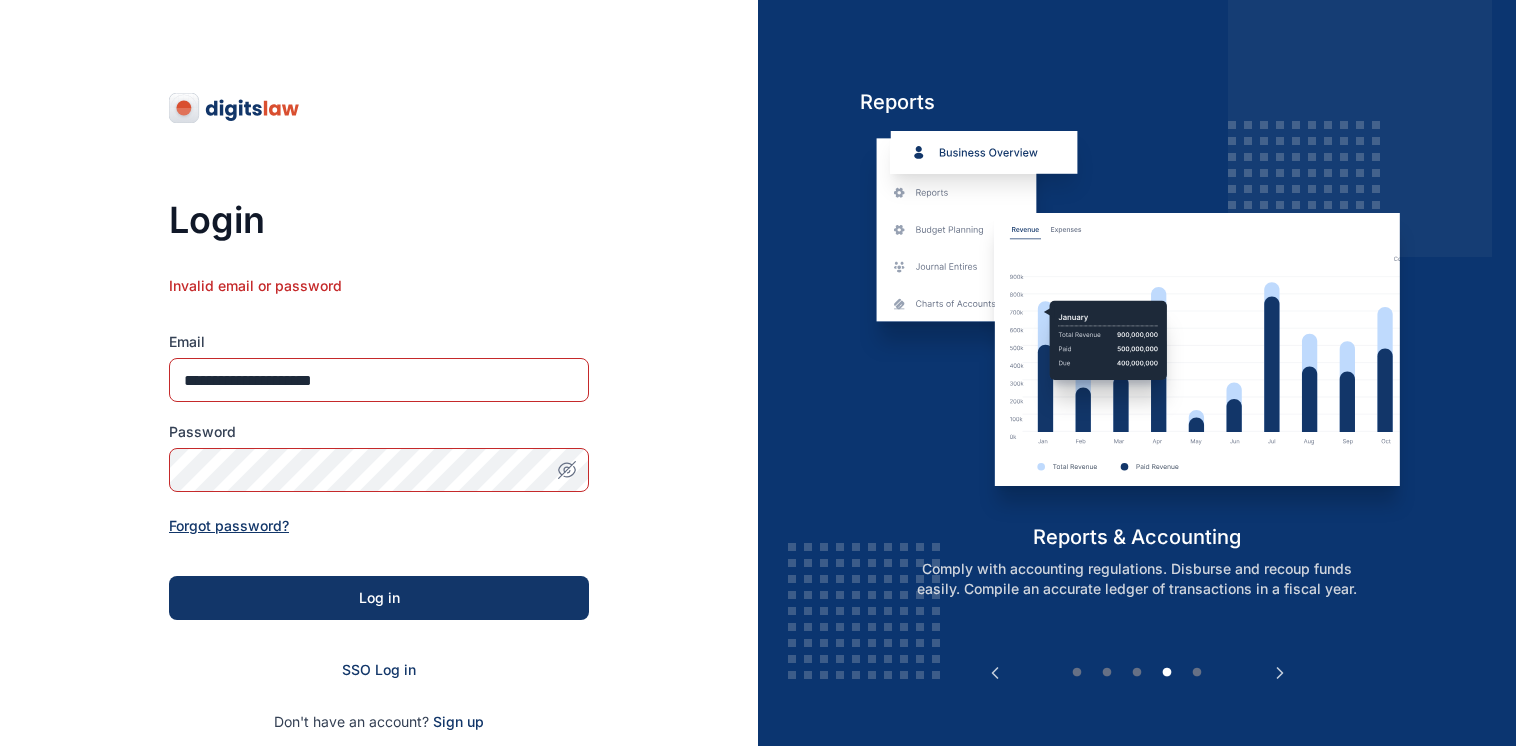 click on "Forgot password?" at bounding box center (229, 525) 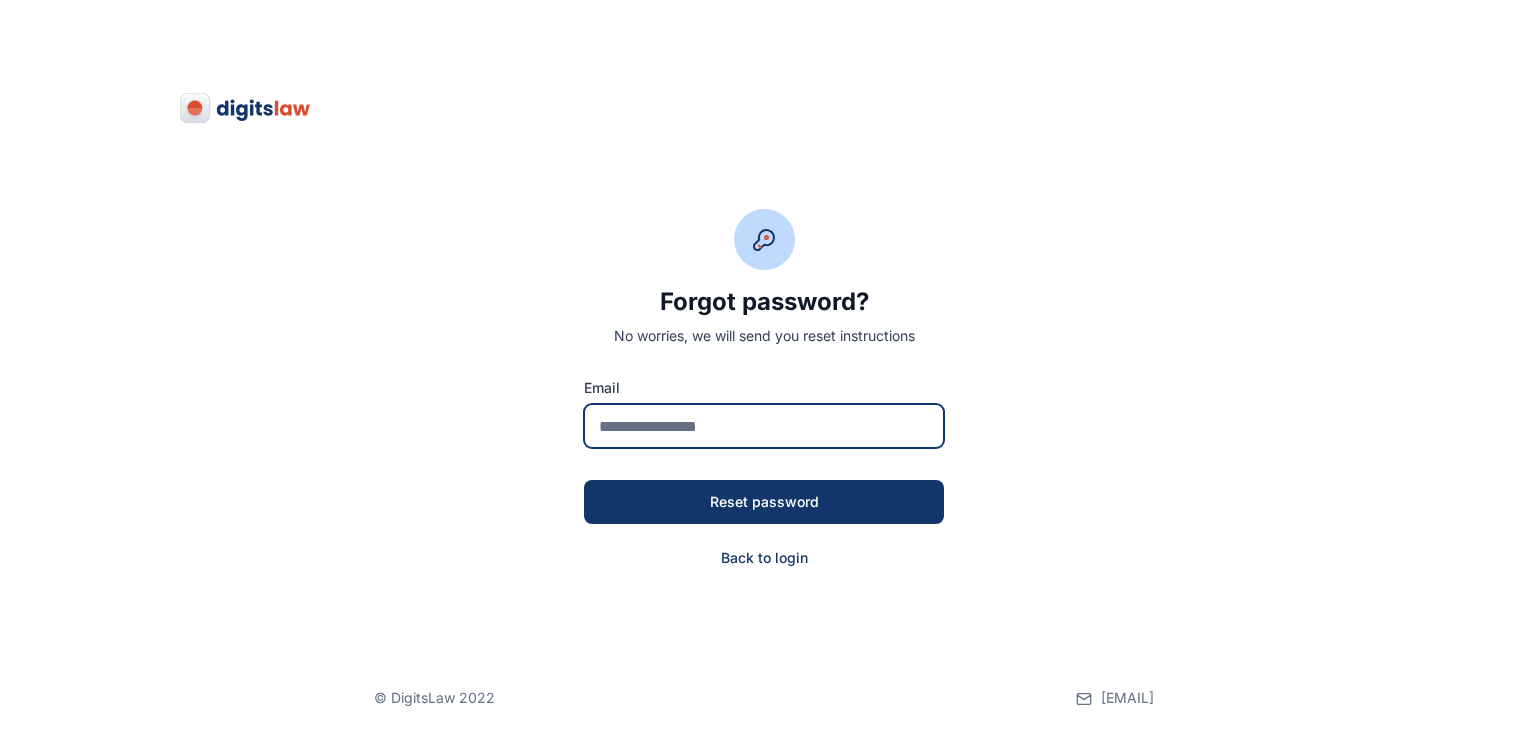 click at bounding box center (764, 426) 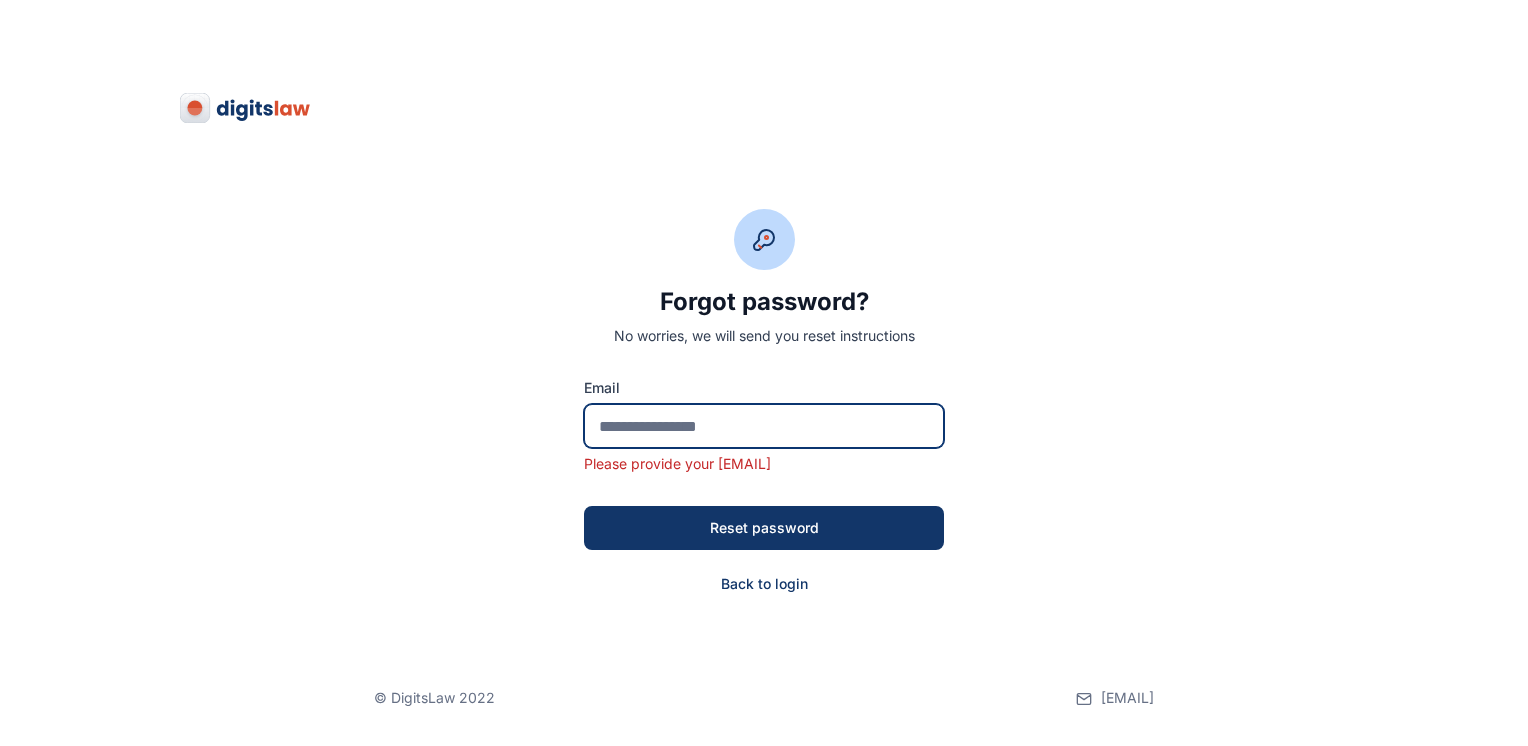 click at bounding box center (764, 426) 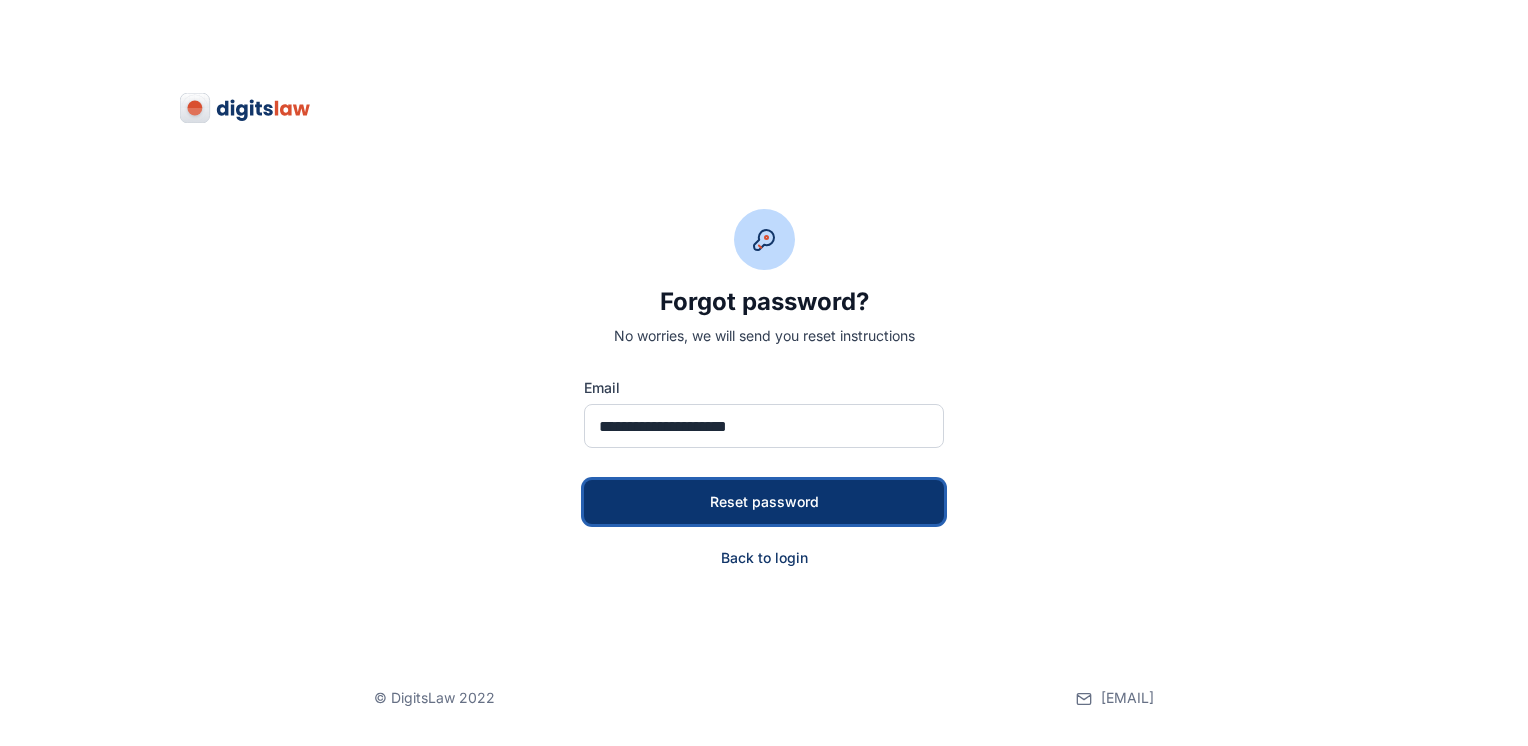 click on "Reset password" at bounding box center [764, 502] 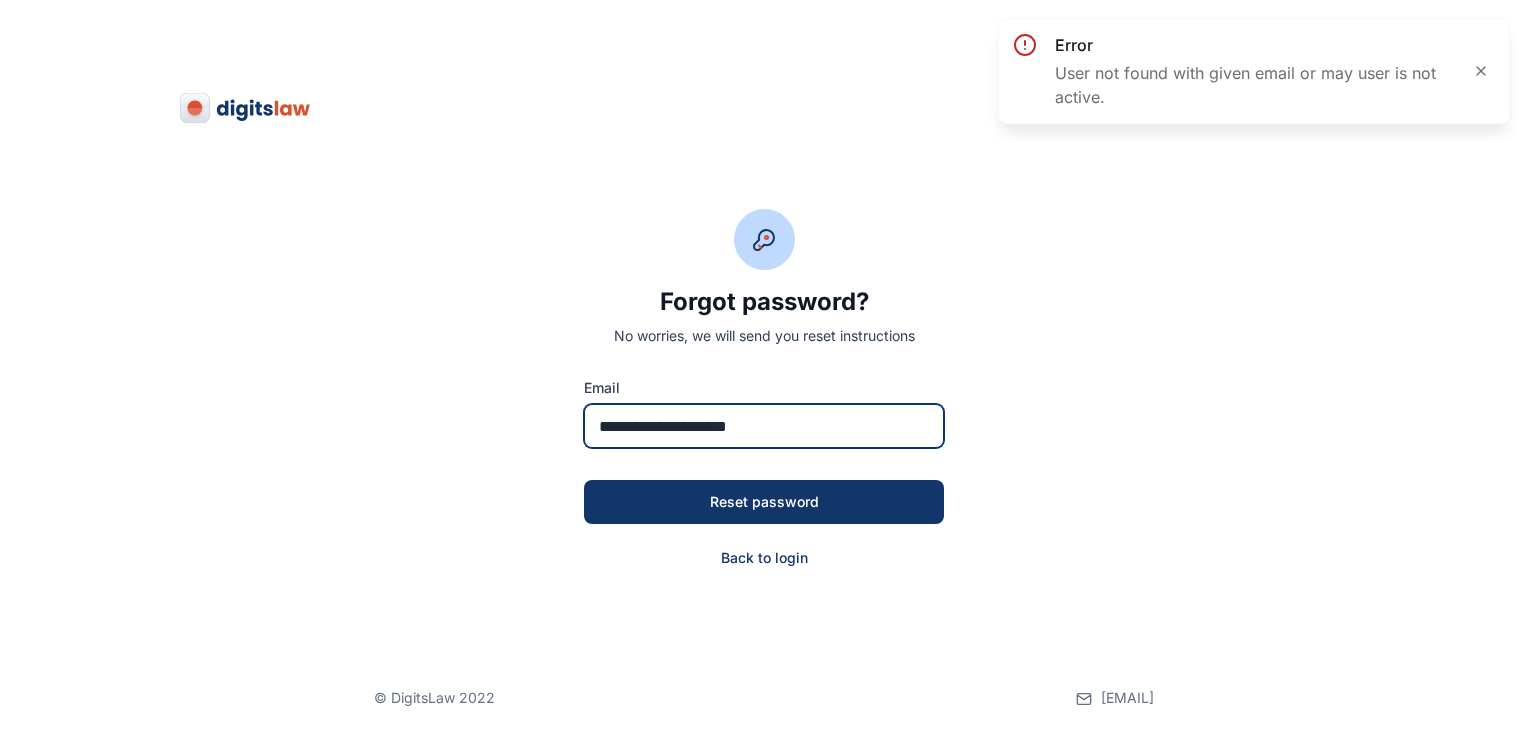 click on "**********" at bounding box center (764, 426) 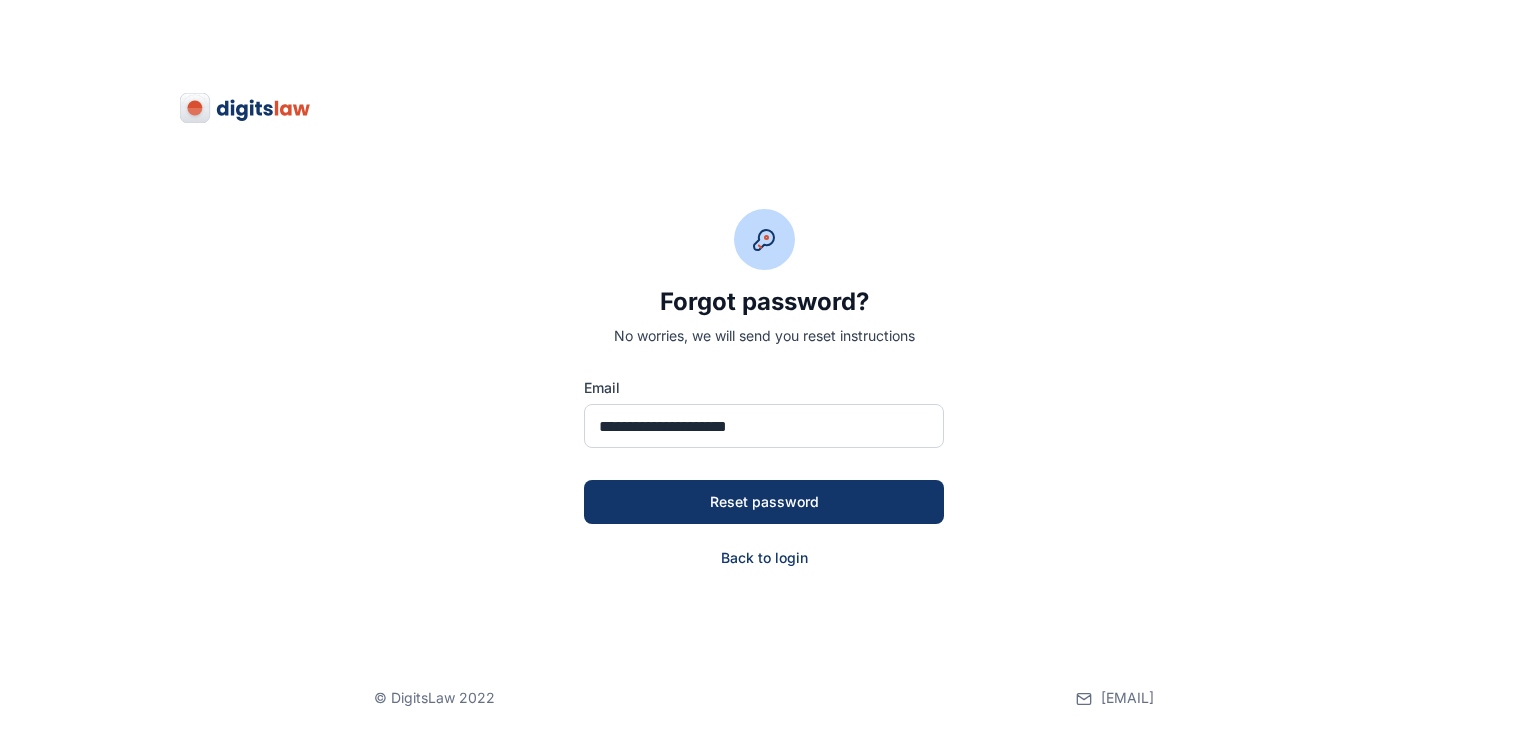 click on "**********" at bounding box center (764, 284) 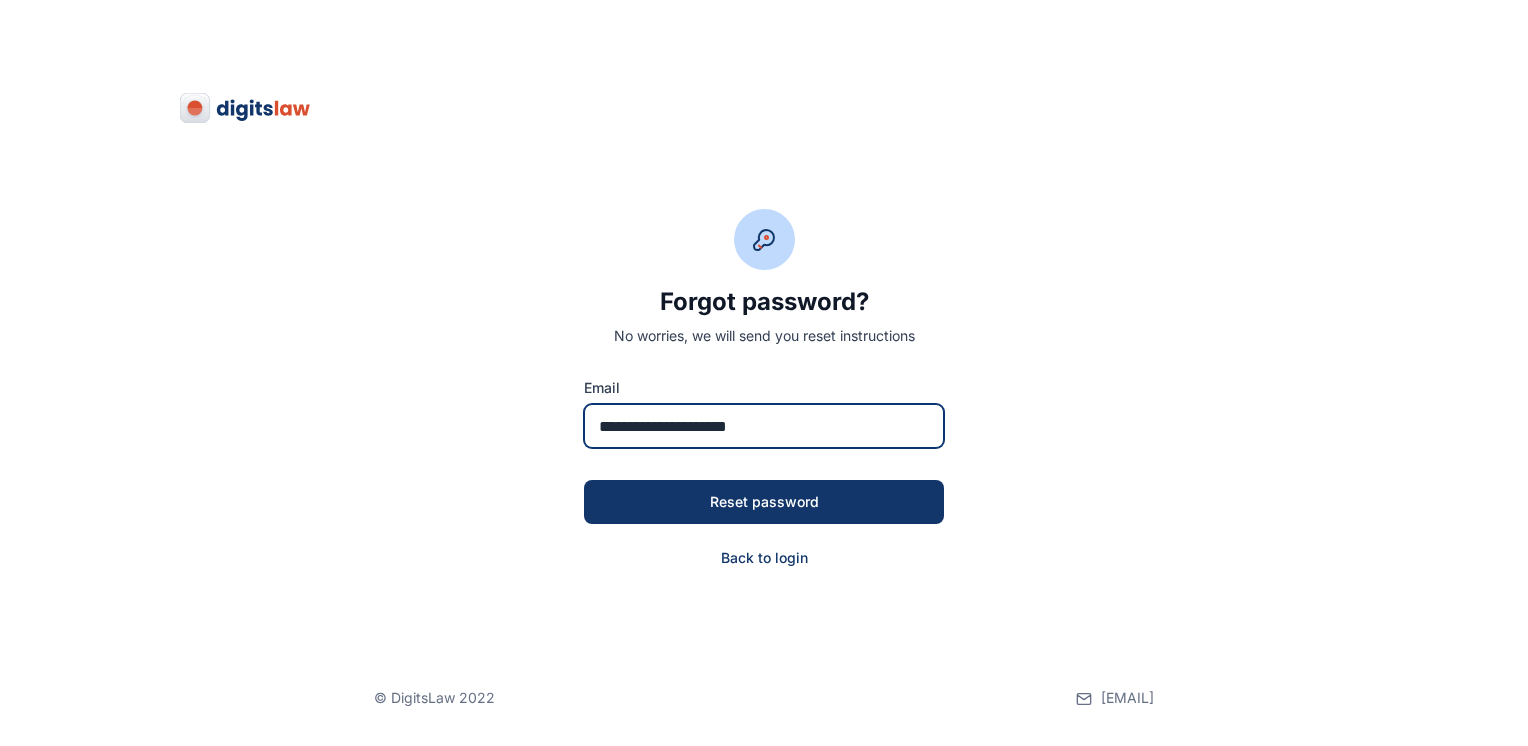 click on "**********" at bounding box center (764, 426) 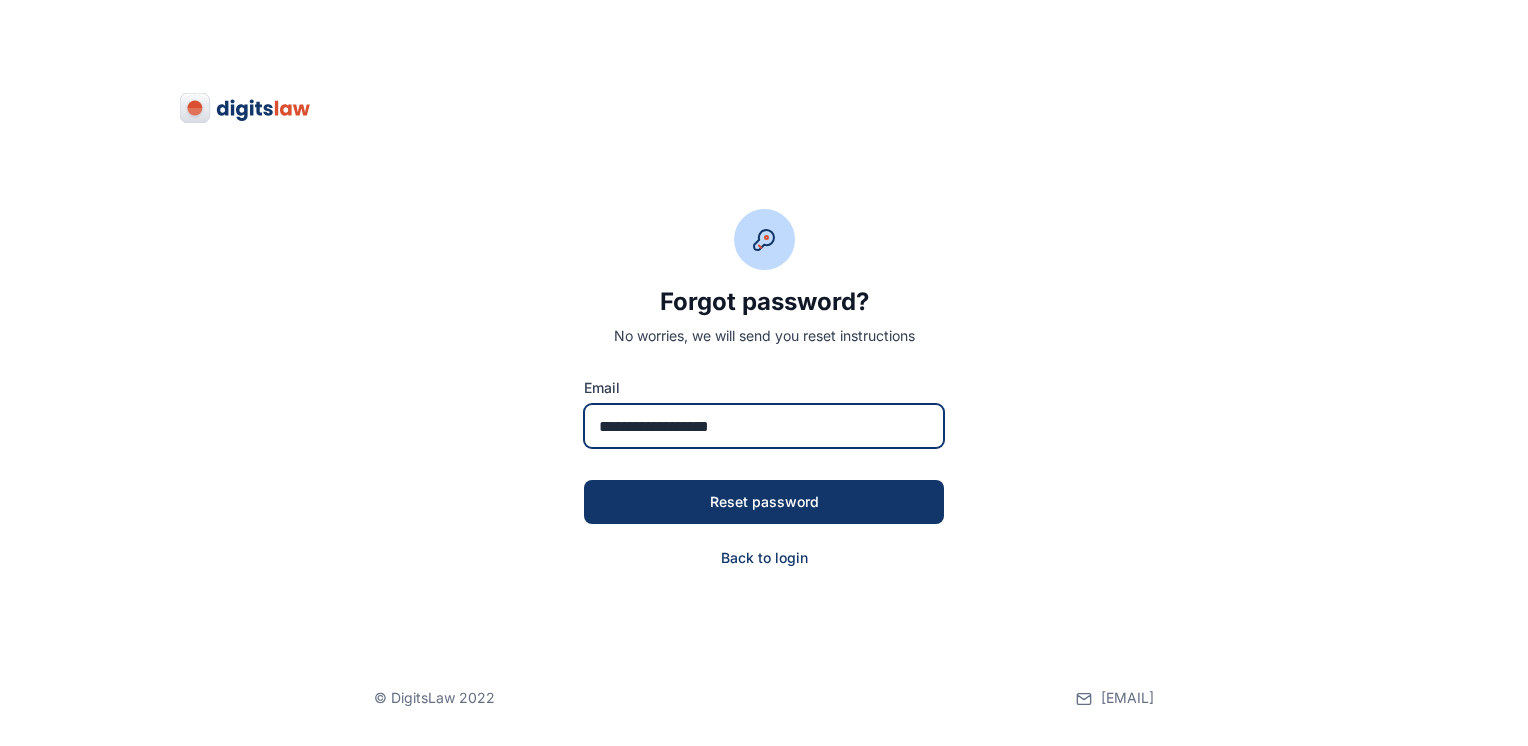 type on "**********" 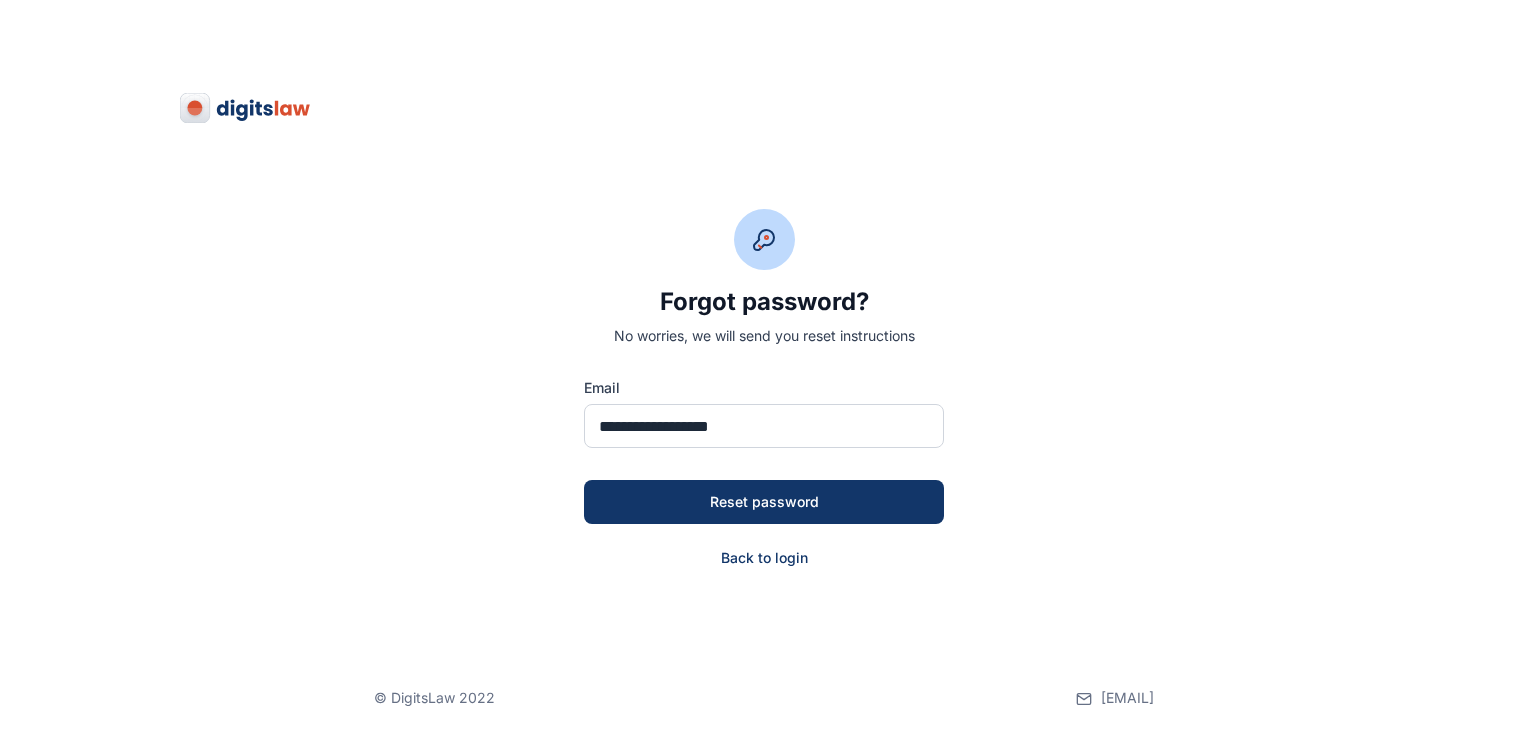 click on "**********" at bounding box center (764, 284) 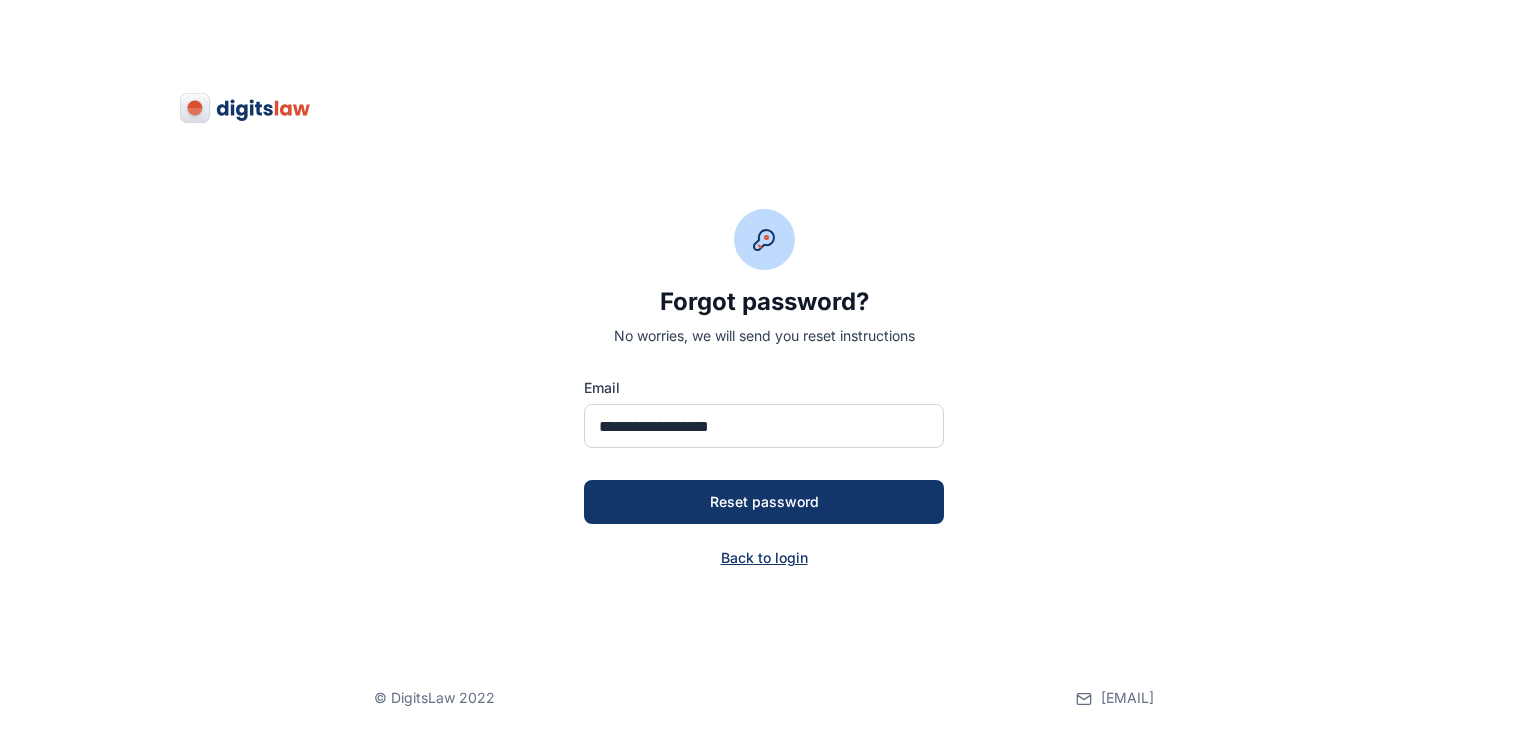 click on "Back to login" at bounding box center (764, 558) 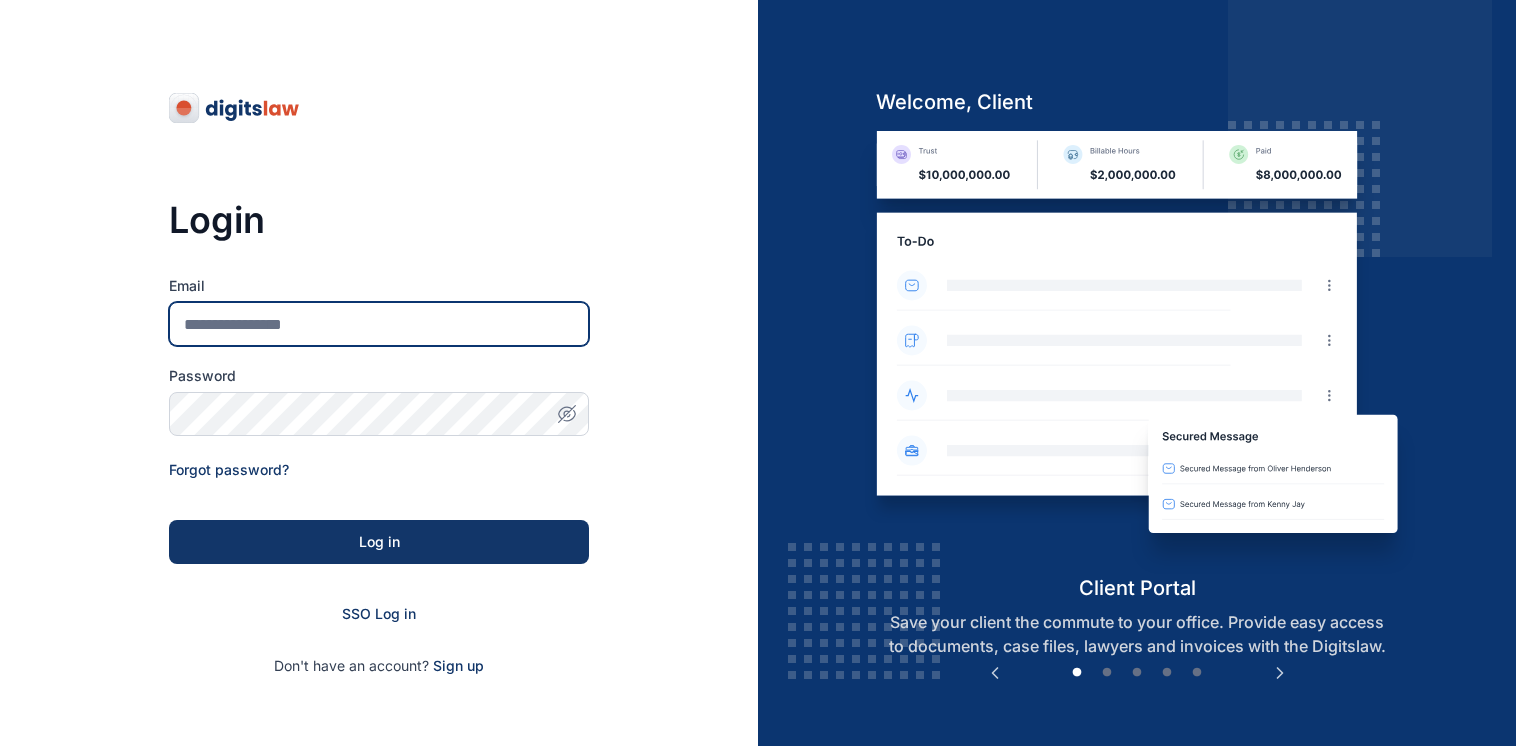 click on "Email" at bounding box center (379, 324) 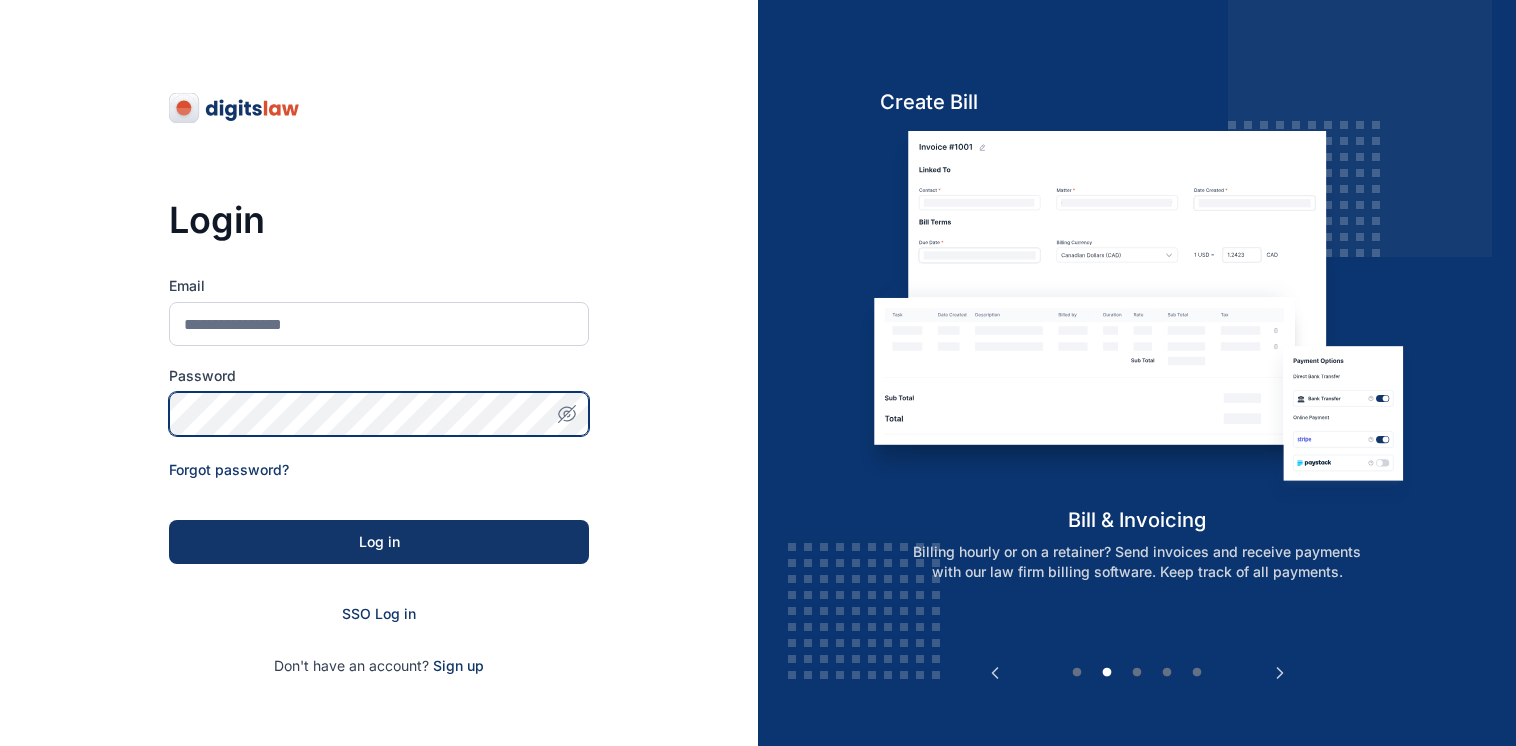 click on "Password" at bounding box center (379, 401) 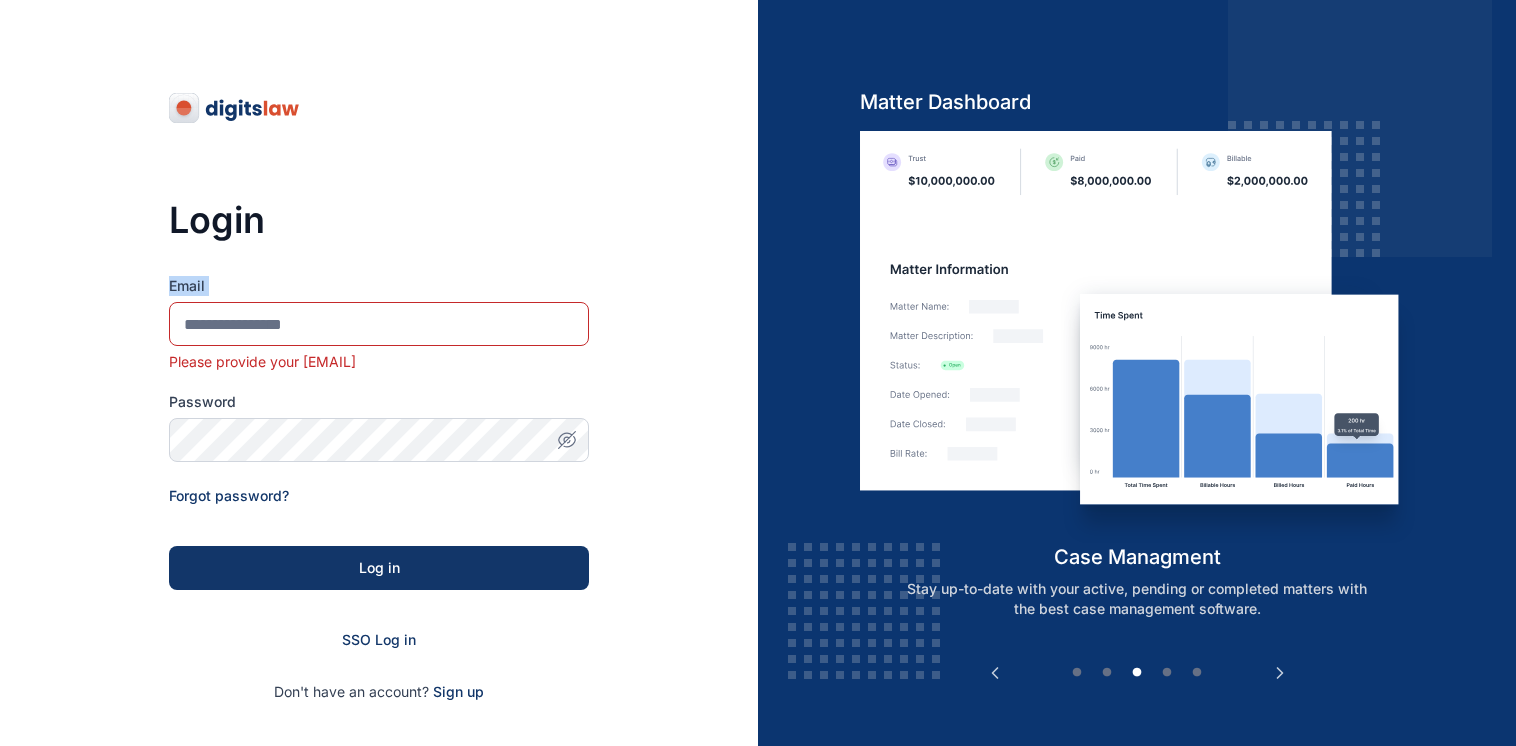 drag, startPoint x: 217, startPoint y: 294, endPoint x: 217, endPoint y: 310, distance: 16 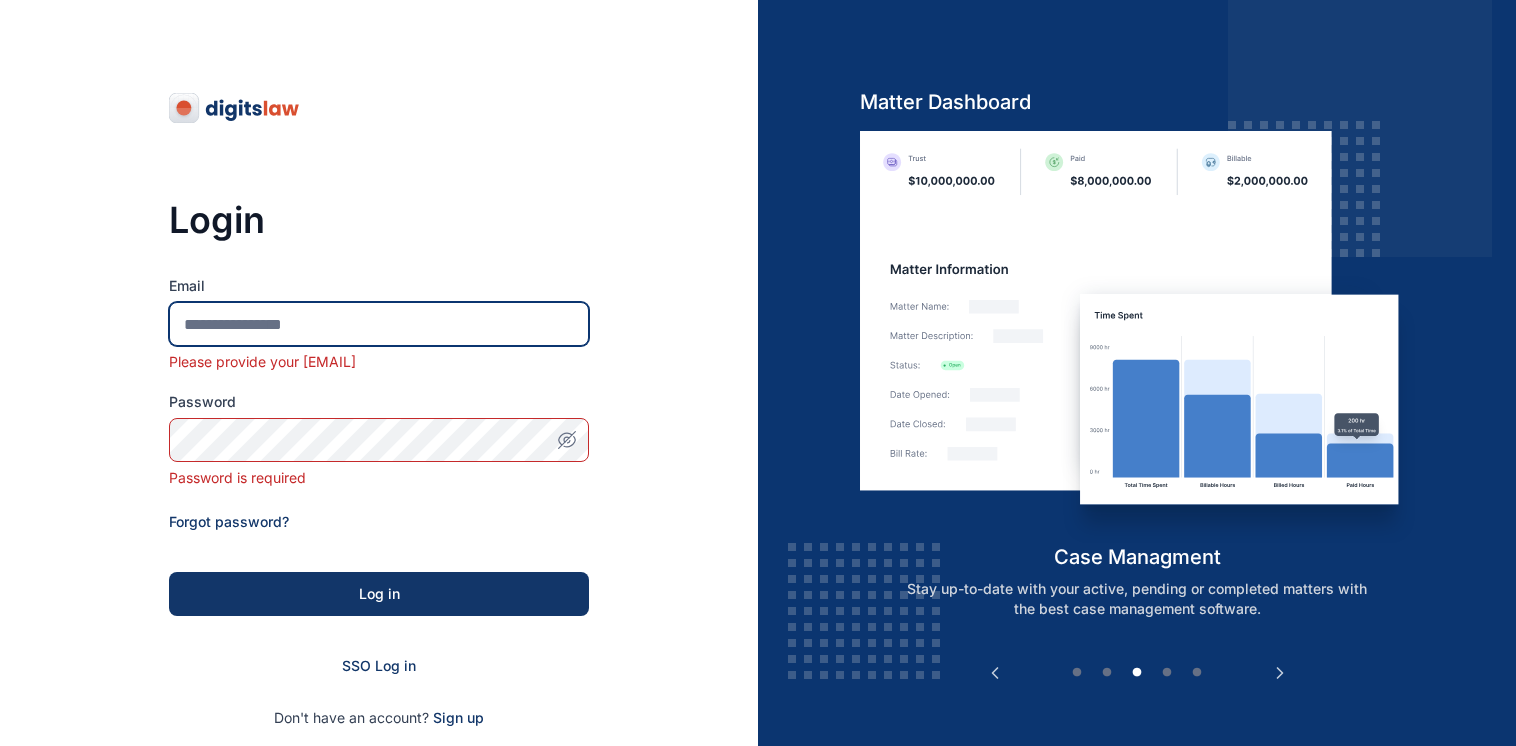 click on "Email" at bounding box center (379, 324) 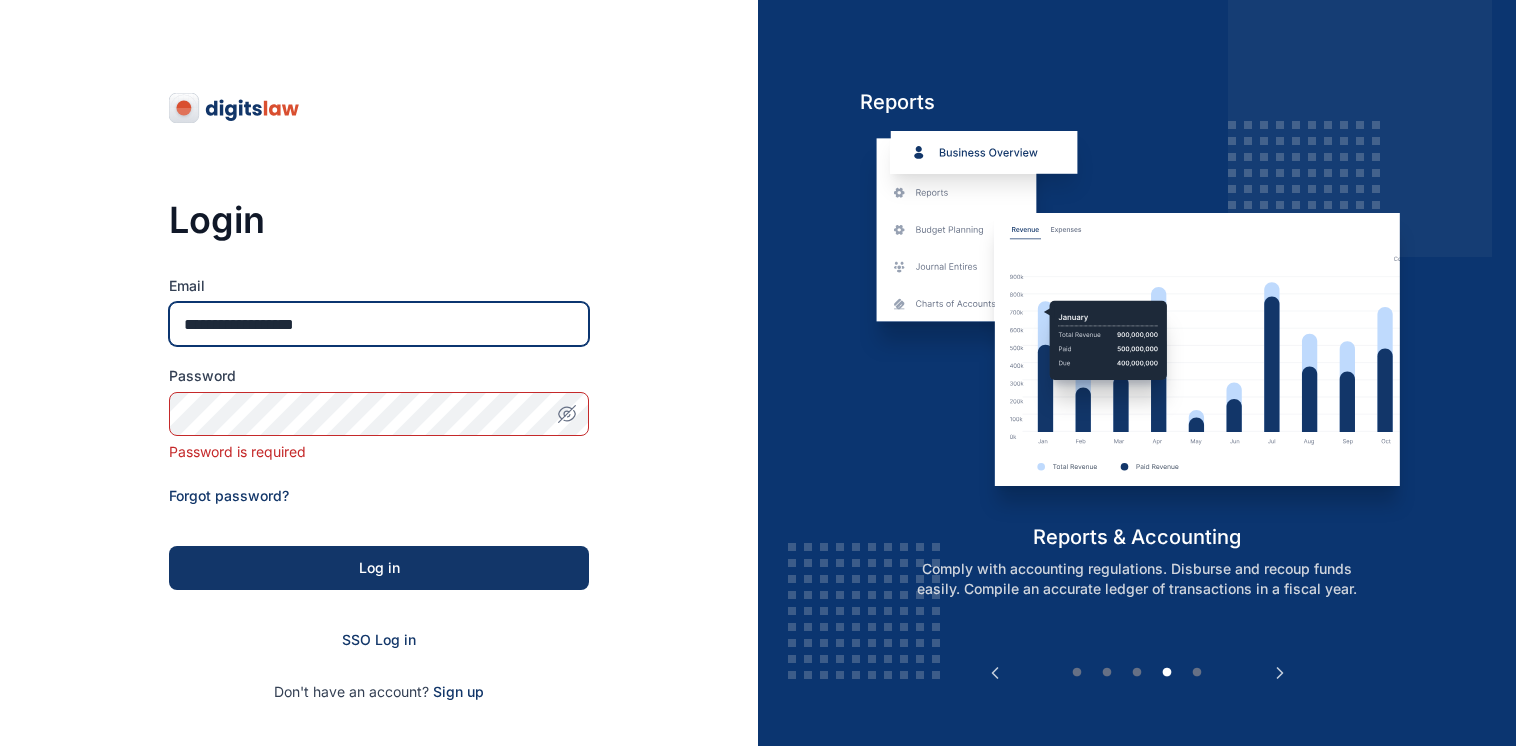 type on "**********" 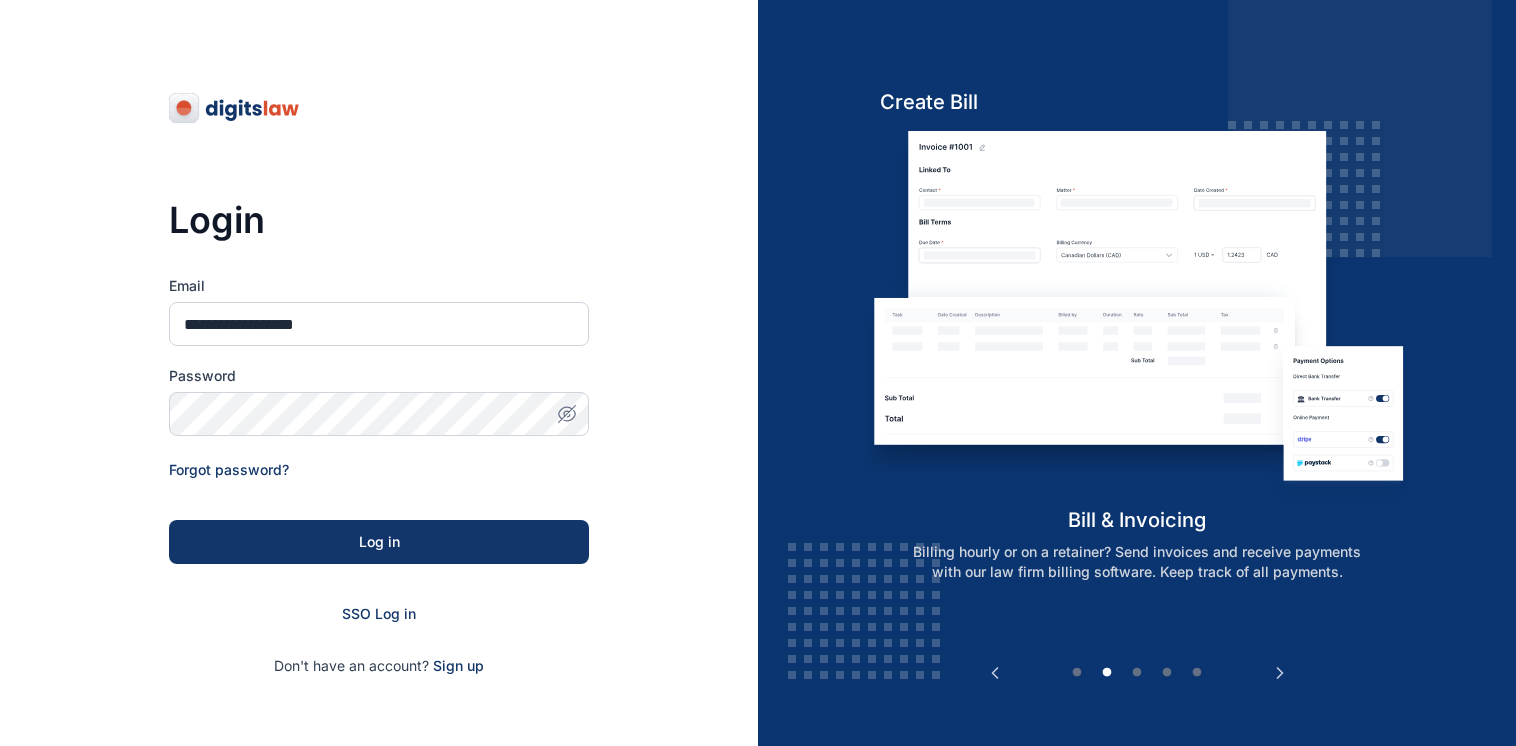 click on "**********" at bounding box center [379, 456] 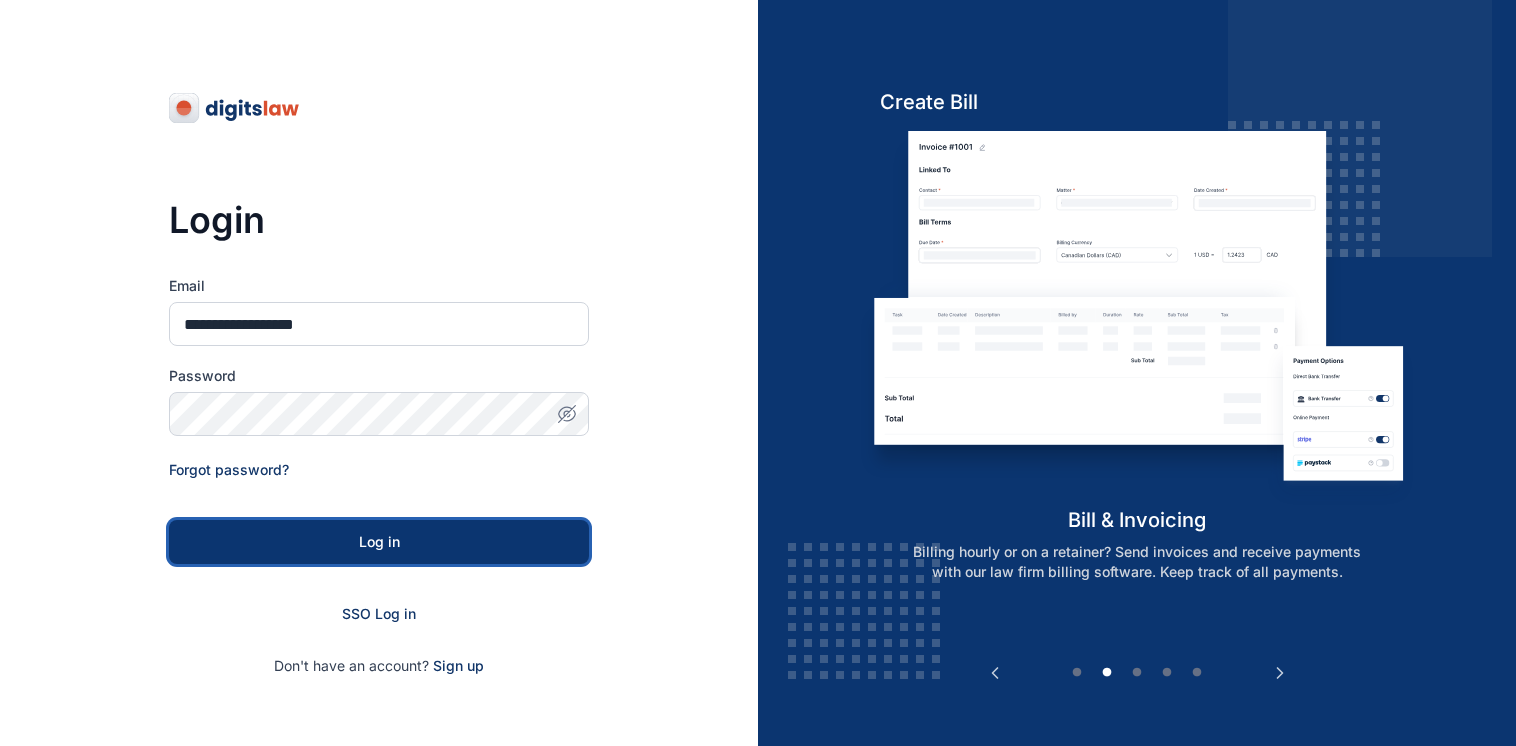 click on "Log in" at bounding box center (379, 542) 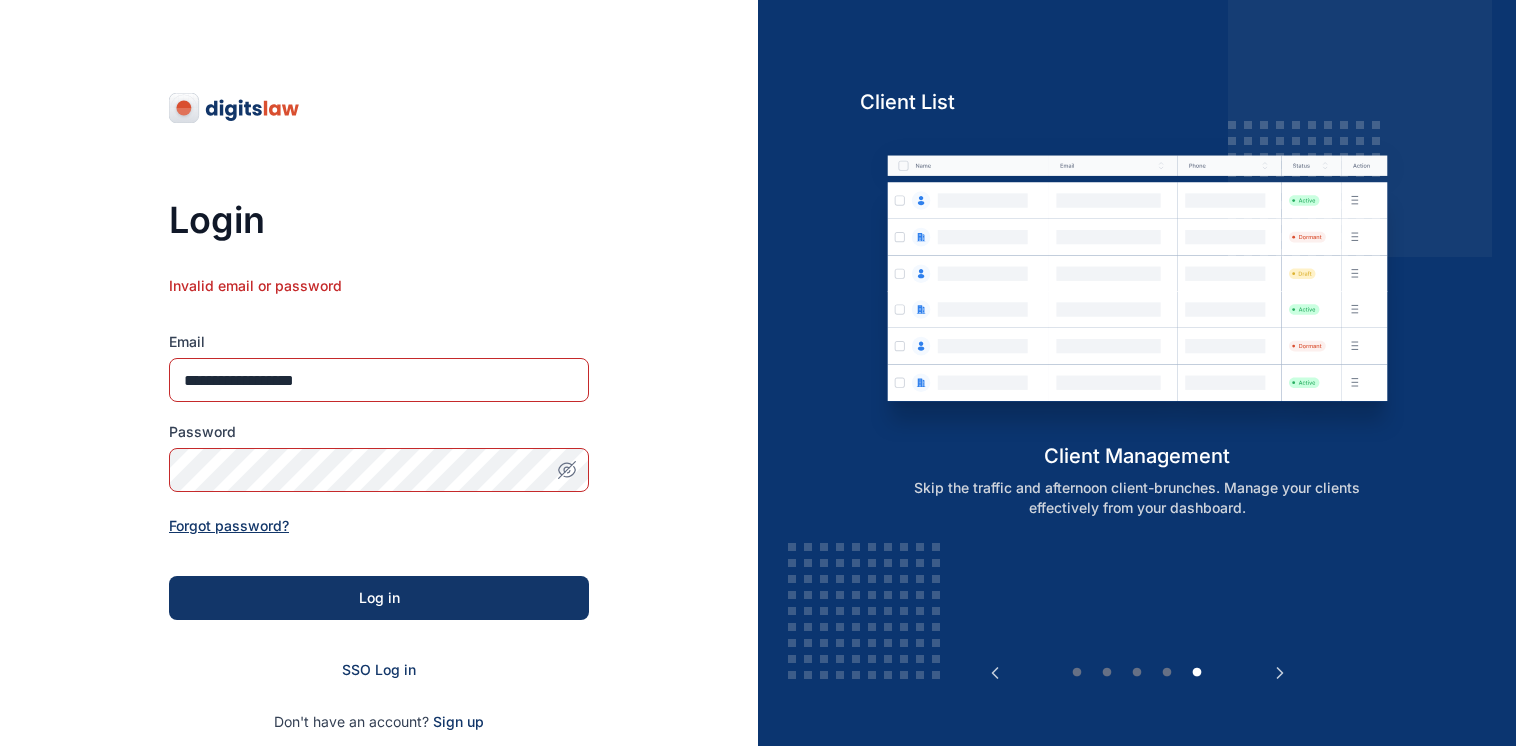 click on "Forgot password?" at bounding box center [229, 525] 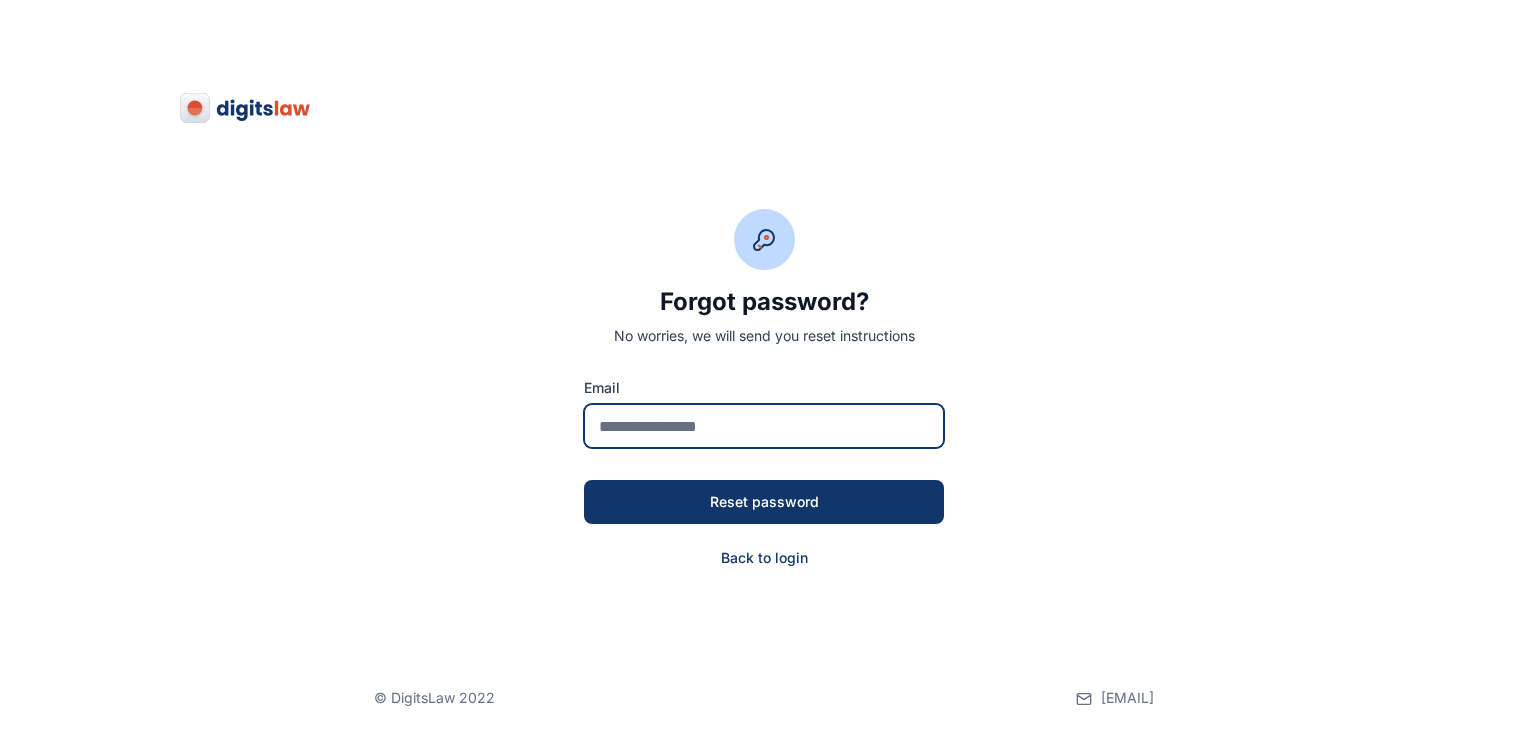 click at bounding box center (764, 426) 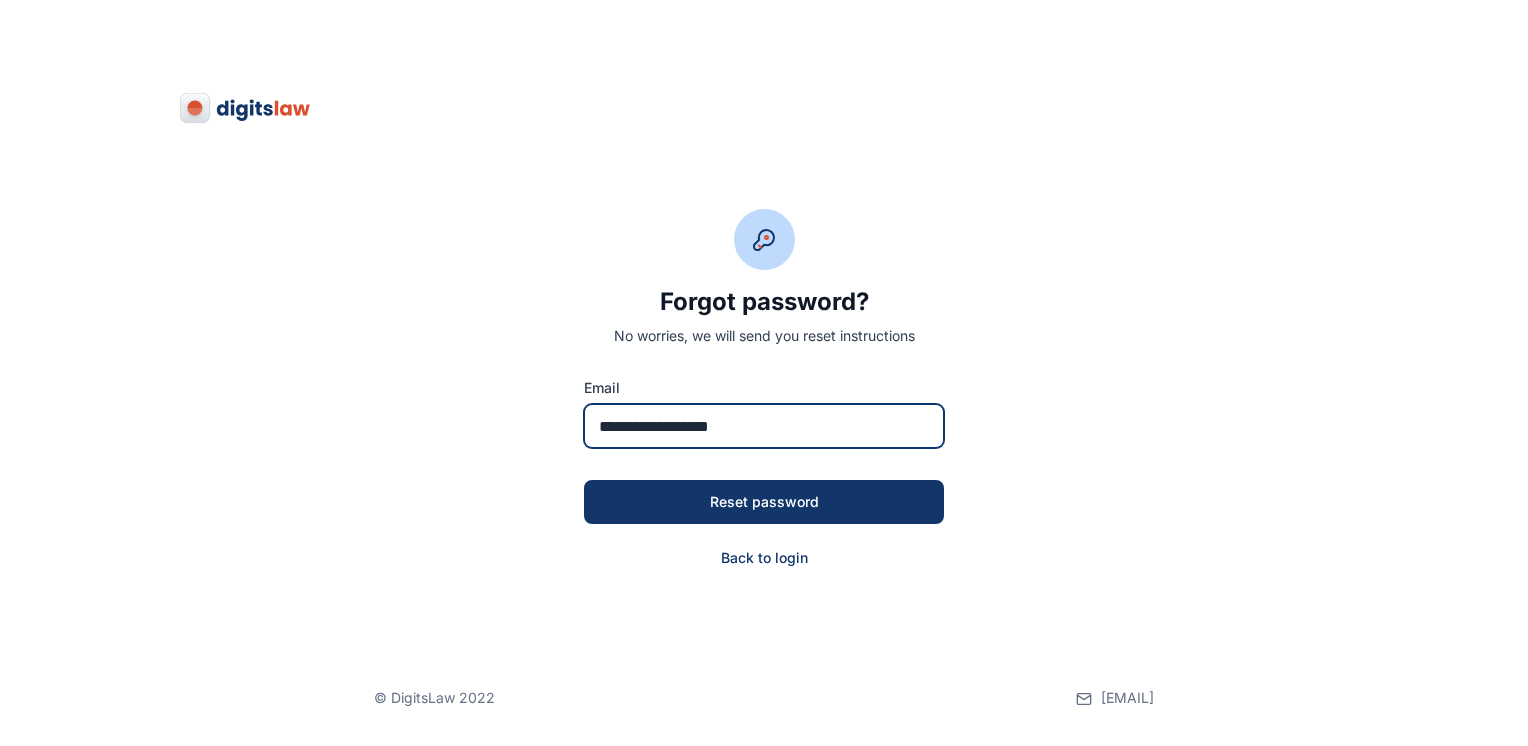 type on "**********" 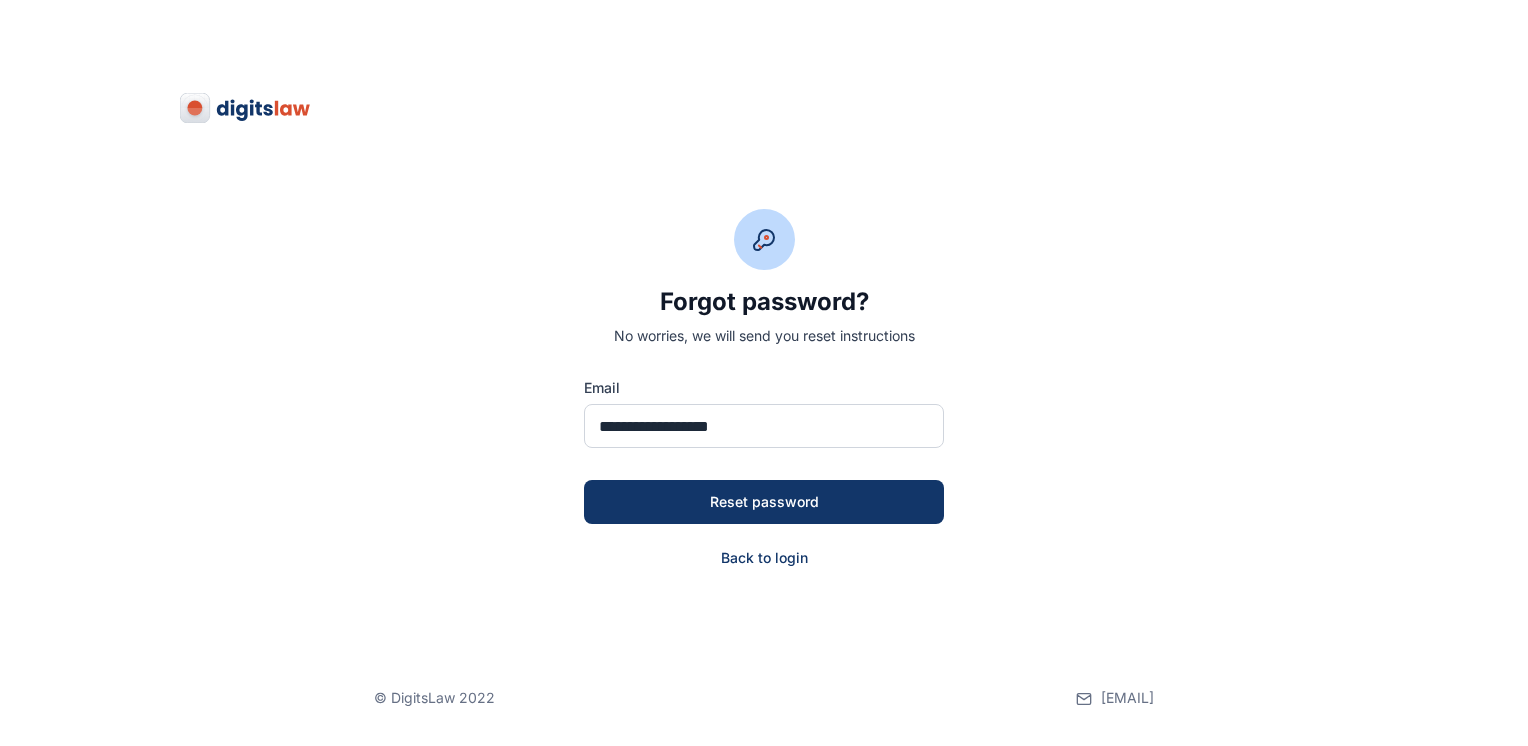 click on "**********" at bounding box center [764, 284] 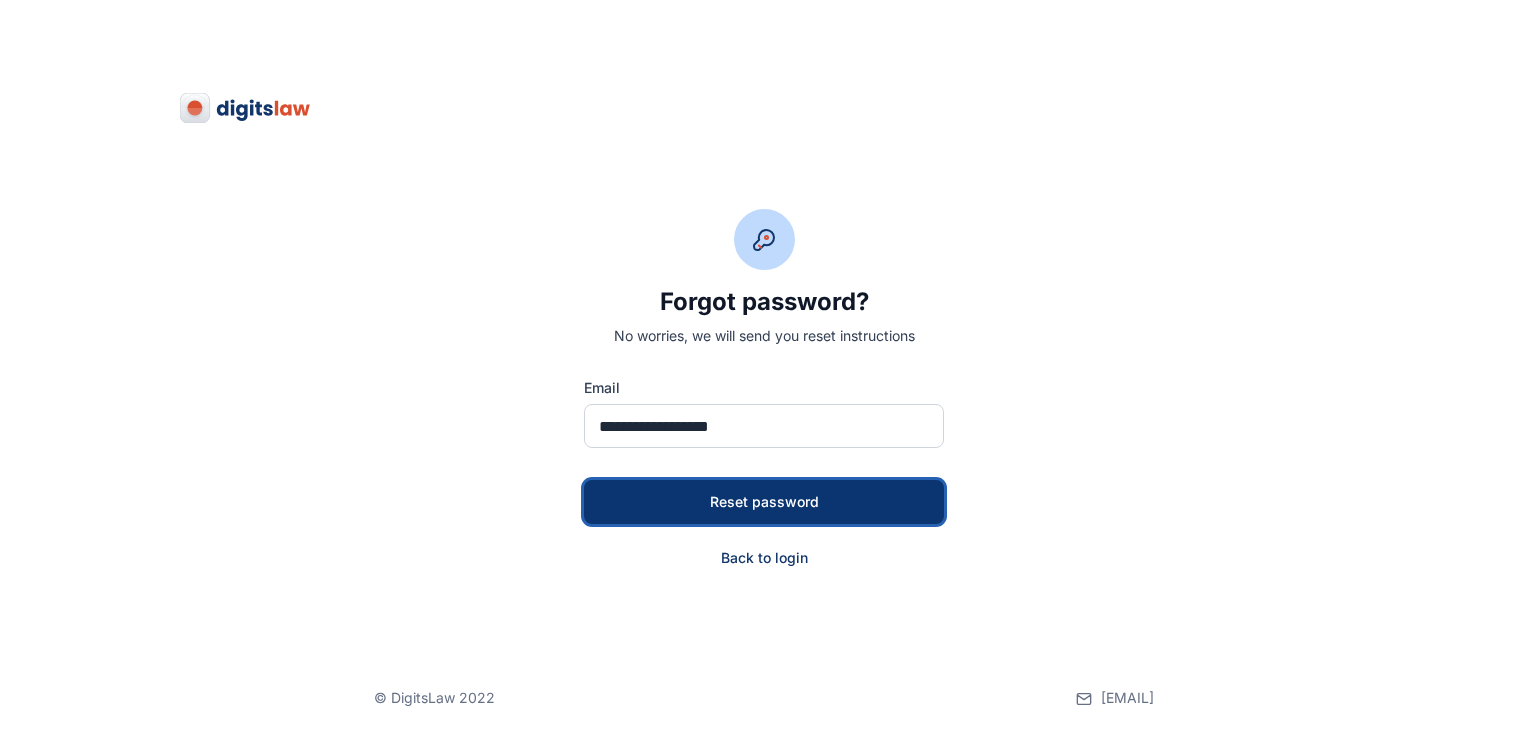 click on "Reset password" at bounding box center [764, 502] 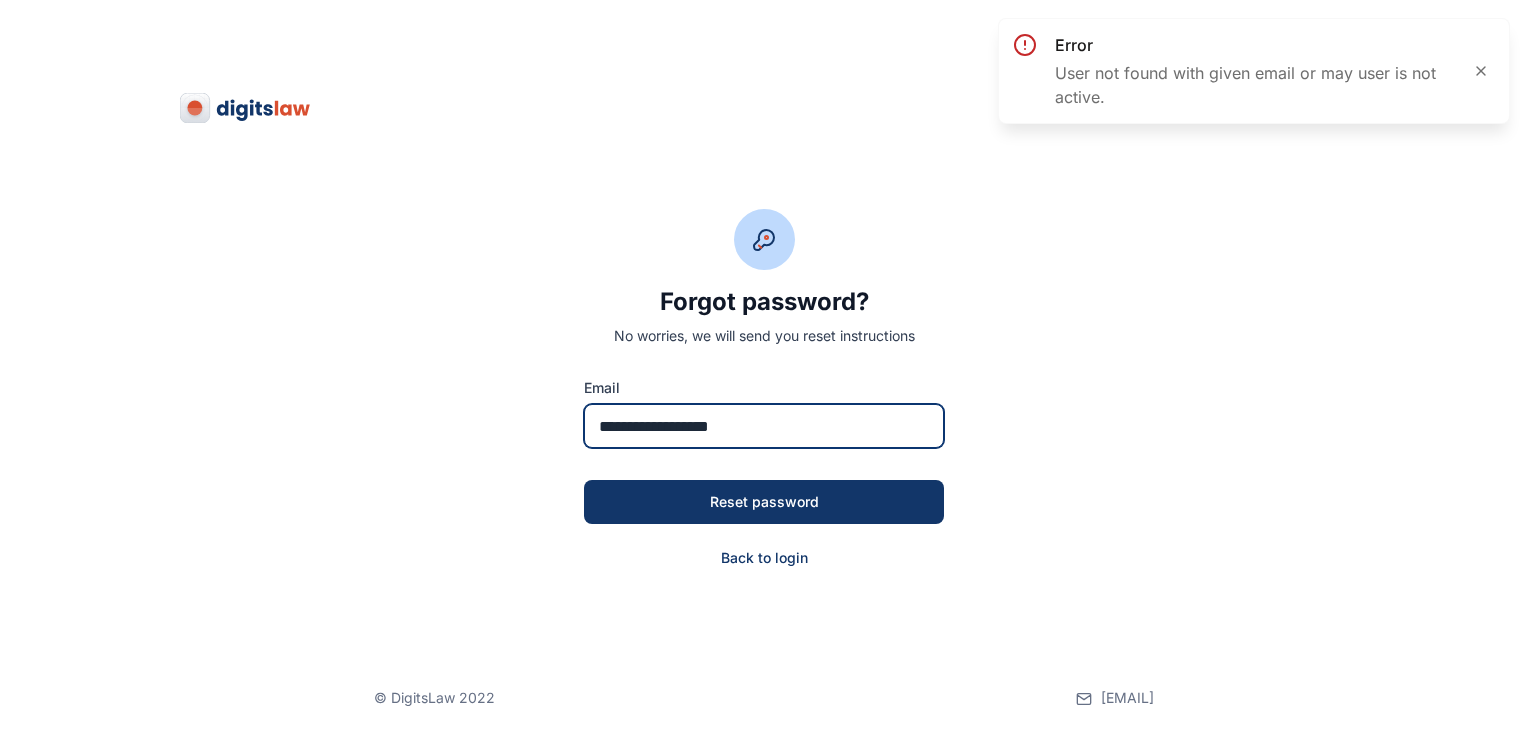 click on "**********" at bounding box center (764, 426) 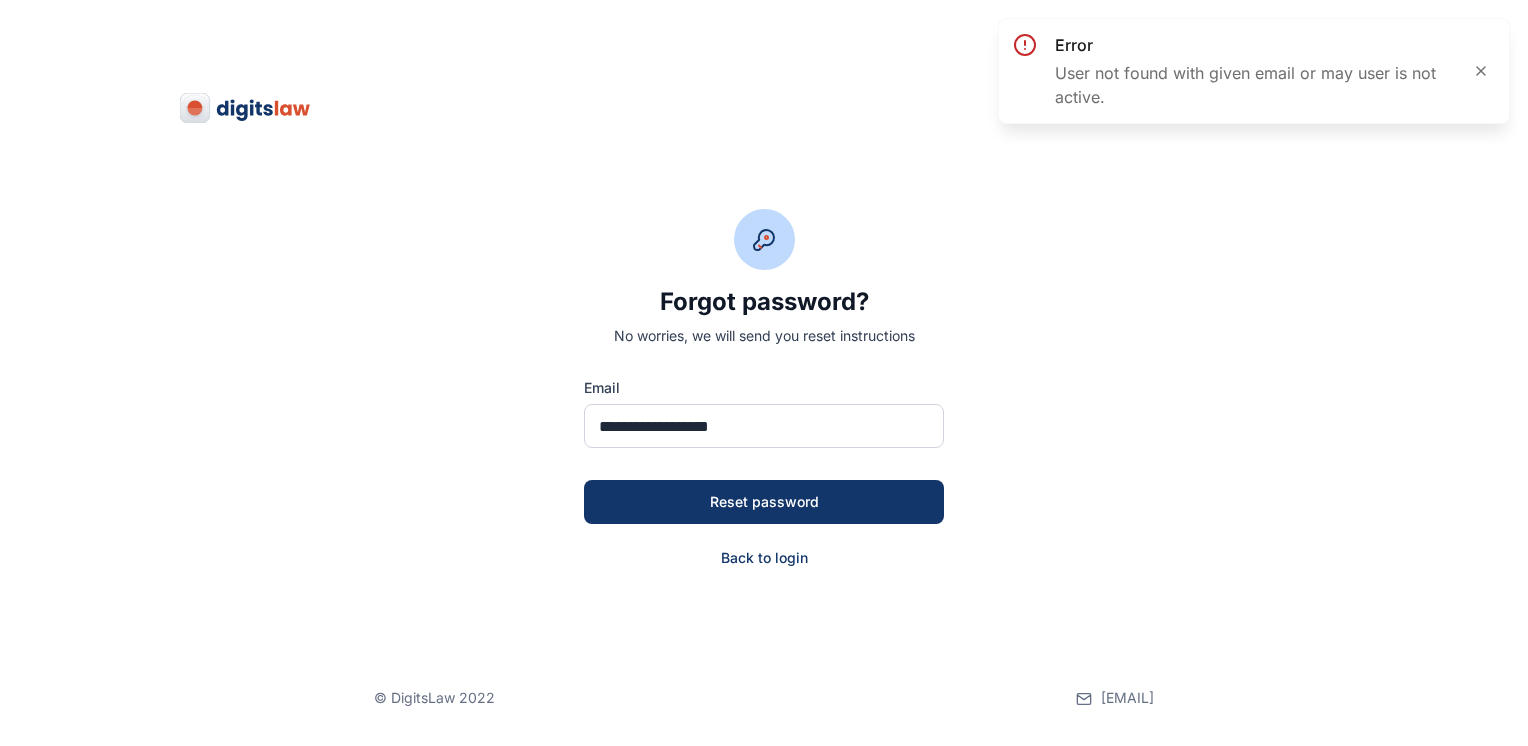 click on "**********" at bounding box center [764, 284] 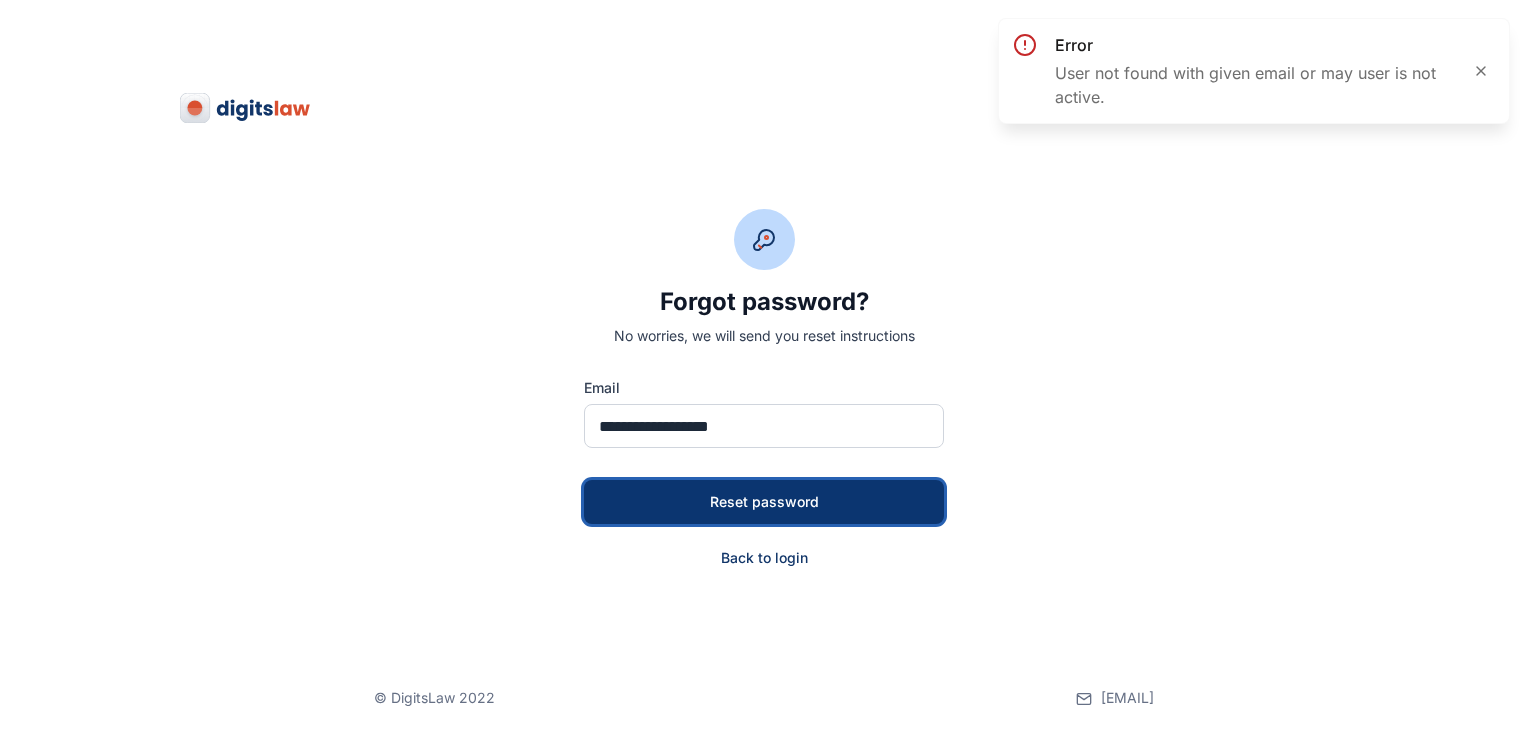 click on "Reset password" at bounding box center (764, 502) 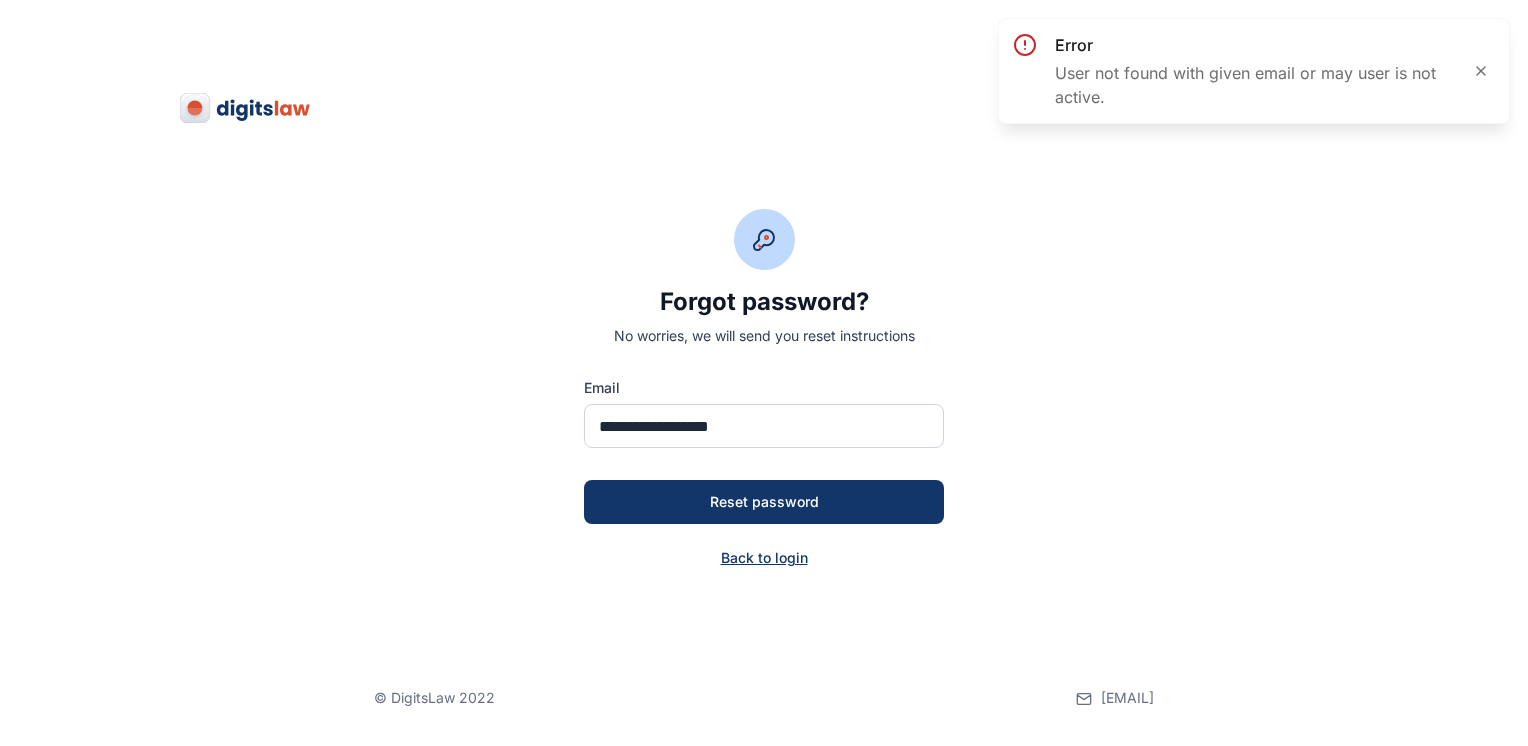 click on "Back to login" at bounding box center [764, 558] 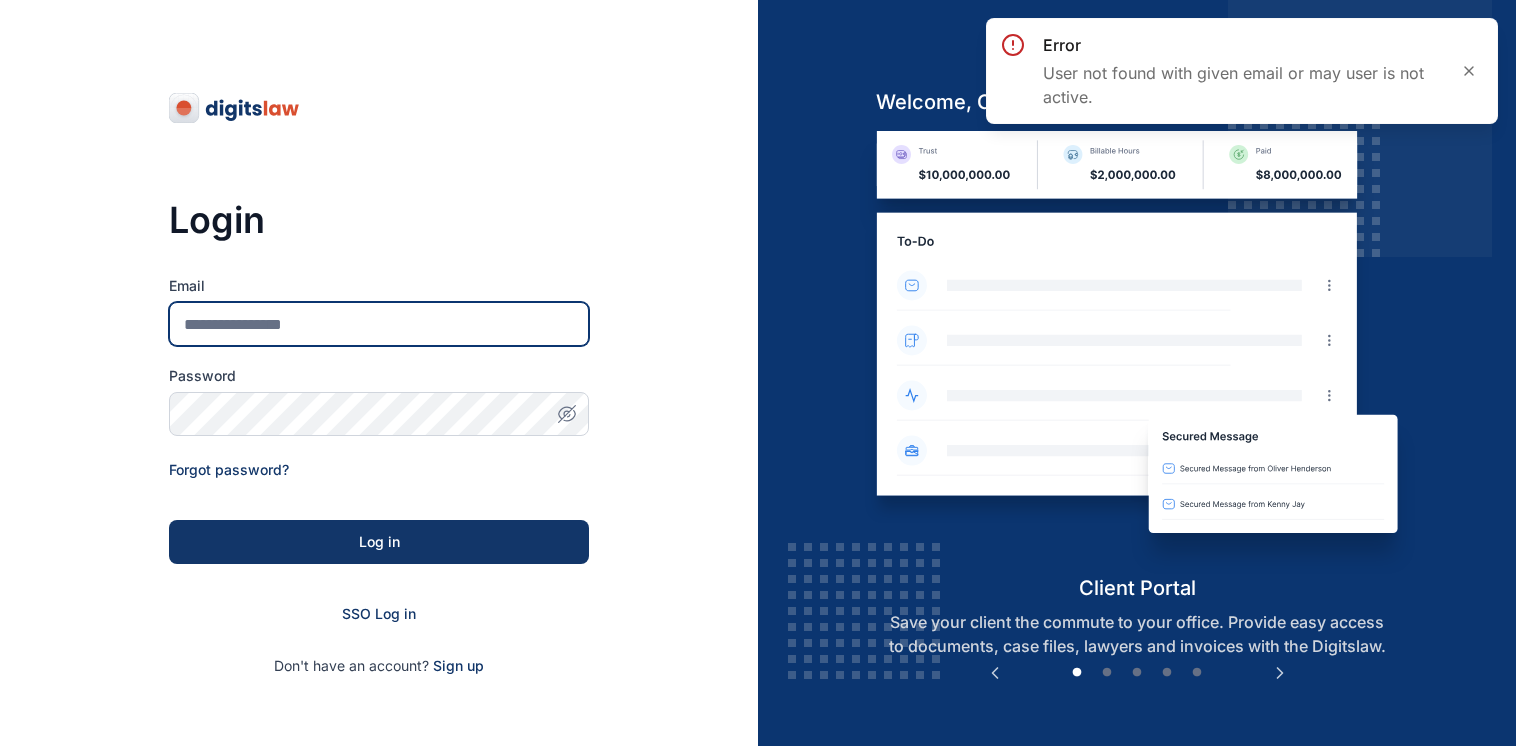 click on "Email" at bounding box center (379, 324) 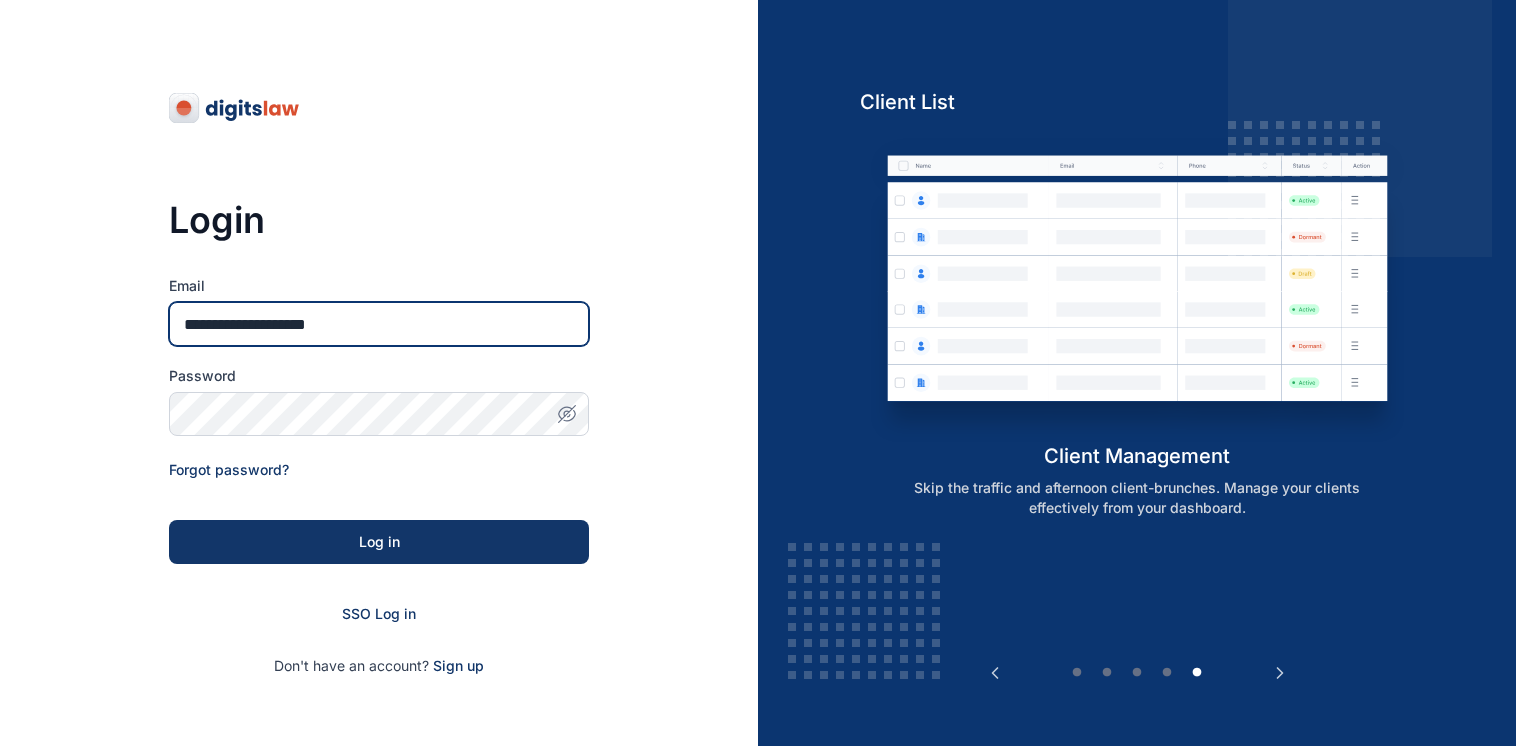 type on "**********" 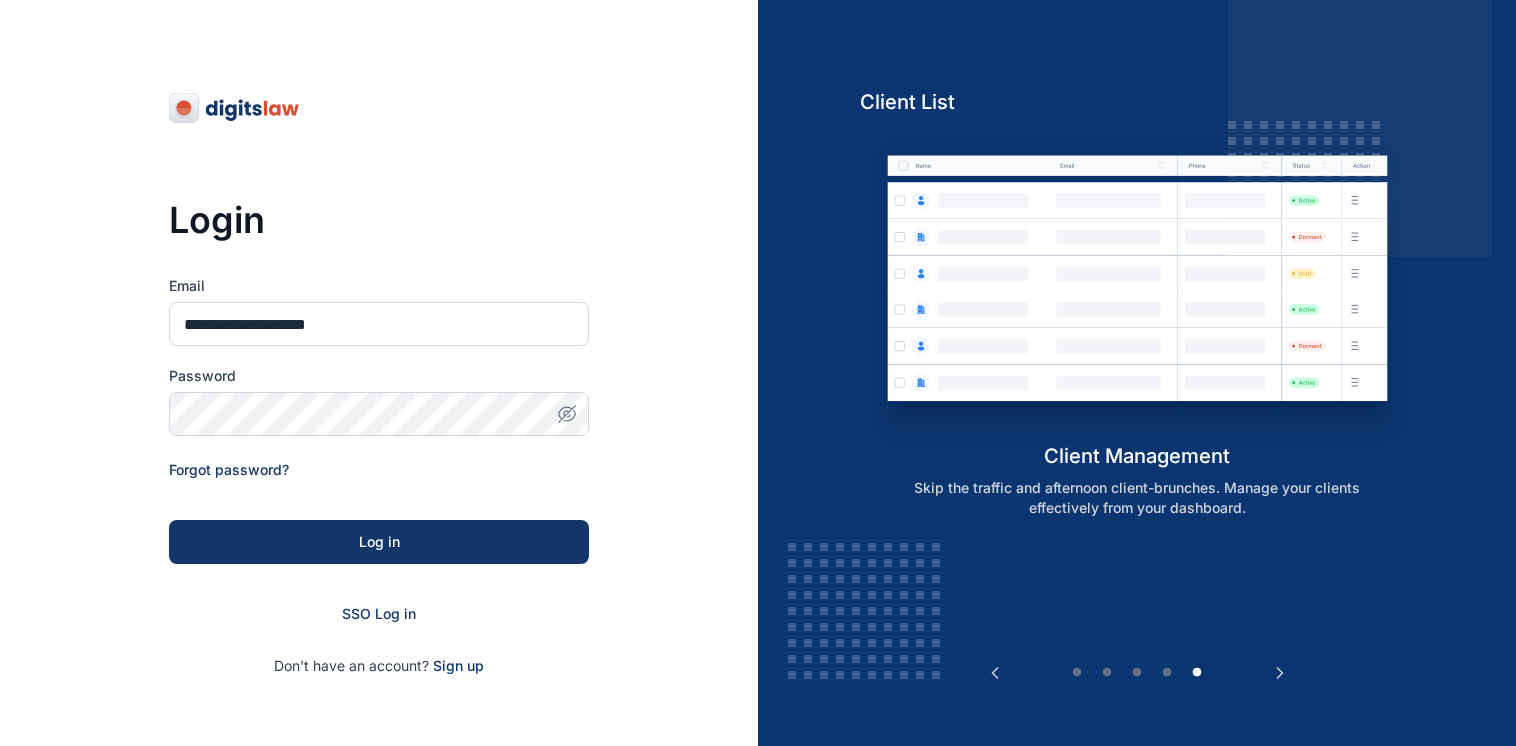 click on "**********" at bounding box center [379, 456] 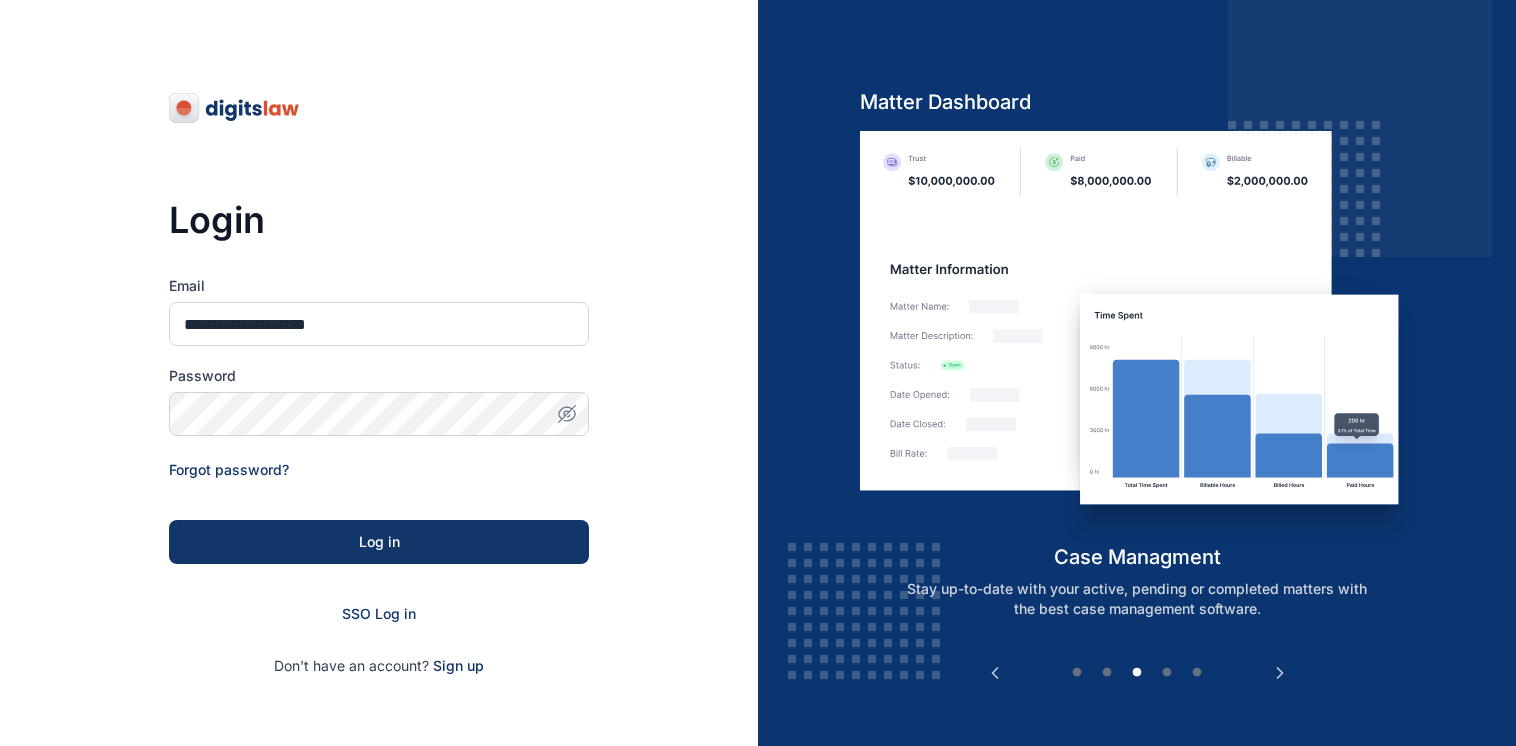 click on "**********" at bounding box center (379, 456) 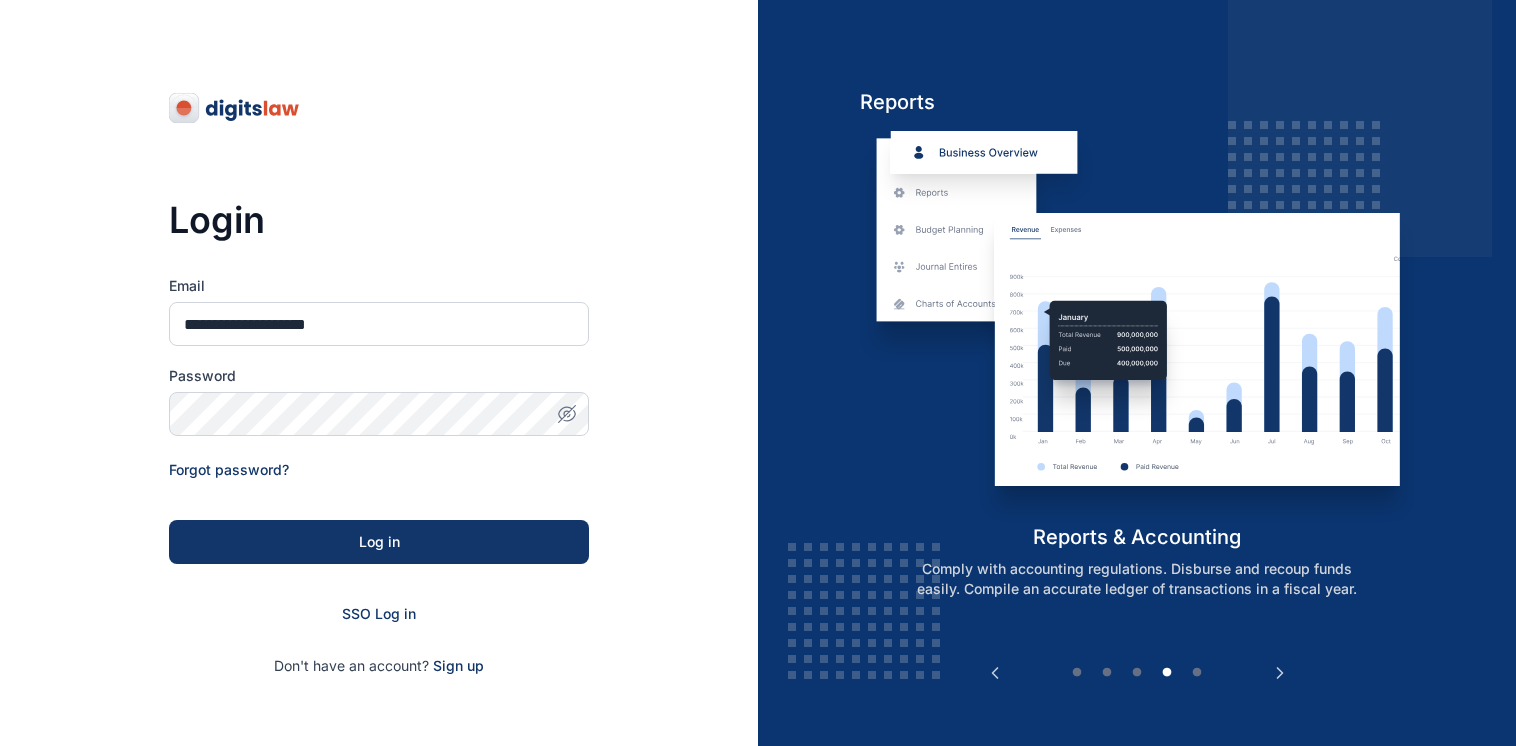 click 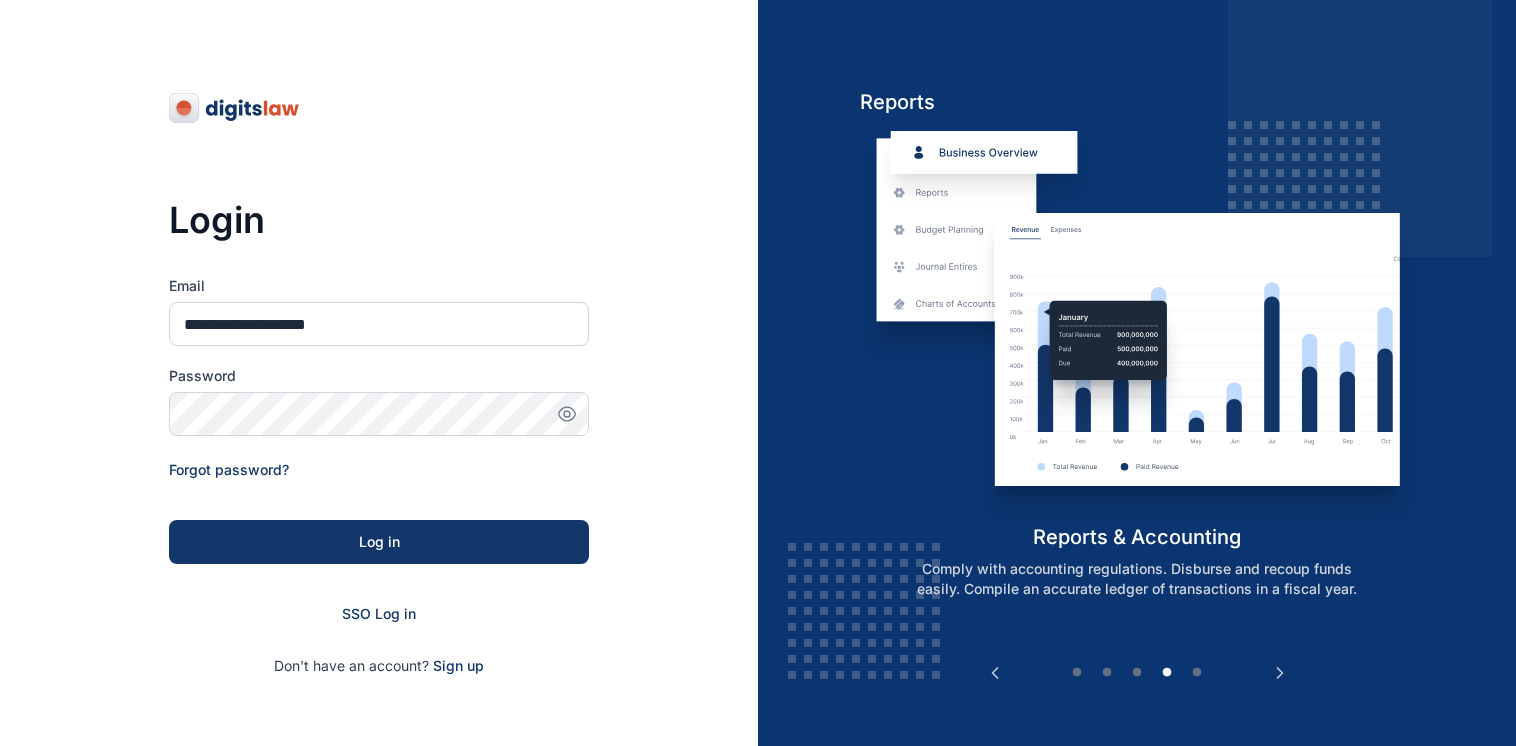 click 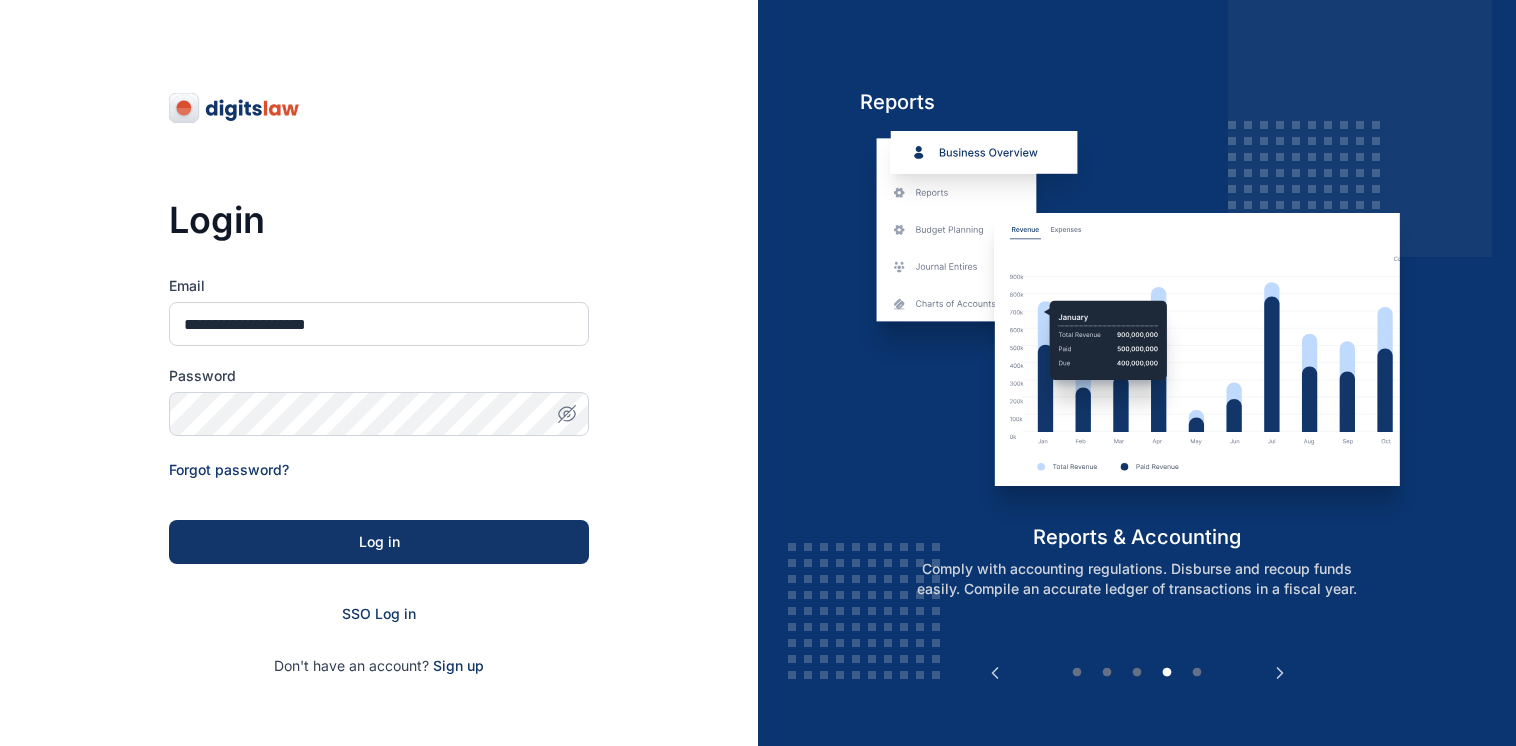 click on "**********" at bounding box center [379, 456] 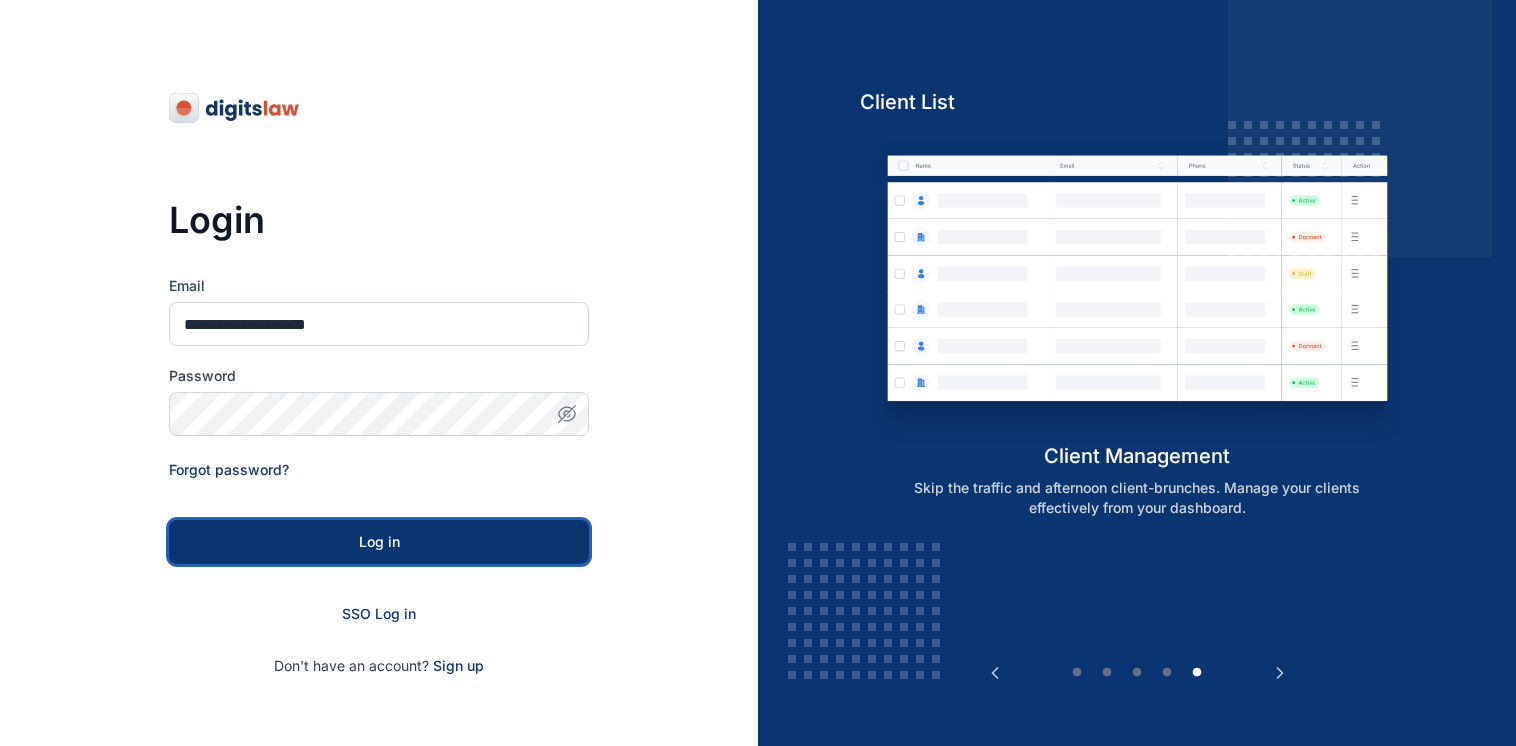 click on "Log in" at bounding box center [379, 542] 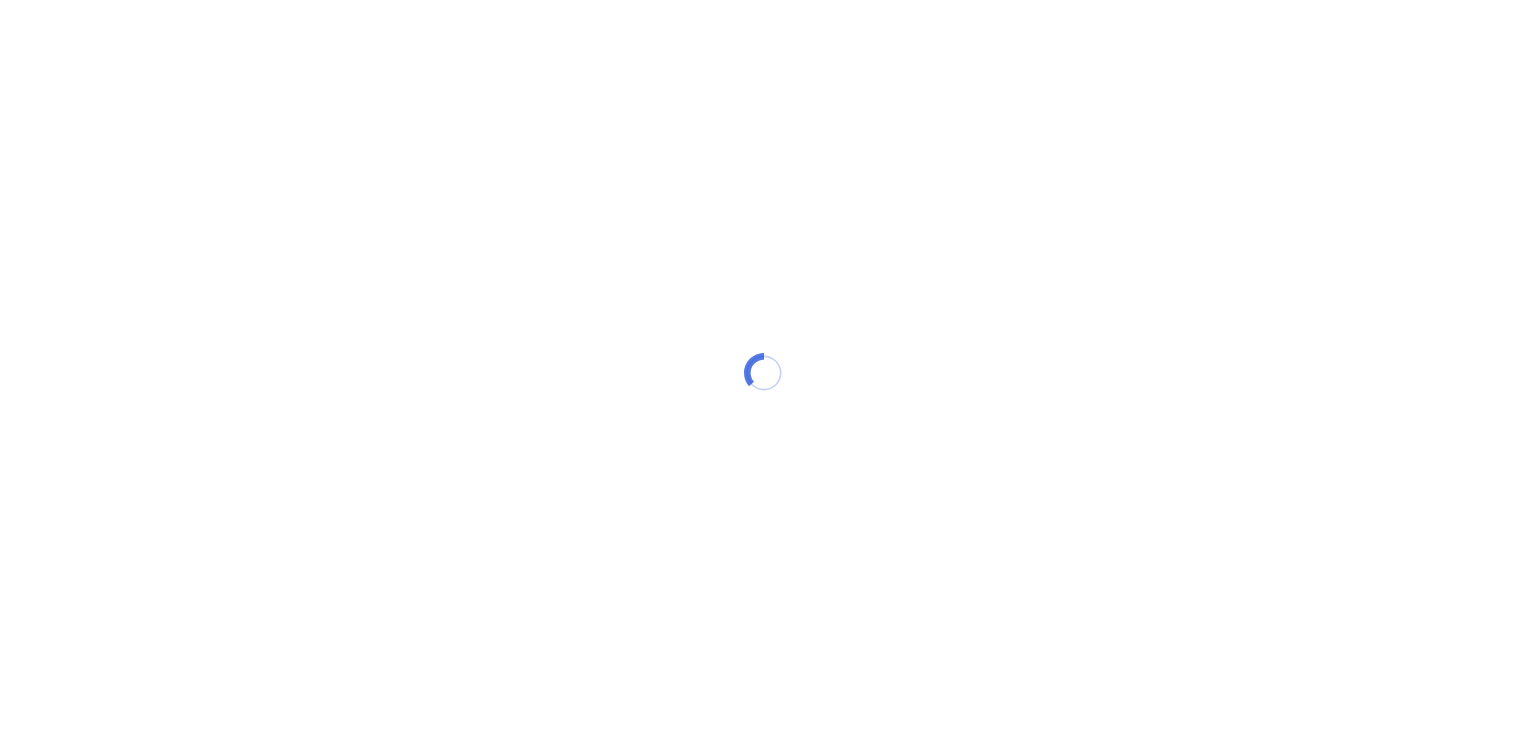 scroll, scrollTop: 0, scrollLeft: 0, axis: both 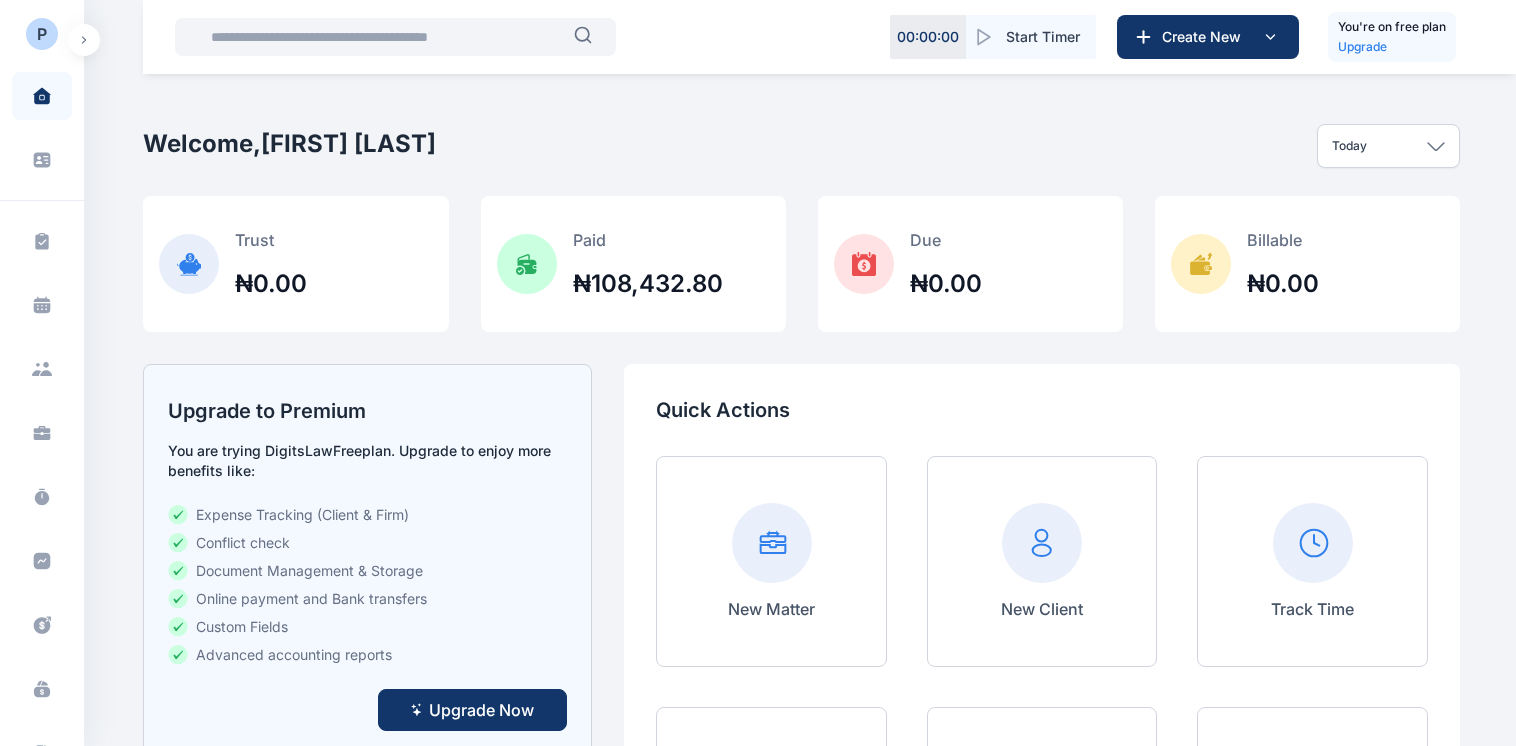 click 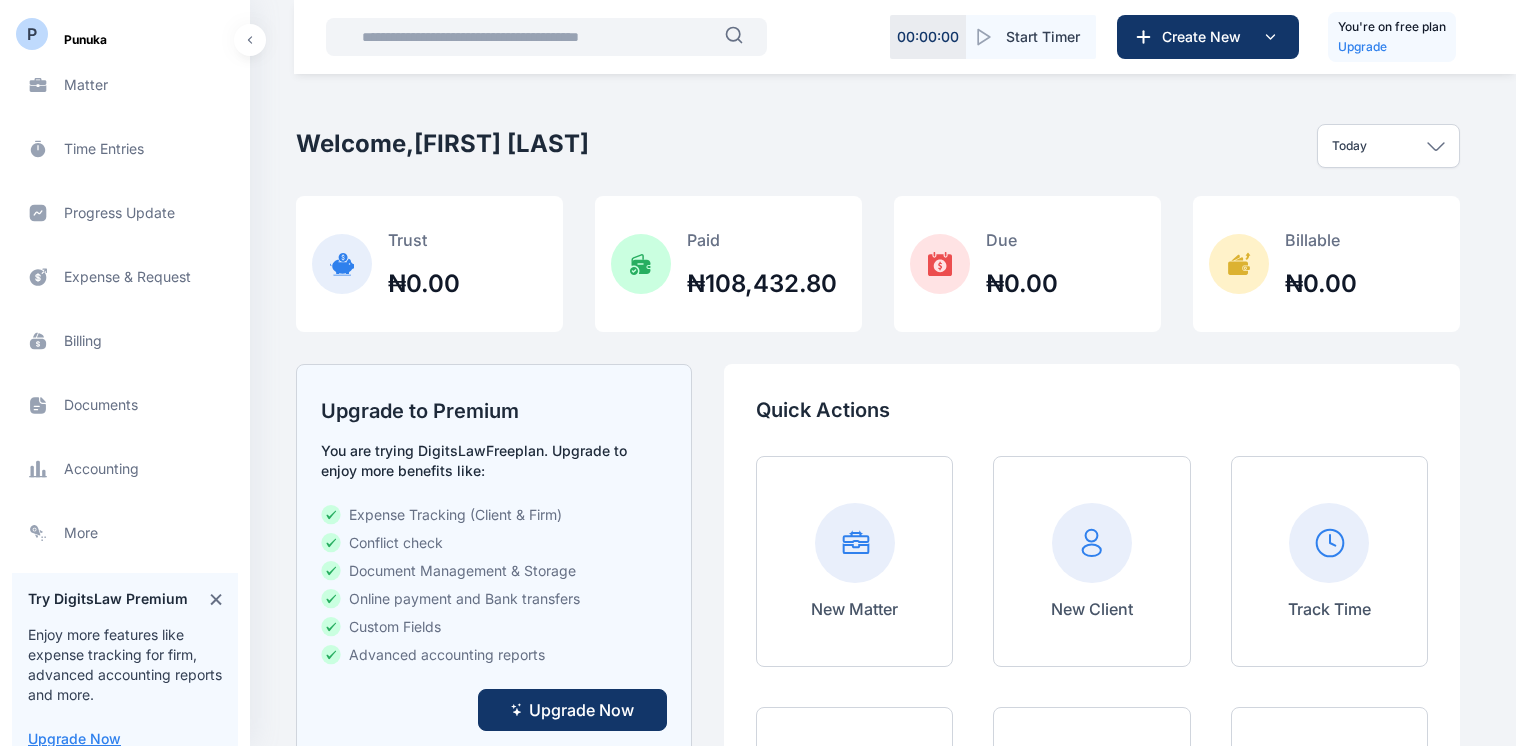 scroll, scrollTop: 352, scrollLeft: 0, axis: vertical 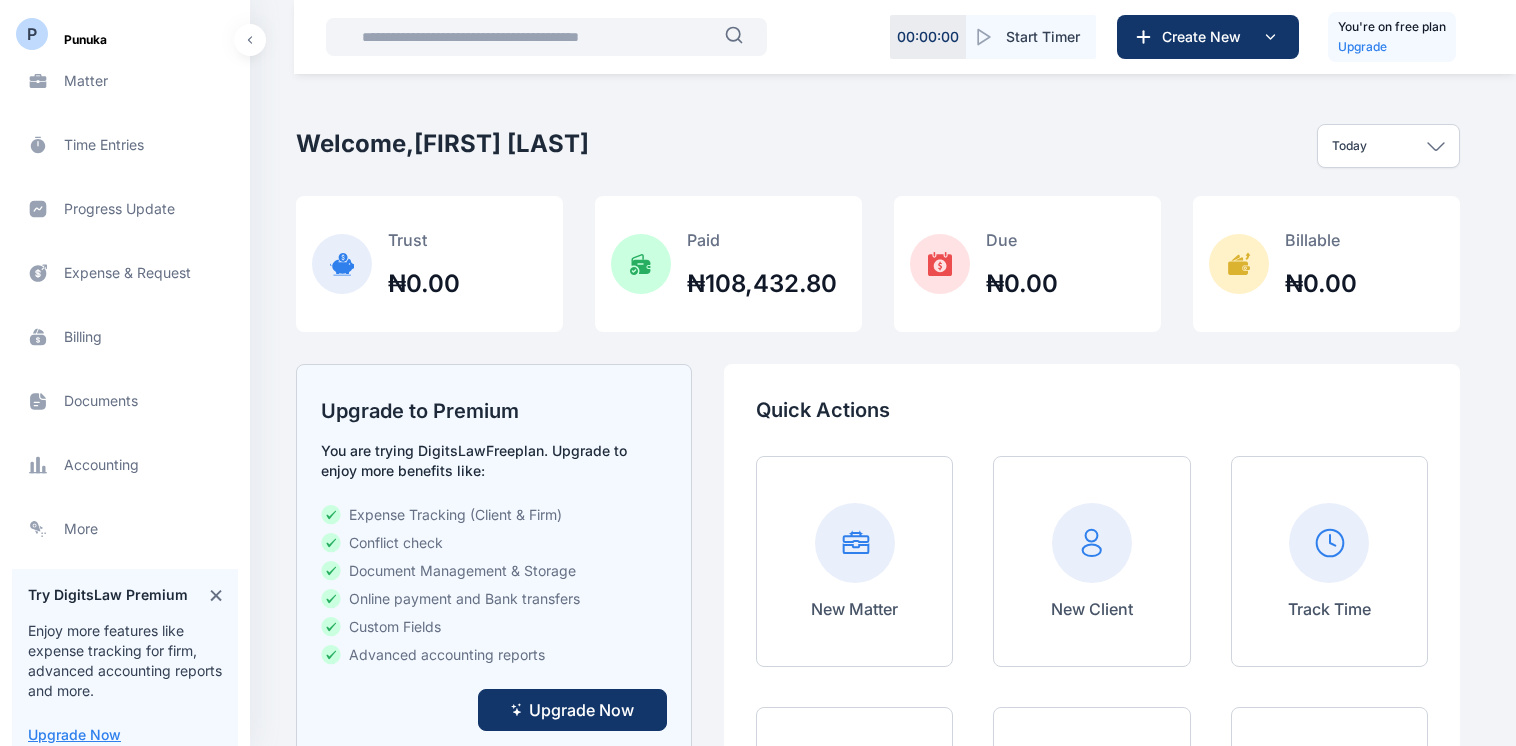 click on "Billing billing billing" at bounding box center (125, 337) 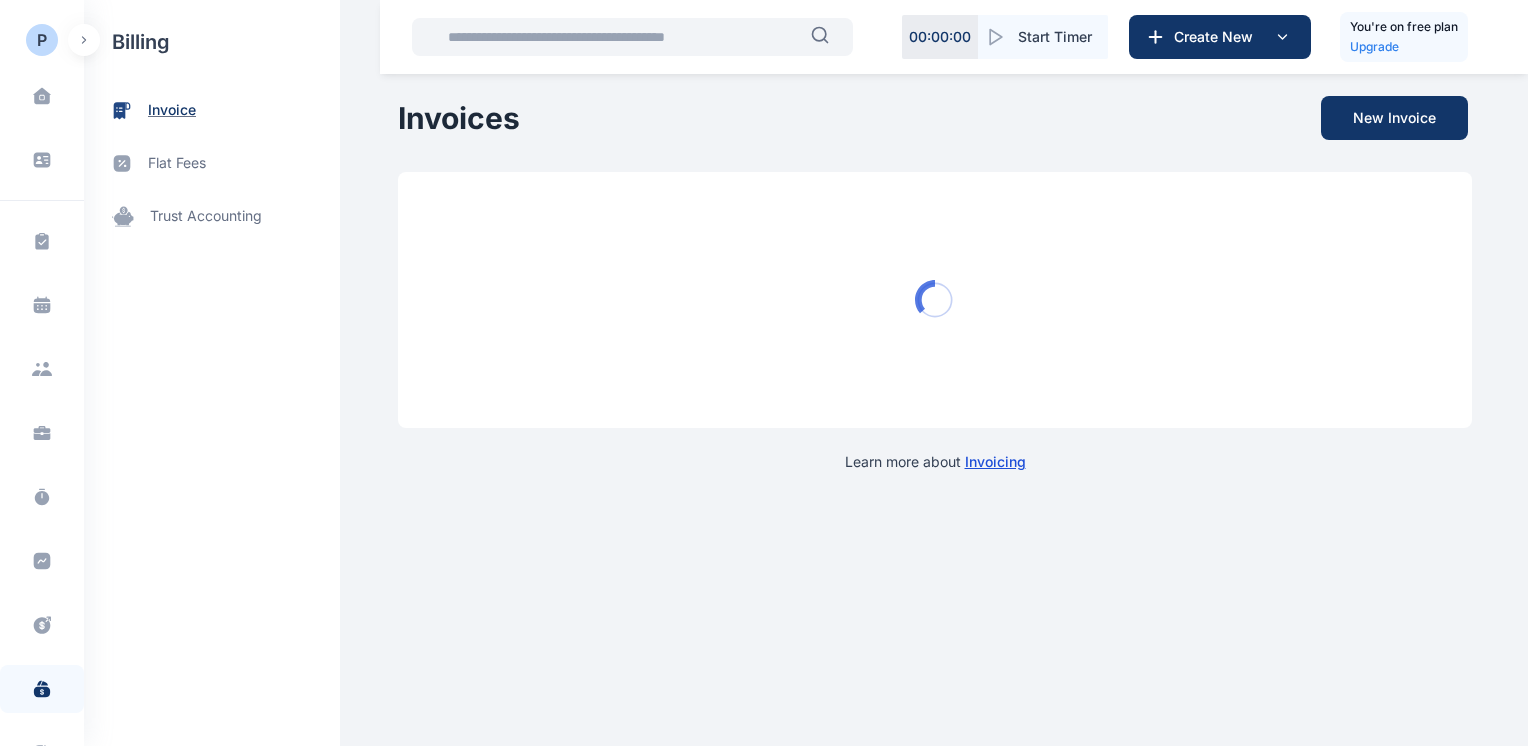 click on "invoice" at bounding box center (172, 110) 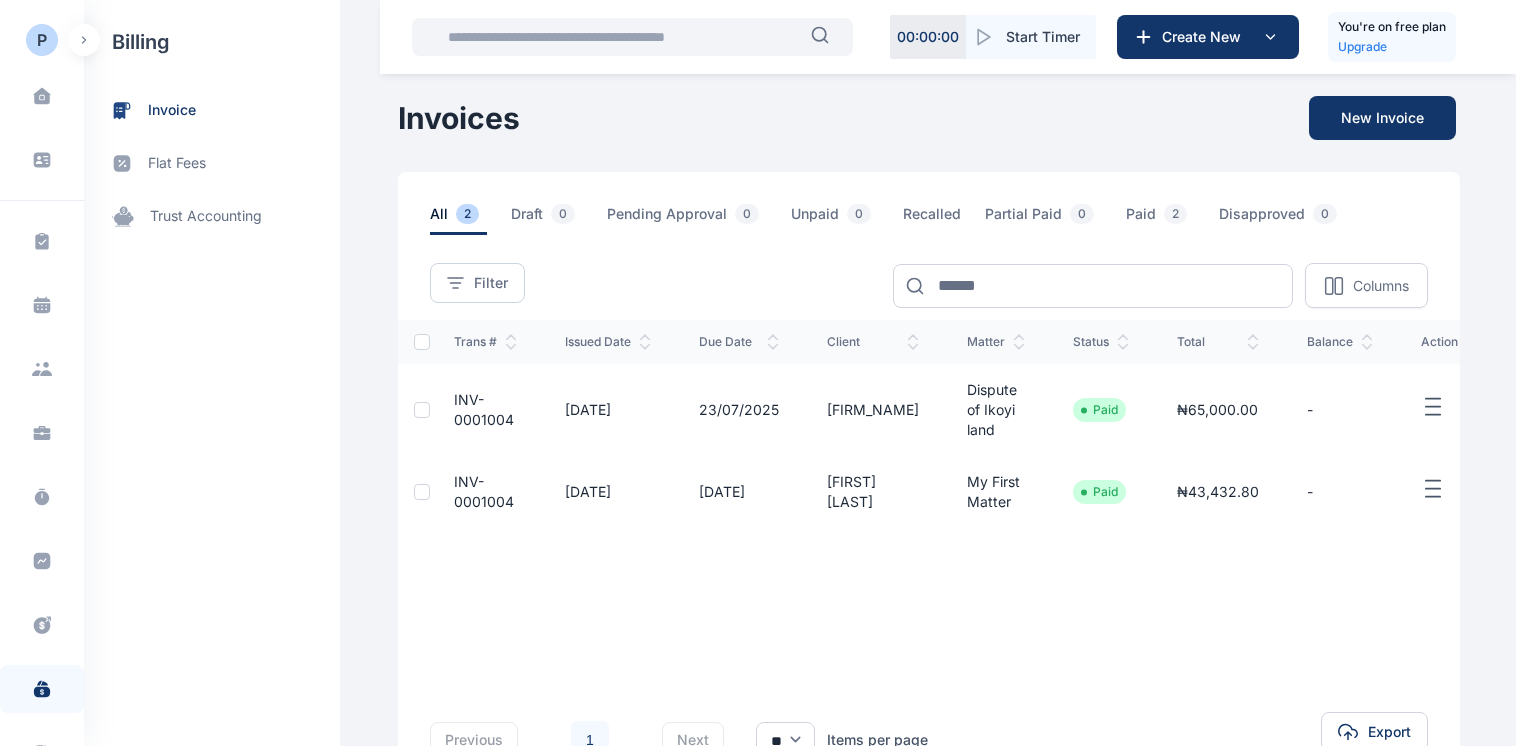 click on "Invoices New Invoice" at bounding box center [929, 118] 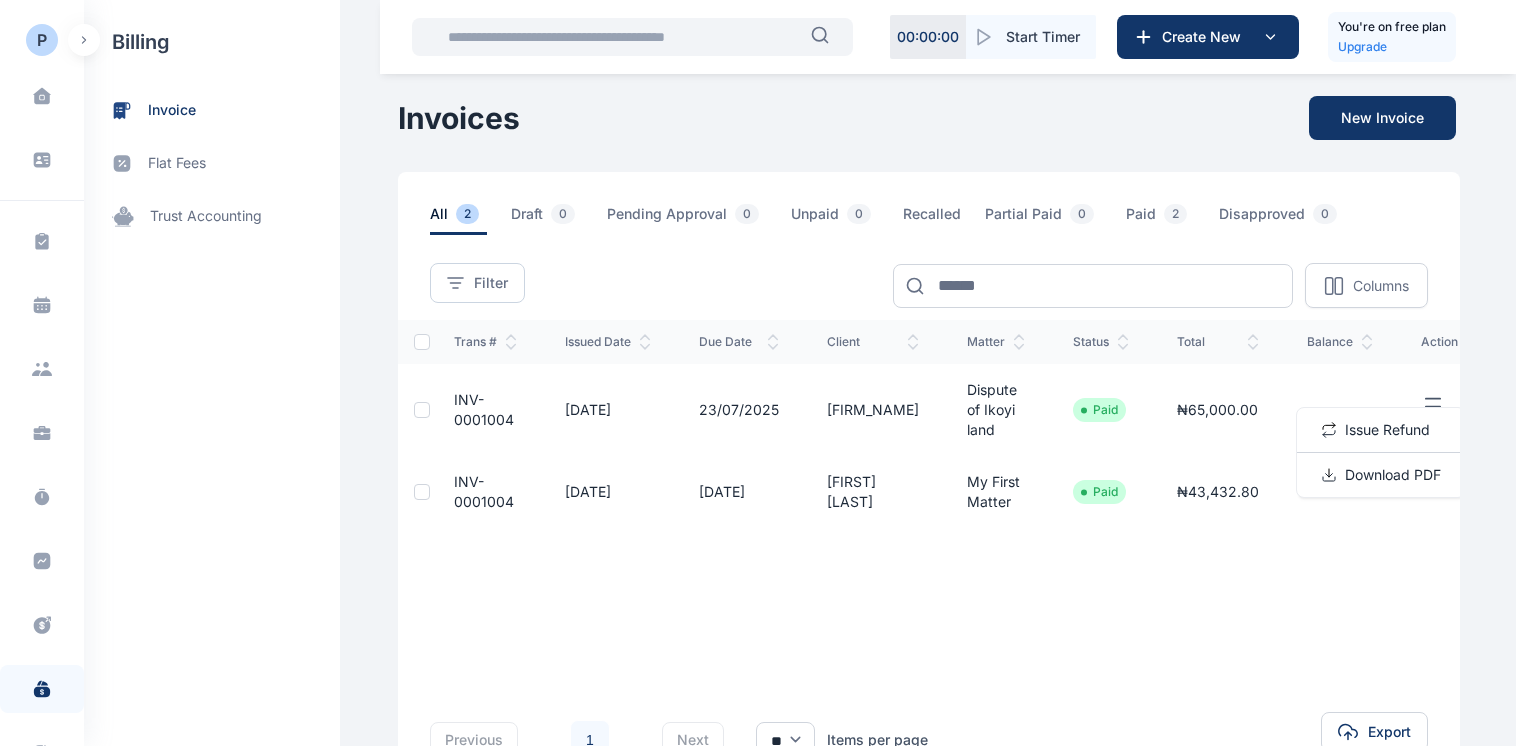 click on "P Dashboard dashboard Conflict-Check conflict-check Task Management task management Calendar calendar Client clients Matter matter Time Entries time entries Progress Update progress update Expense & Request expense & request Billing billing Documents documents Accounting accounting Metrics more Help help Settings settings N I [EMAIL] billing invoice flat fees trust accounting N I N I [FIRST] [LAST] [COMPANY_NAME] Dashboard dashboard Conflict-Check conflict check Task Management task management Calendar calendar Client clients Matter matter Time Entries time entries Progress Update progress update Expense & Request expense & request Billing billing Documents documents Accounting accounting Metrics more Help help Settings settings Invoices New Invoice All 2 Draft 0 Pending Approval 0 Unpaid 0 Recalled Partial Paid 0 Paid 2 Disapproved 0 Filter Columns Trans # issued date Due Date client Matter status total balance action Trans # issued date Due Date client Matter status total balance action INV-0001004" at bounding box center (758, 434) 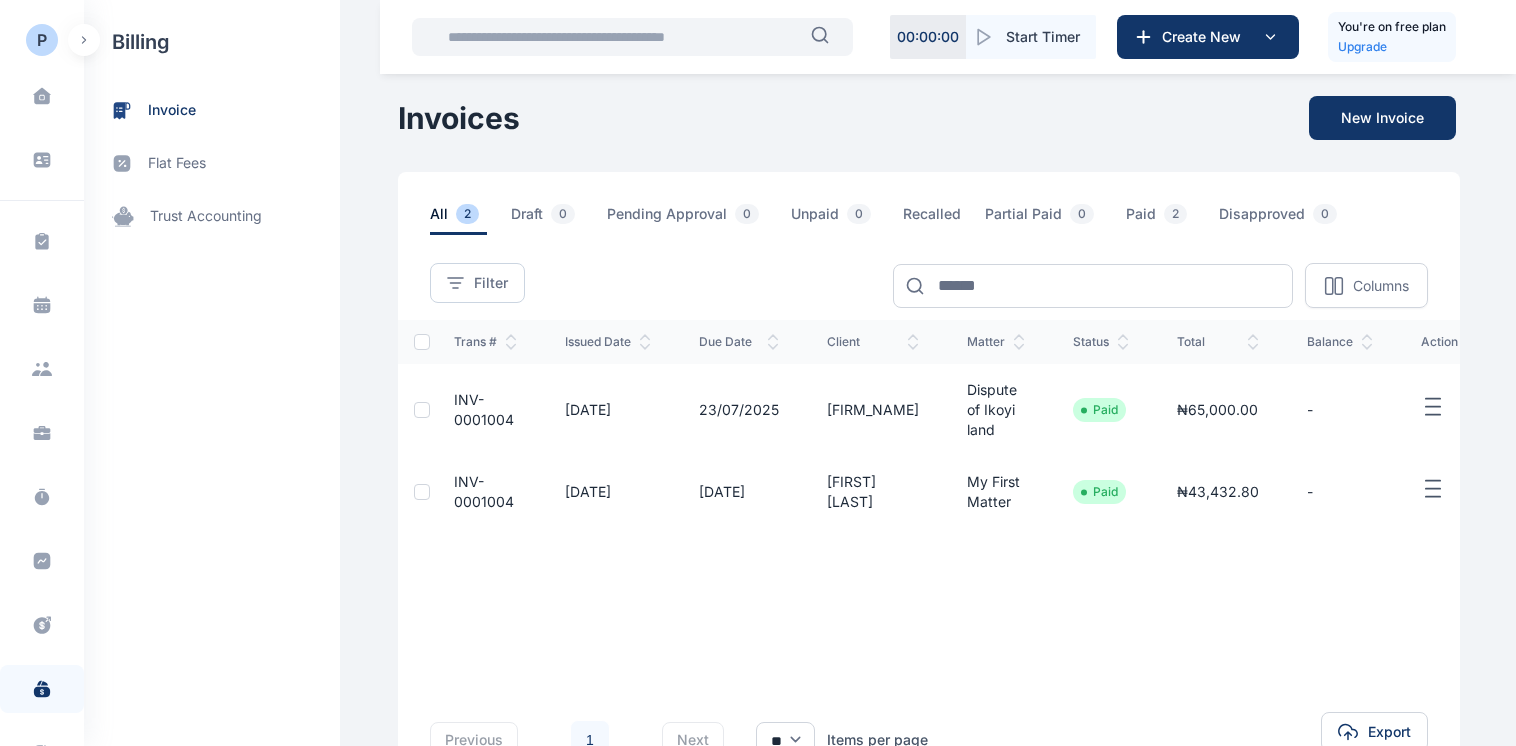 click 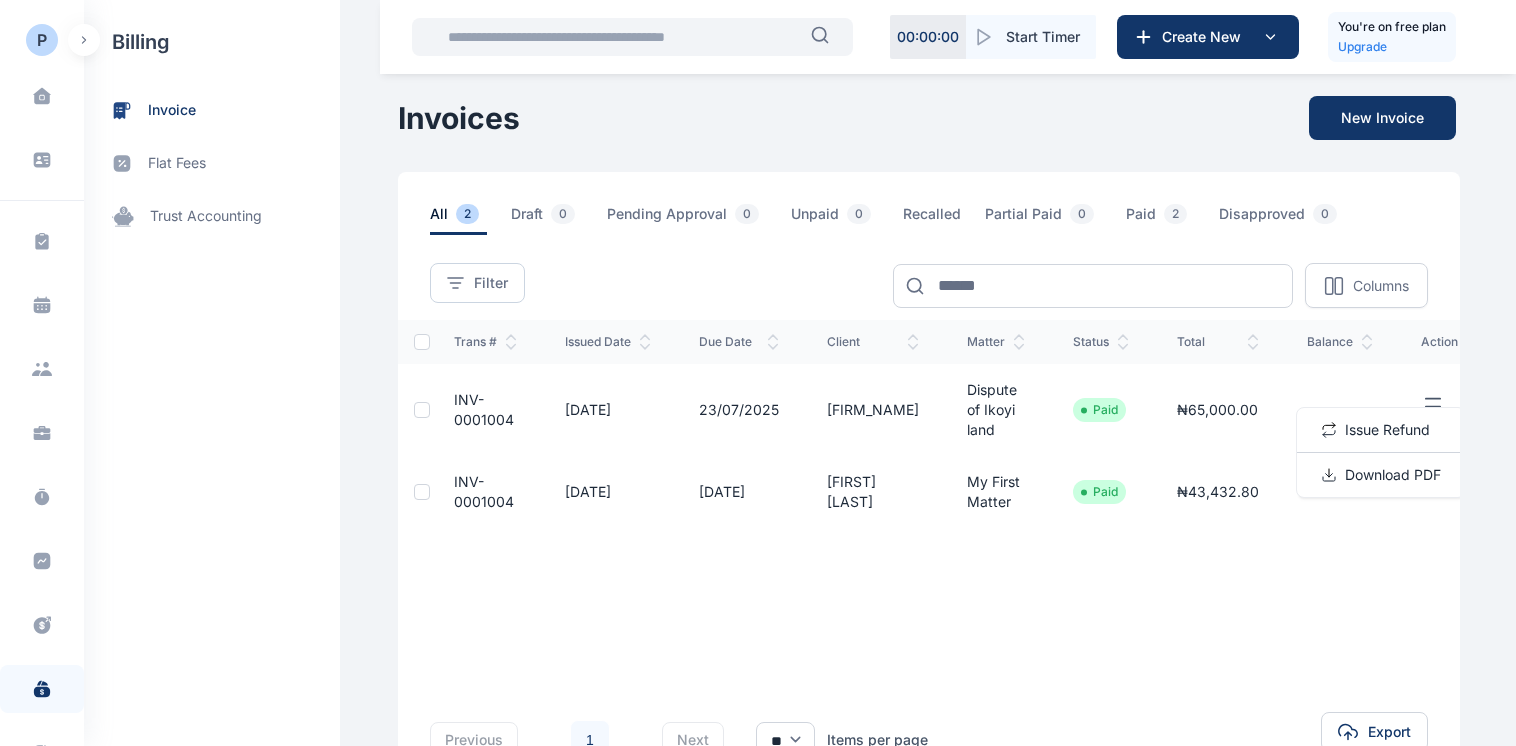 click on "P Dashboard dashboard Conflict-Check conflict-check Task Management task management Calendar calendar Client clients Matter matter Time Entries time entries Progress Update progress update Expense & Request expense & request Billing billing Documents documents Accounting accounting Metrics more Help help Settings settings N I [EMAIL] billing invoice flat fees trust accounting N I N I [FIRST] [LAST] [COMPANY_NAME] Dashboard dashboard Conflict-Check conflict check Task Management task management Calendar calendar Client clients Matter matter Time Entries time entries Progress Update progress update Expense & Request expense & request Billing billing Documents documents Accounting accounting Metrics more Help help Settings settings Invoices New Invoice All 2 Draft 0 Pending Approval 0 Unpaid 0 Recalled Partial Paid 0 Paid 2 Disapproved 0 Filter Columns Trans # issued date Due Date client Matter status total balance action Trans # issued date Due Date client Matter status total balance action INV-0001004" at bounding box center (758, 434) 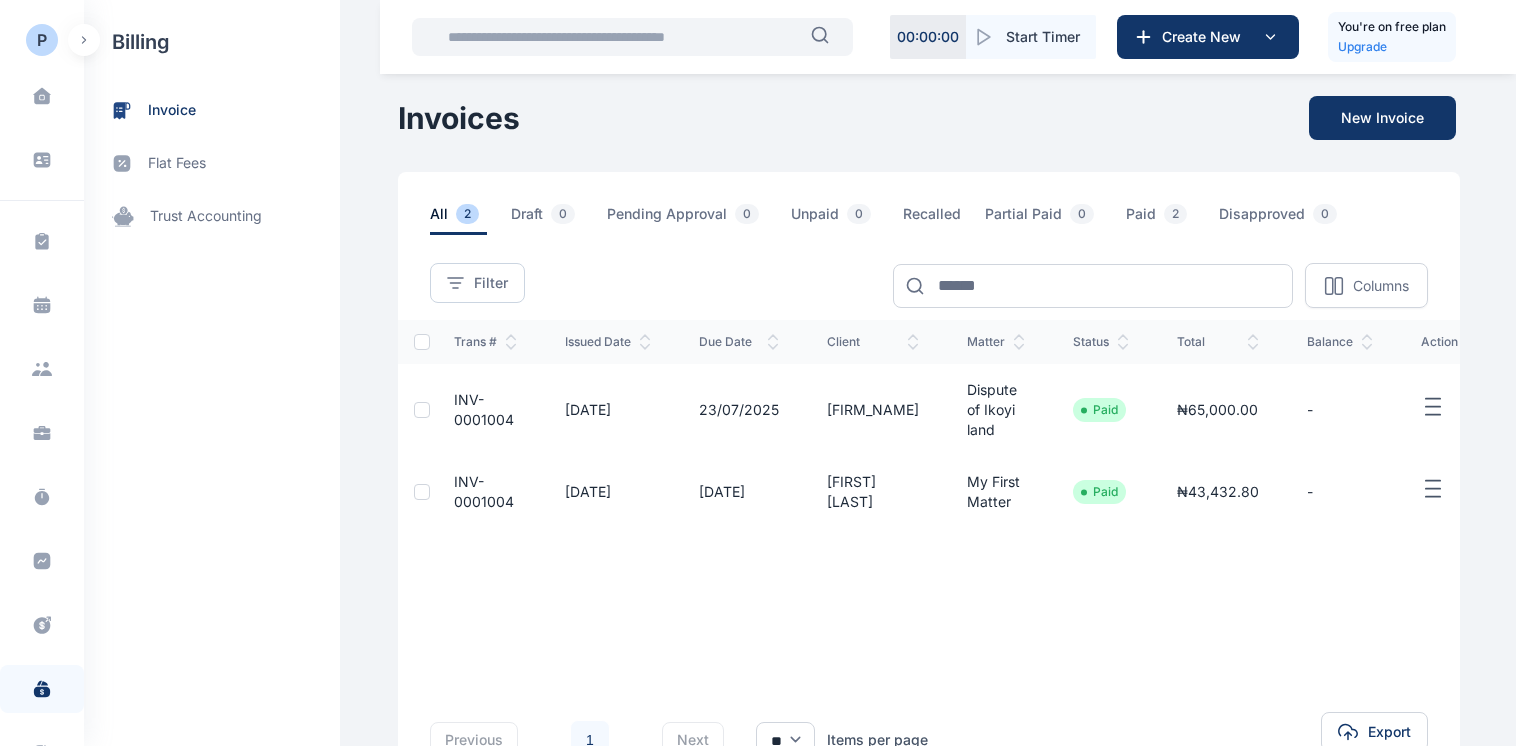 click on "[DATE]" at bounding box center [608, 410] 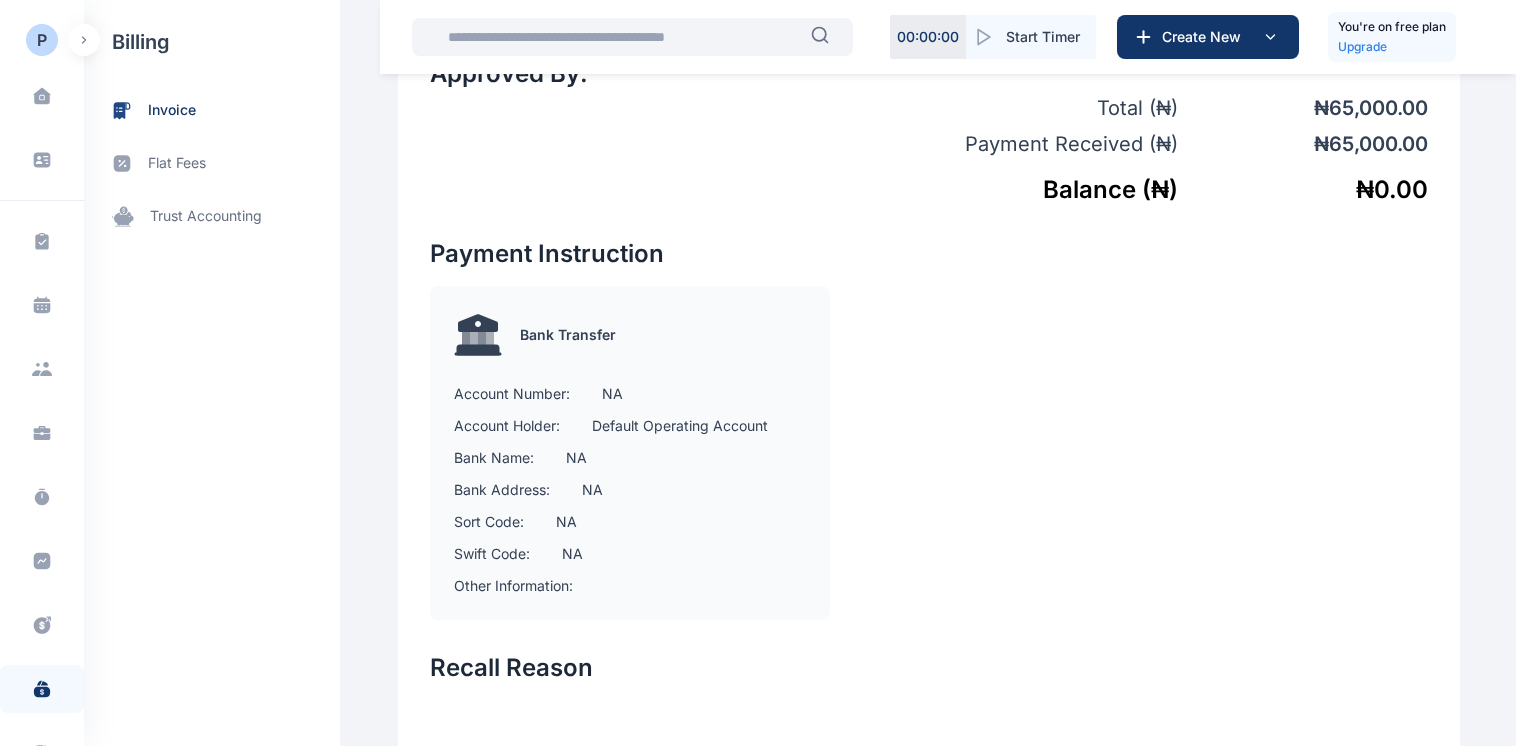 scroll, scrollTop: 1799, scrollLeft: 0, axis: vertical 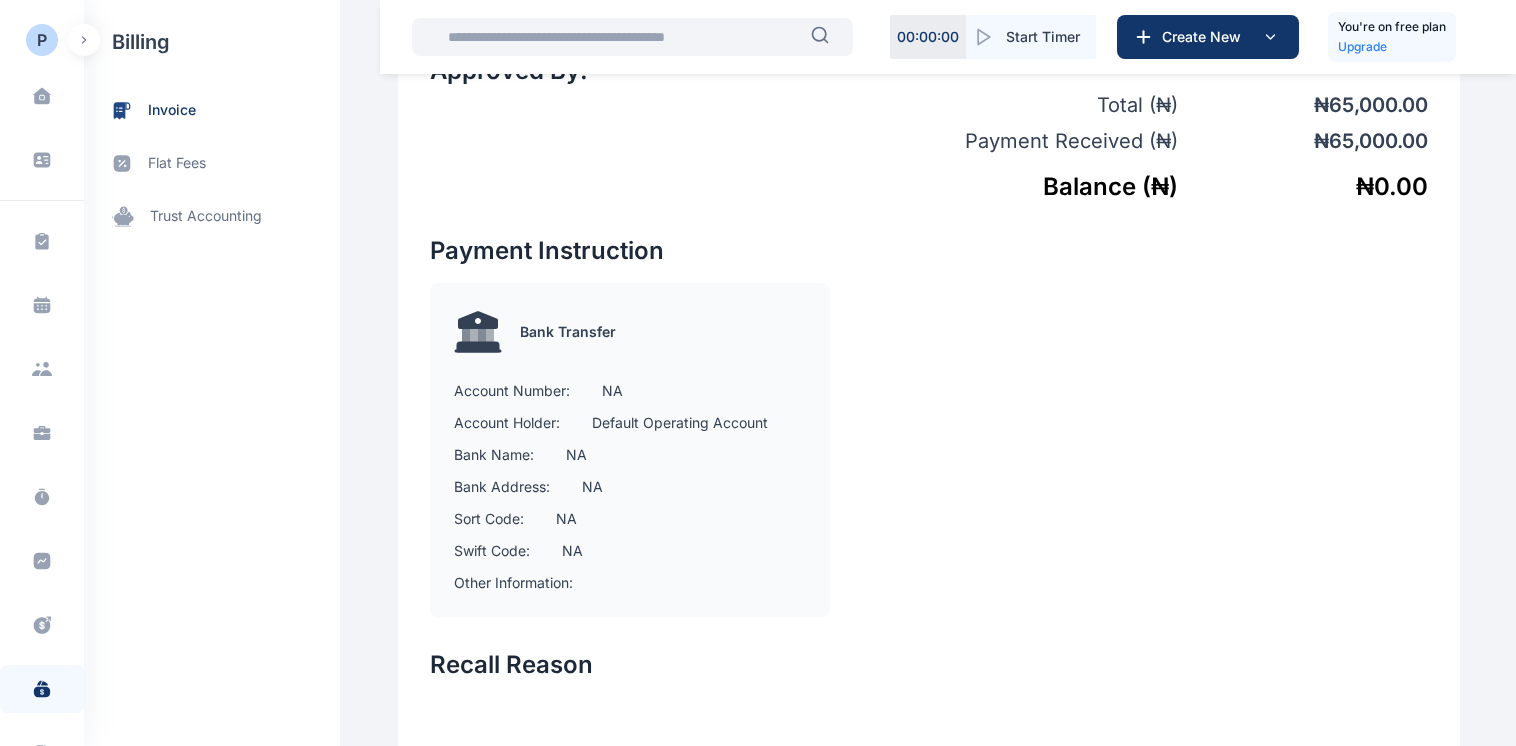 click at bounding box center (1178, 410) 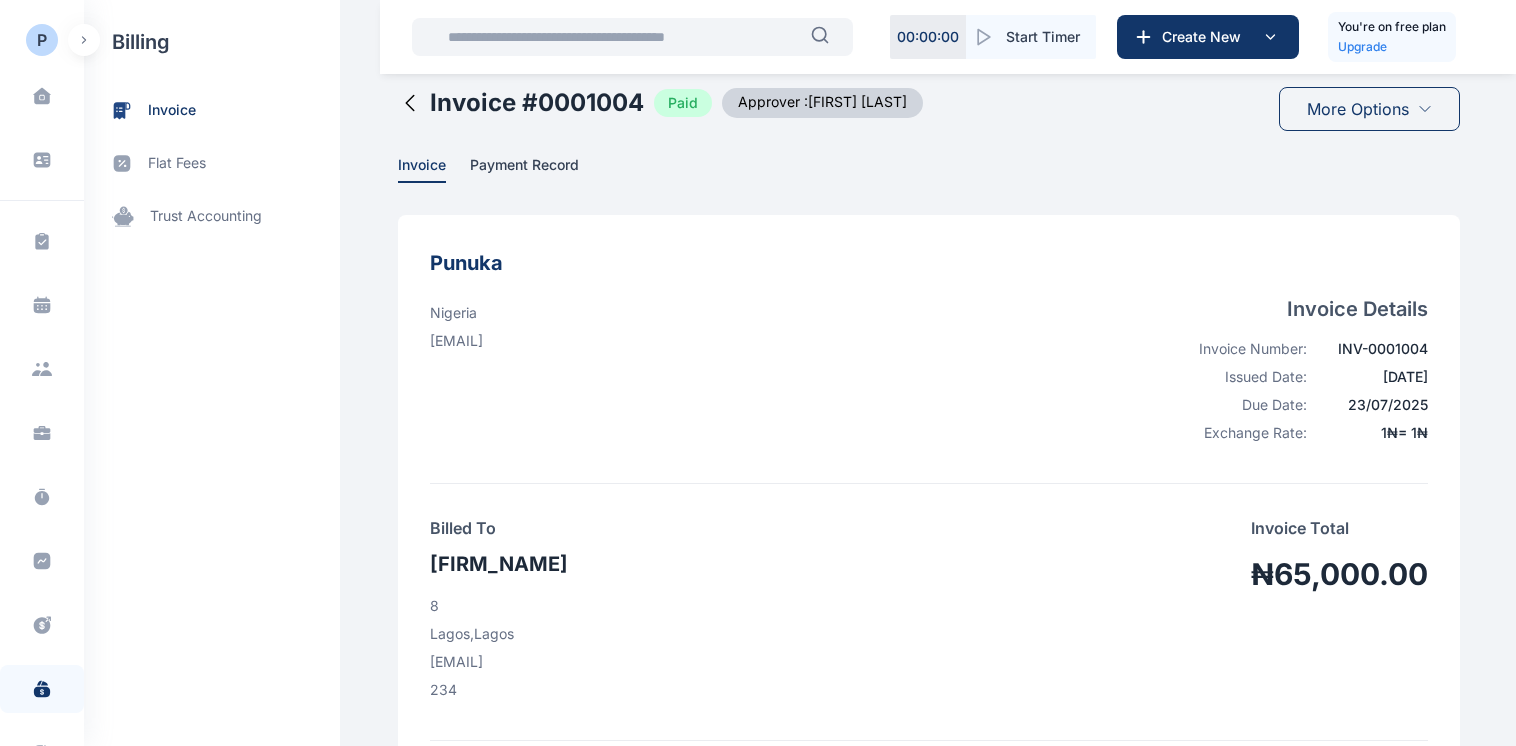 scroll, scrollTop: 0, scrollLeft: 0, axis: both 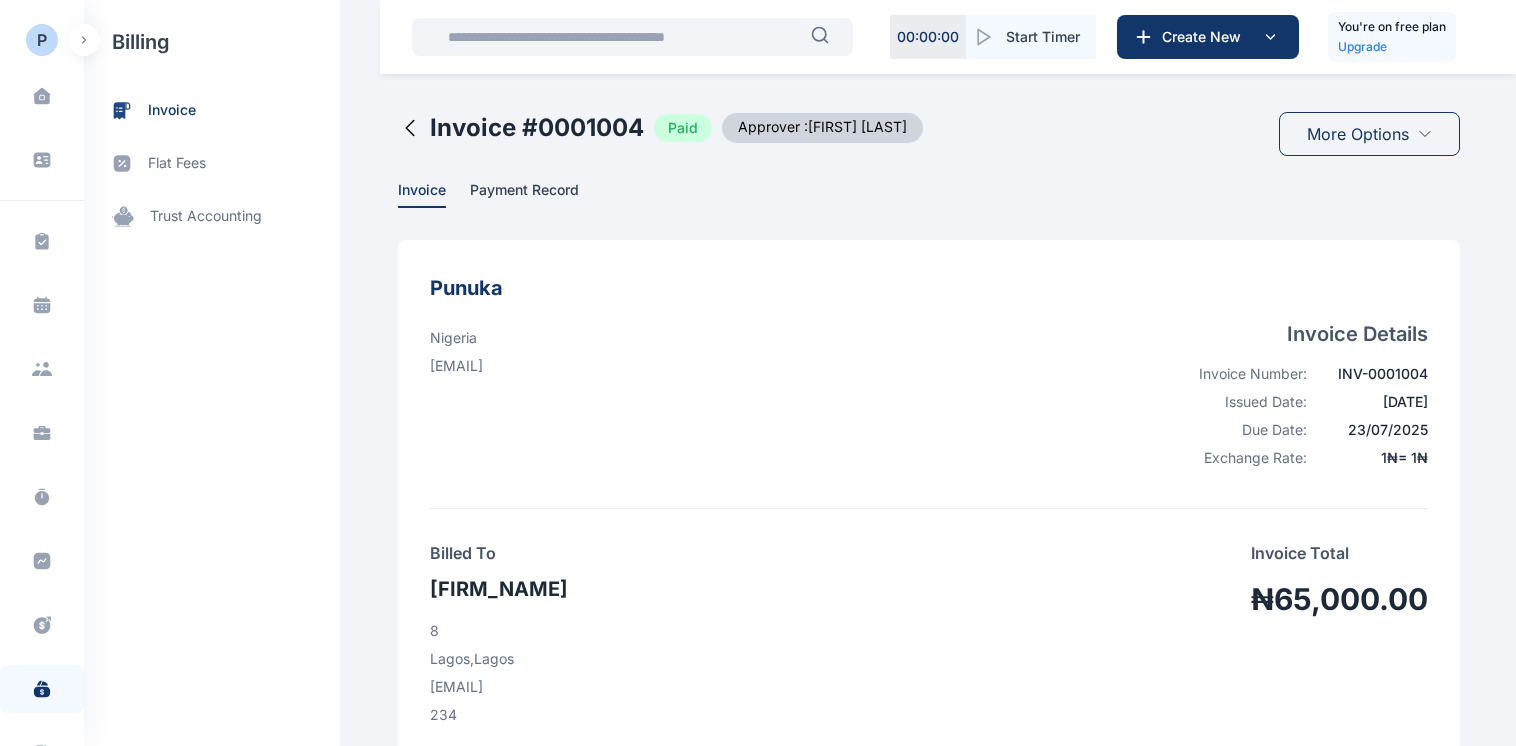 click on "More Options" at bounding box center (1358, 134) 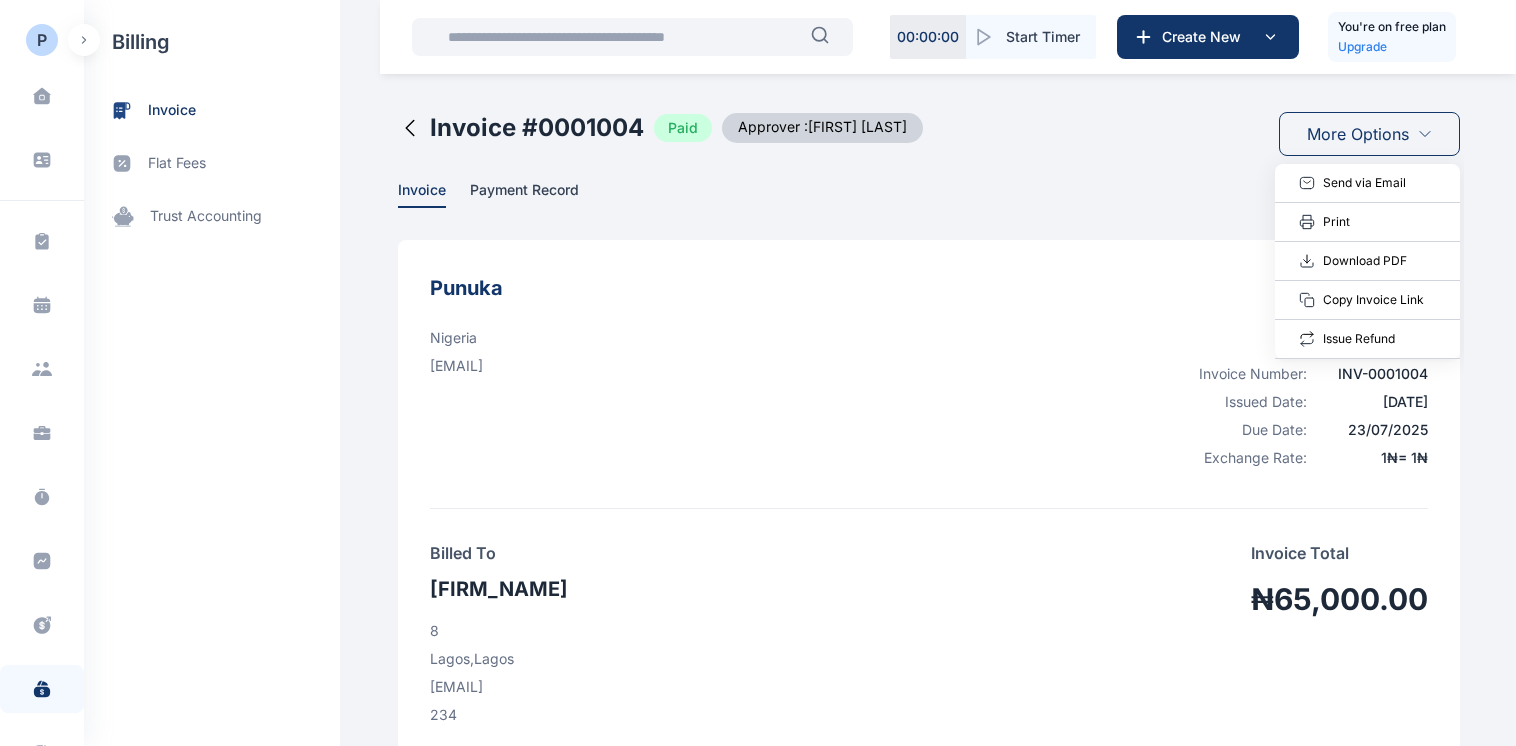 click on "Invoice # [INV_NUM] Paid Approver : [FIRST] [LAST] More Options Send via Email Print Download PDF Copy Invoice Link Issue Refund" at bounding box center [929, 130] 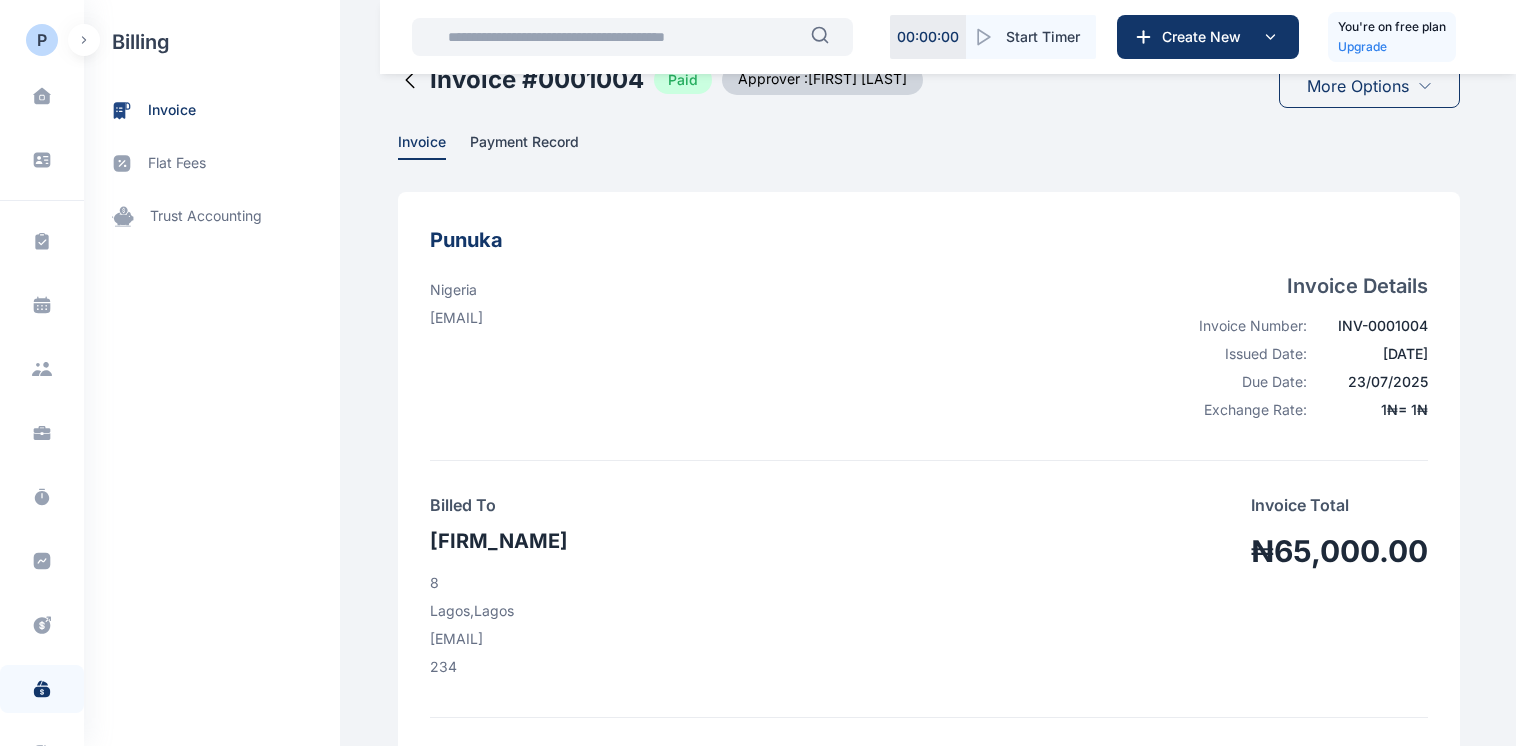 scroll, scrollTop: 0, scrollLeft: 0, axis: both 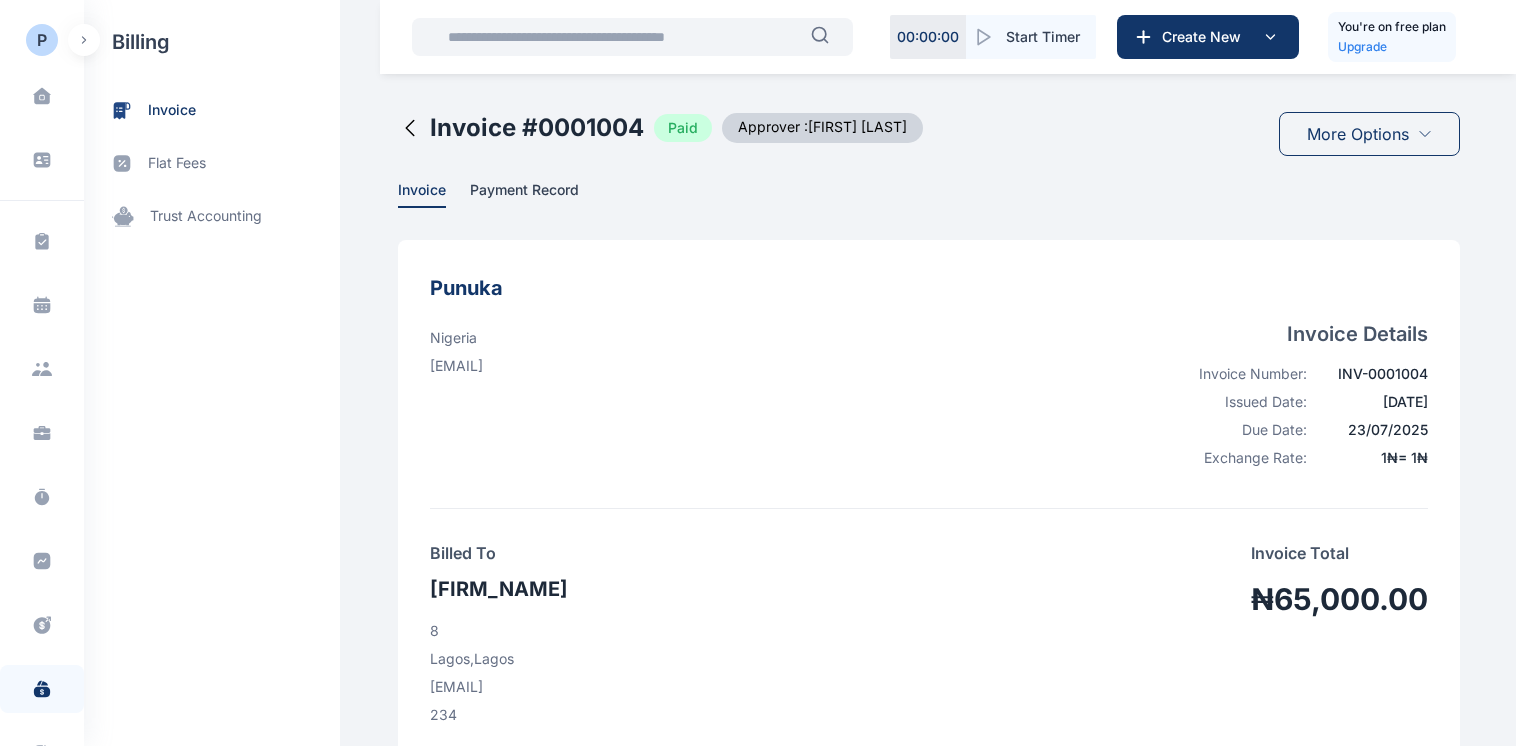 click on "More Options" at bounding box center [1369, 134] 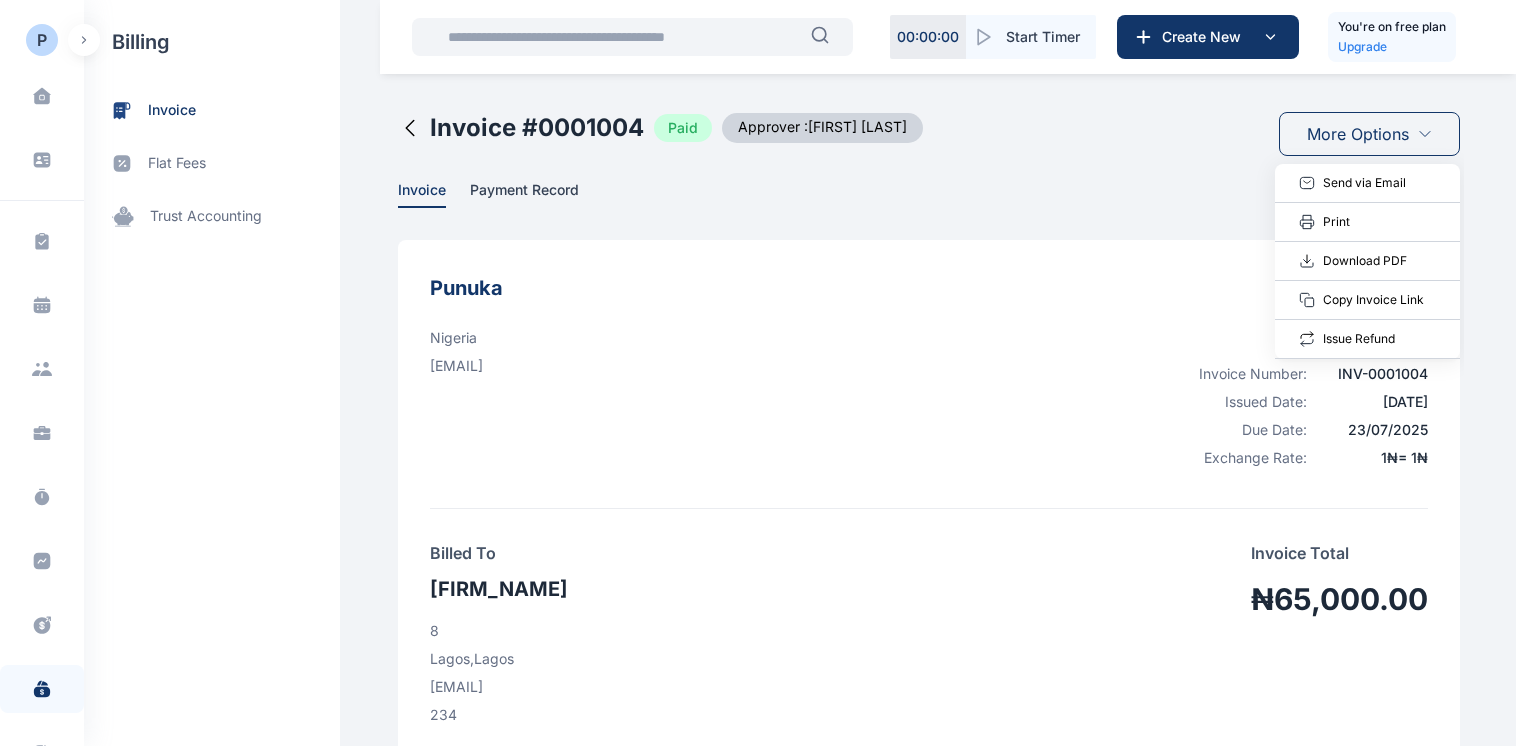 click on "Invoice Details Invoice Number: [INV_NUM] Issued Date: [DATE] Due Date: [DATE] Exchange Rate: 1 ₦ = 1 ₦ Billed To [FIRM_NAME] [NUMBER] [STREET], [CITY], [STATE] [EMAIL] Invoice Total ₦65,000.00 Dispute of Ikoyi land Expenses Expense Description Amount Document Registration - ₦20,000.00 Sub Total ₦ 20,000.00 Flat Fee Flat Fees Description Amount Pleadings , Applications and Addresses Preparation - ₦30,000.00 Sub Total ₦ 30,000.00 Time Entries Activity Type Description Sub Total Court Attendance FHC/2025/FOC/2323 ₦15,000.00 Sub Total ₦ 15,000.00 Approved By: Sub Total ( ₦ ) ₦ 65,000.00 Total ( ₦ ) ₦ 65,000.00 Payment Received ( ₦ ) ₦ 65,000.00 Balance ( ₦ ) ₦ 0.00 Payment Instruction Bank Transfer Account Number: NA Account Holder: Default Operating Account Bank Name: NA Bank Address: NA Sort Code: NA Swift Code: NA Other Information: Recall Reason Notes" at bounding box center [929, 1434] 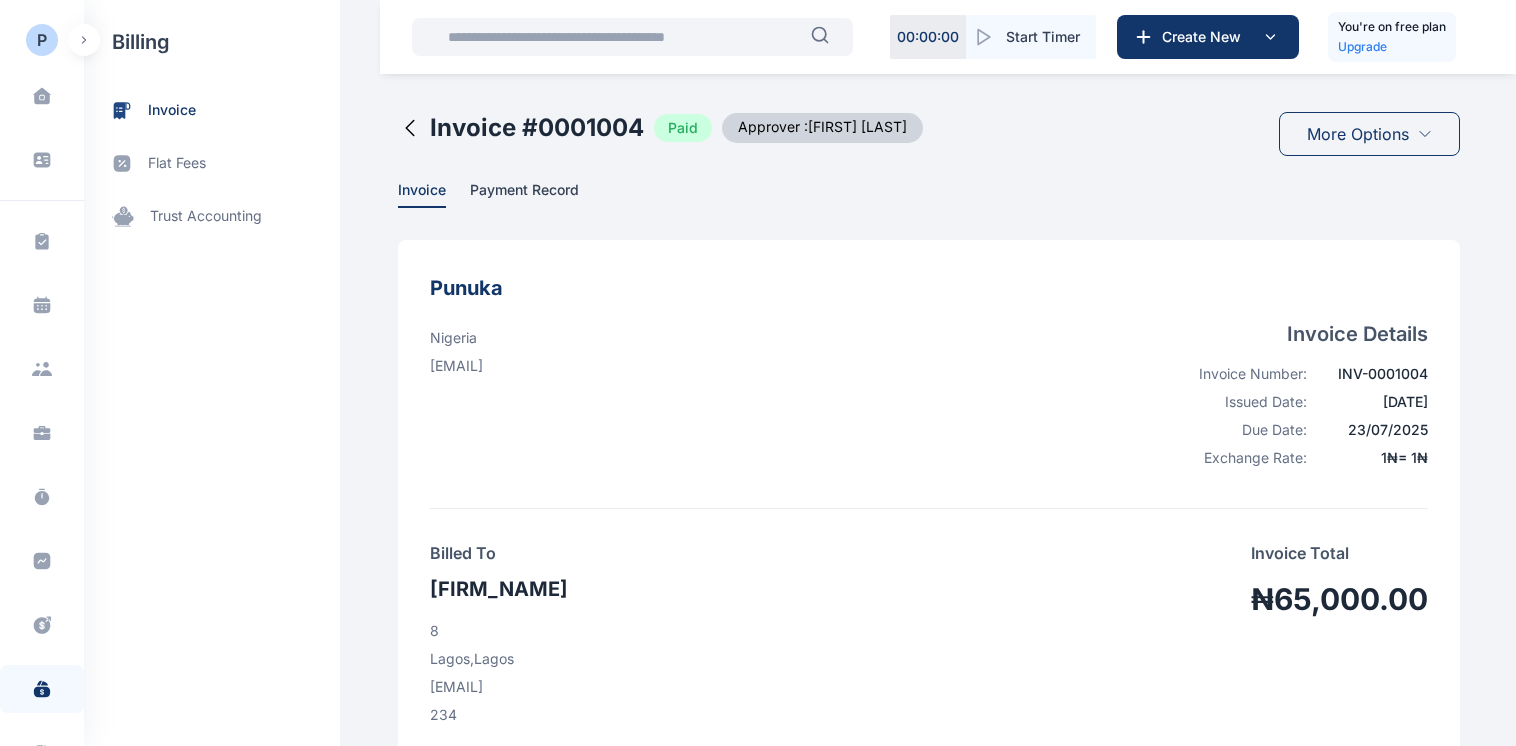 click on "Payment Record" at bounding box center (524, 194) 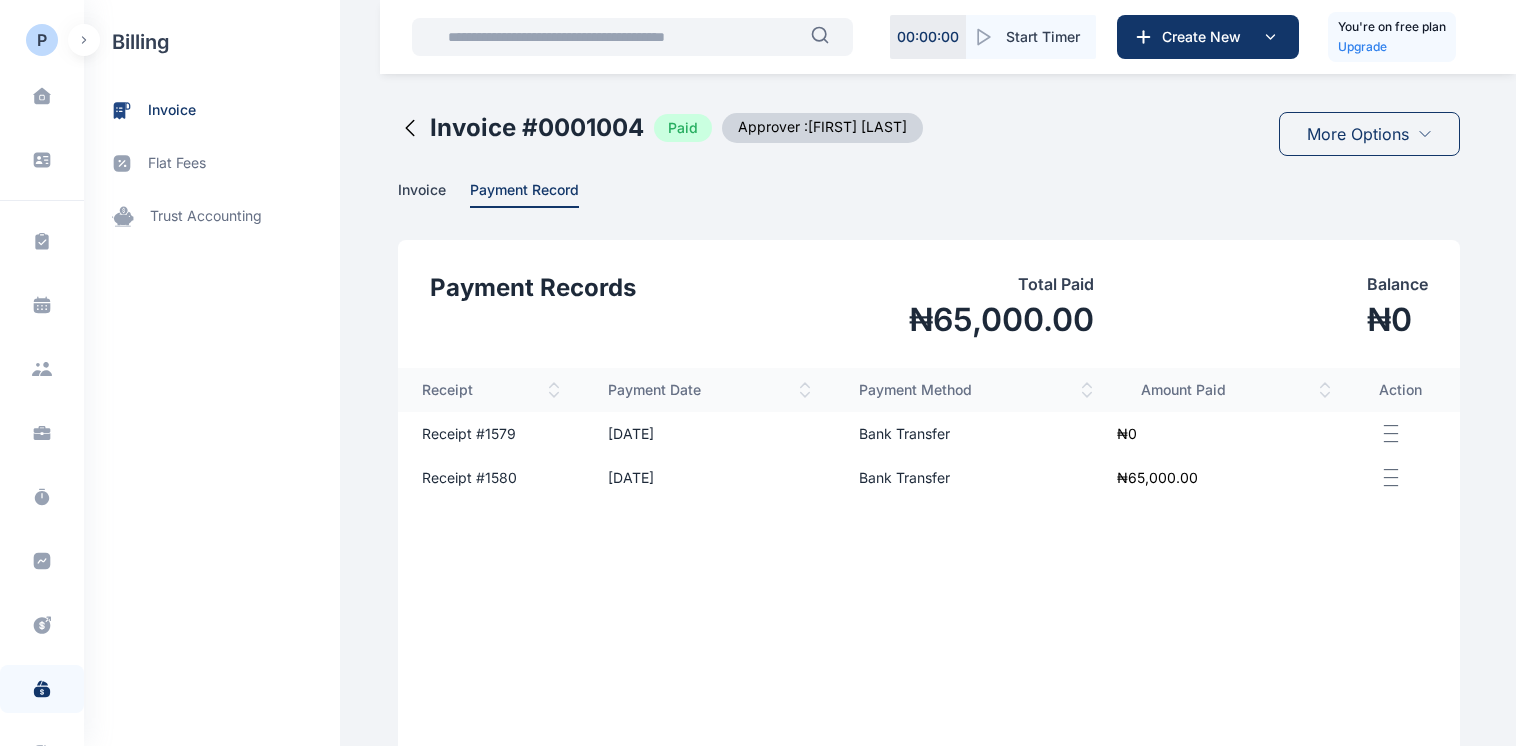 click on "Invoice" at bounding box center (422, 191) 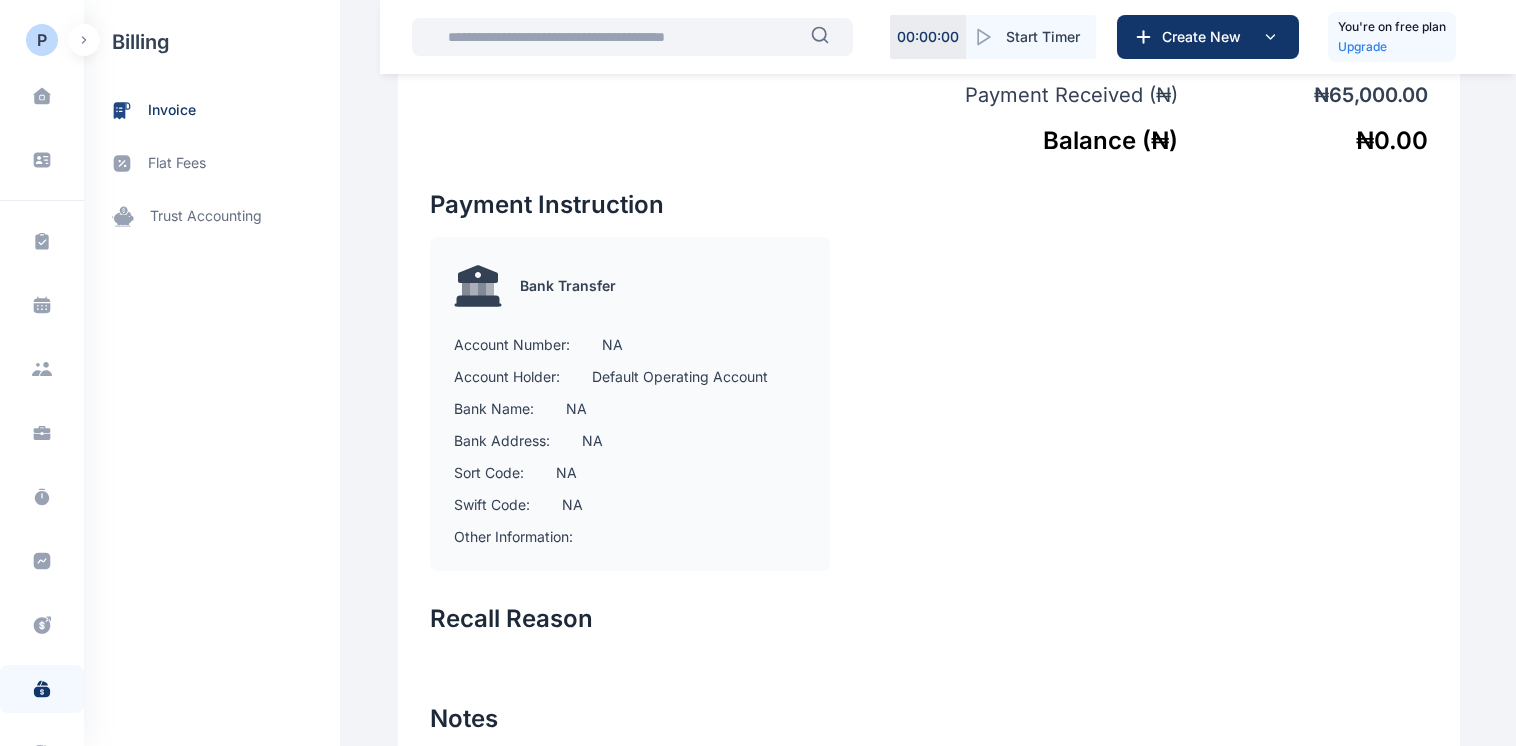 scroll, scrollTop: 1788, scrollLeft: 0, axis: vertical 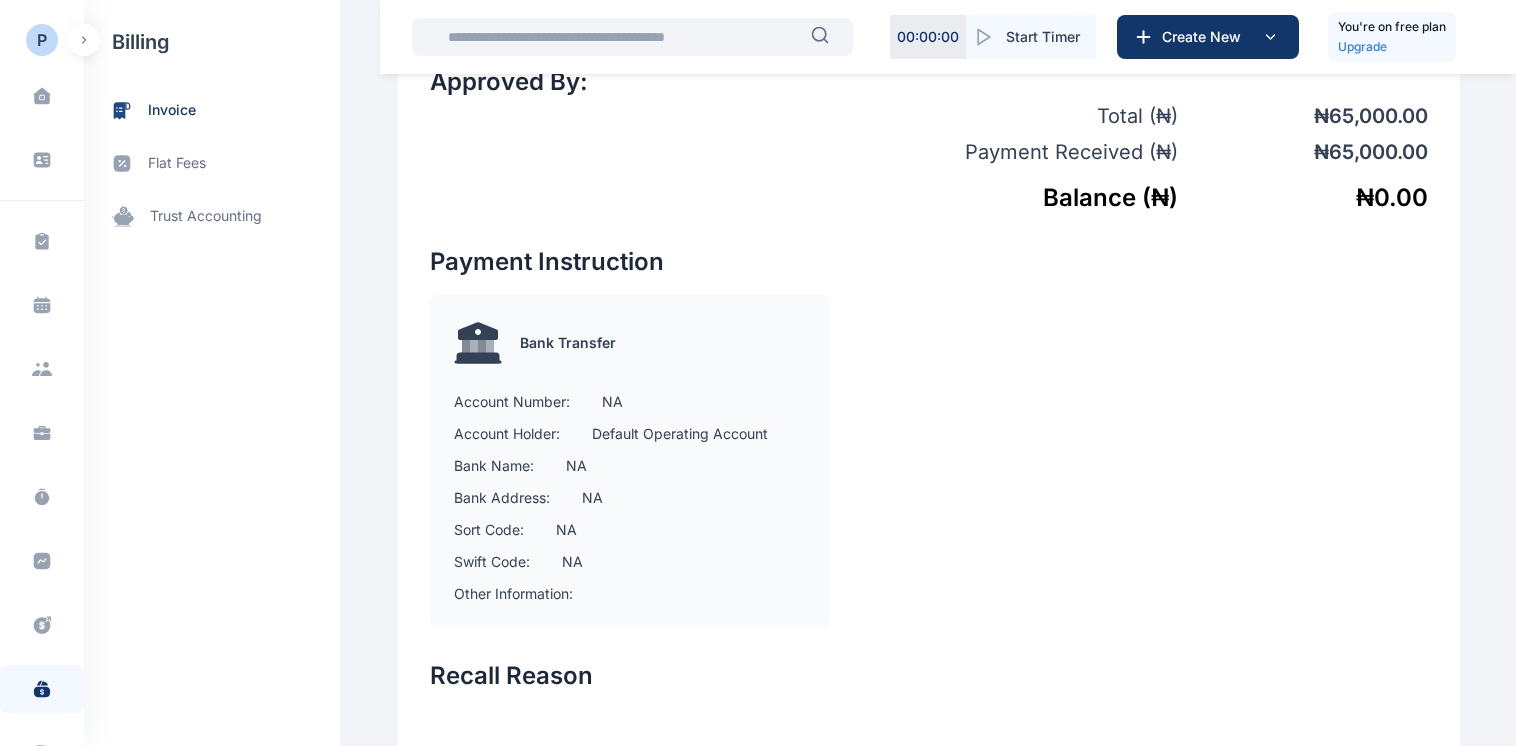 click at bounding box center (84, 40) 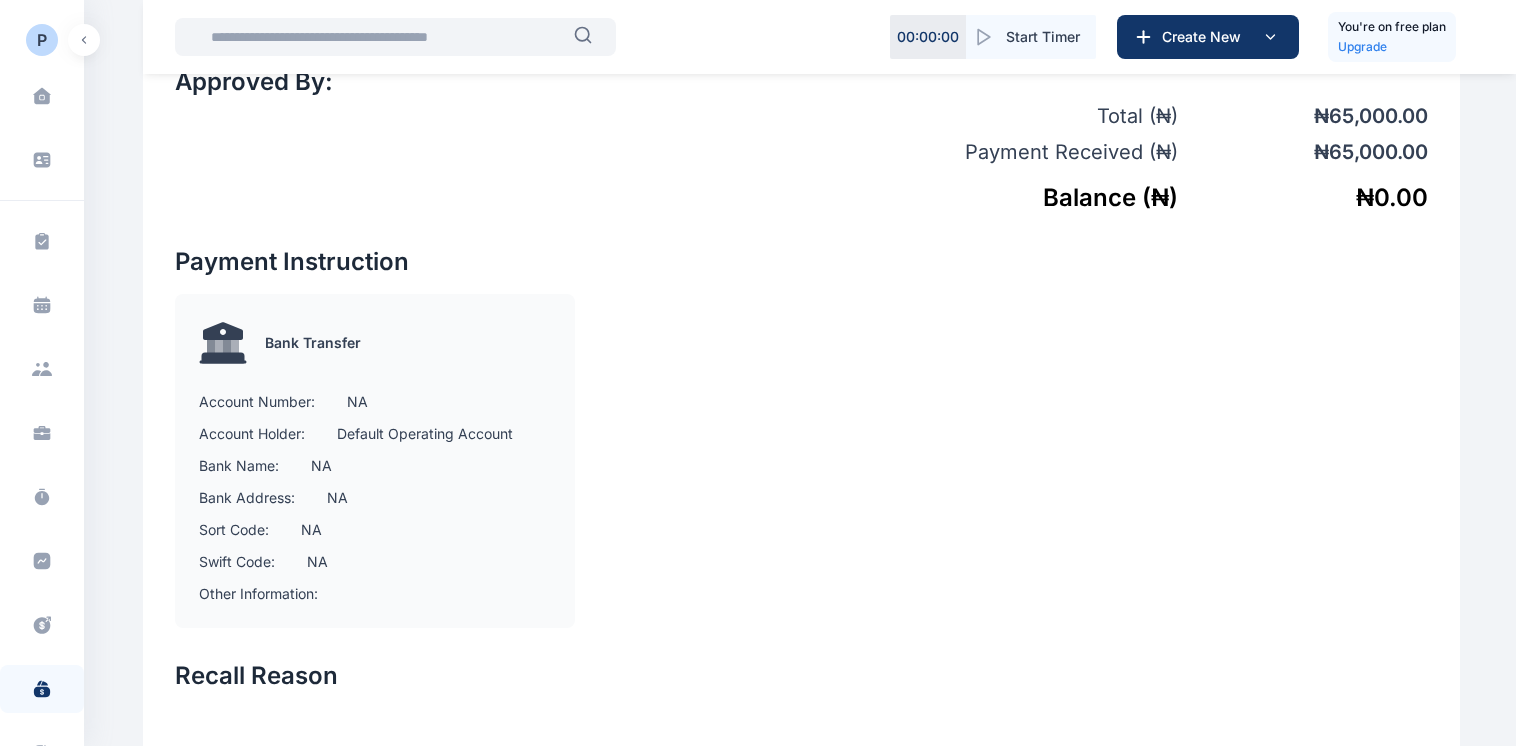 click at bounding box center (84, 40) 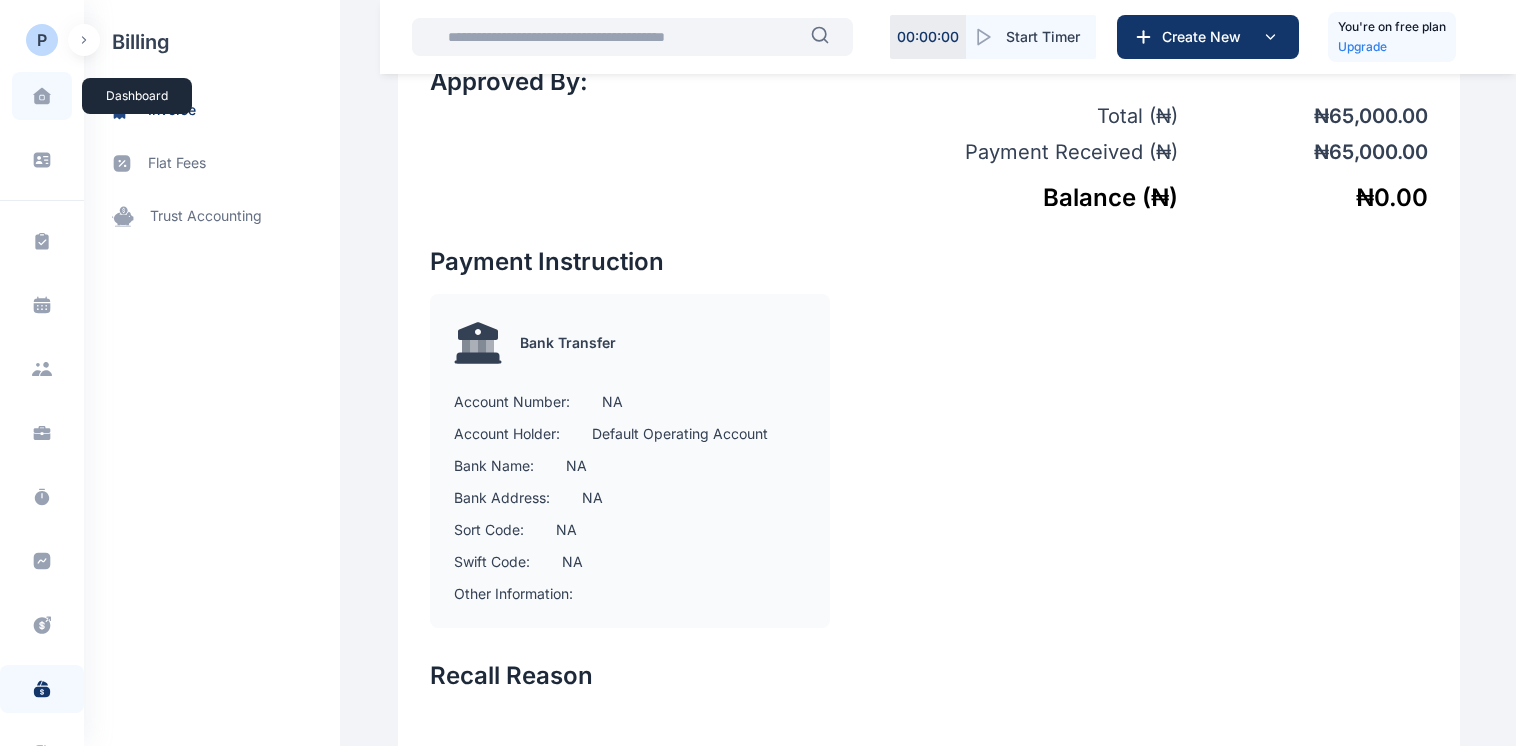 click at bounding box center [42, 96] 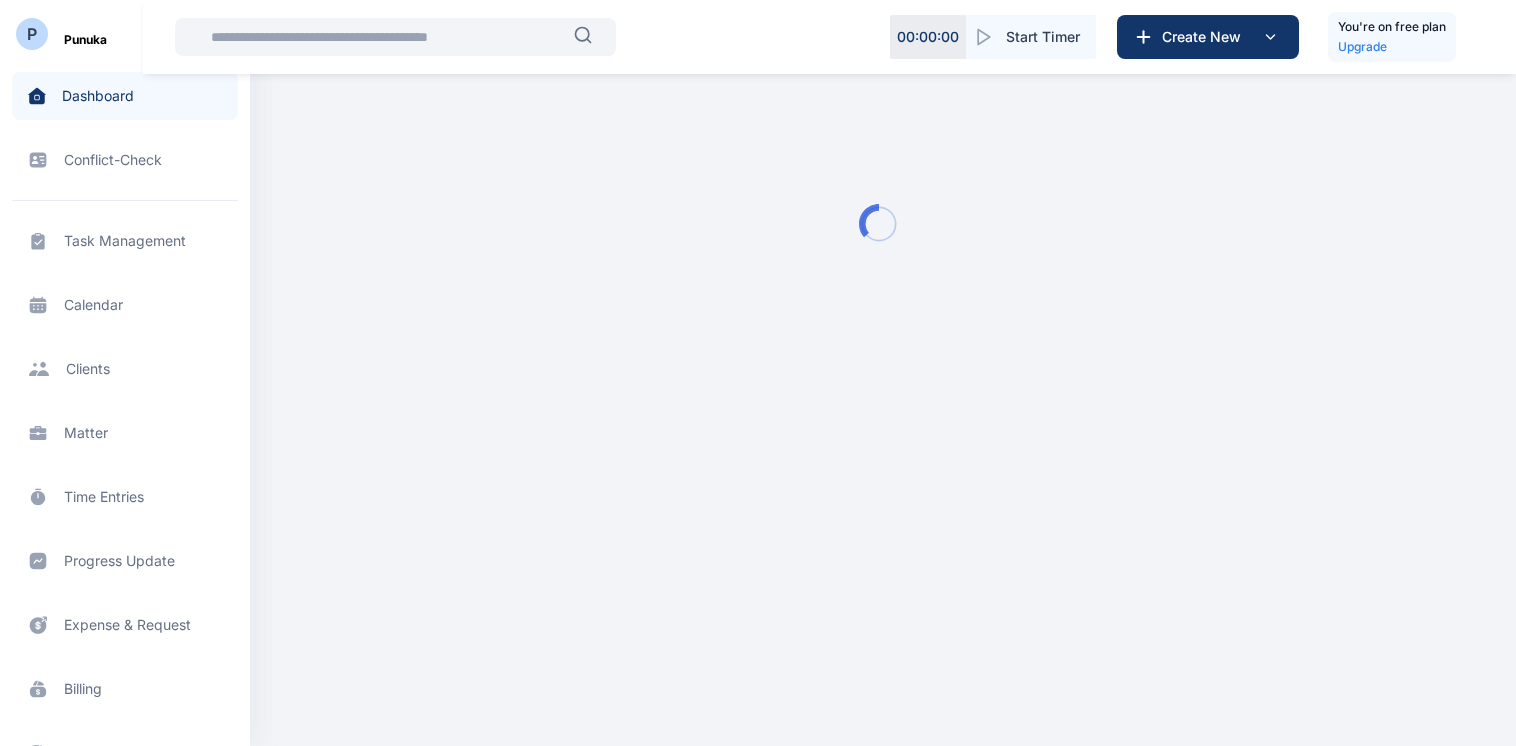scroll, scrollTop: 0, scrollLeft: 0, axis: both 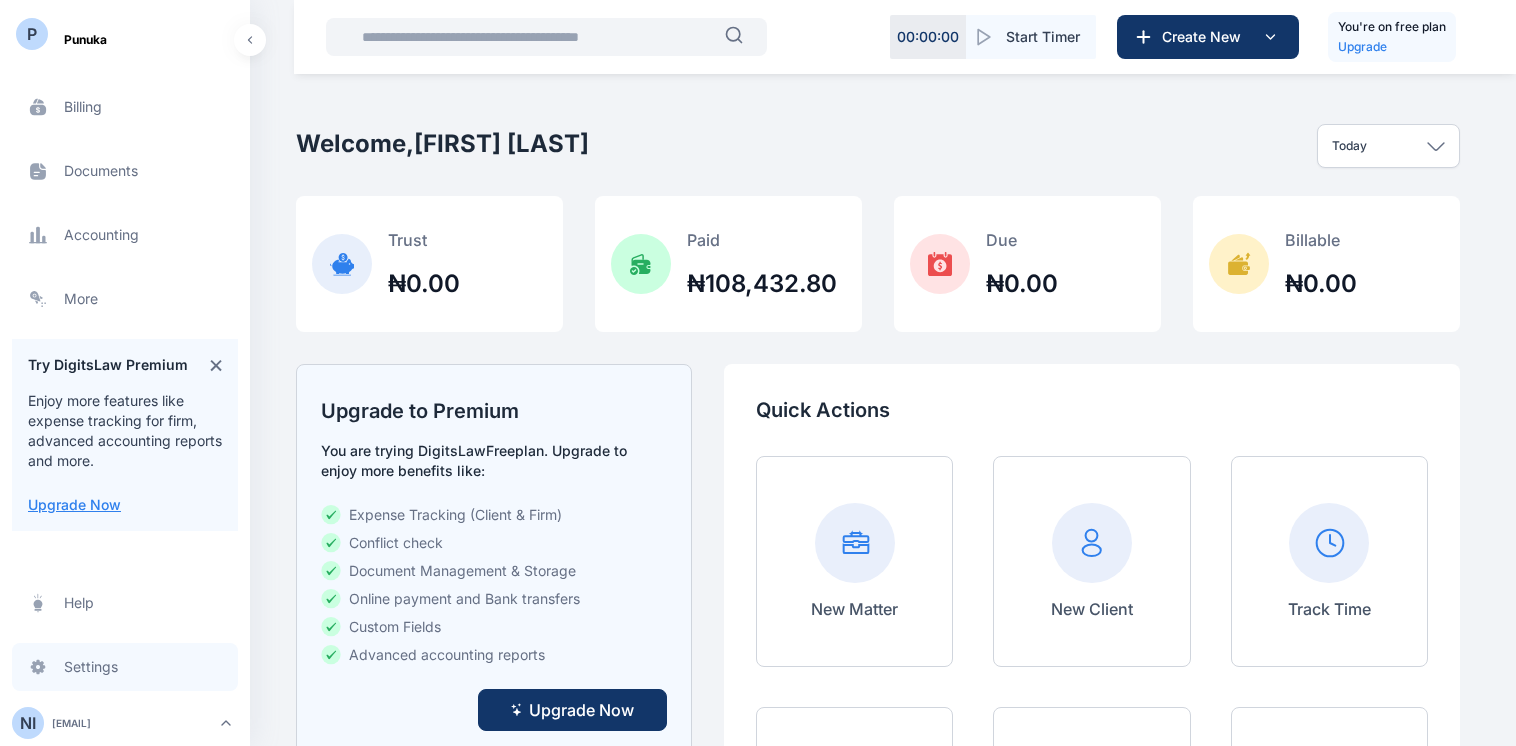 click on "Settings settings settings" at bounding box center (125, 667) 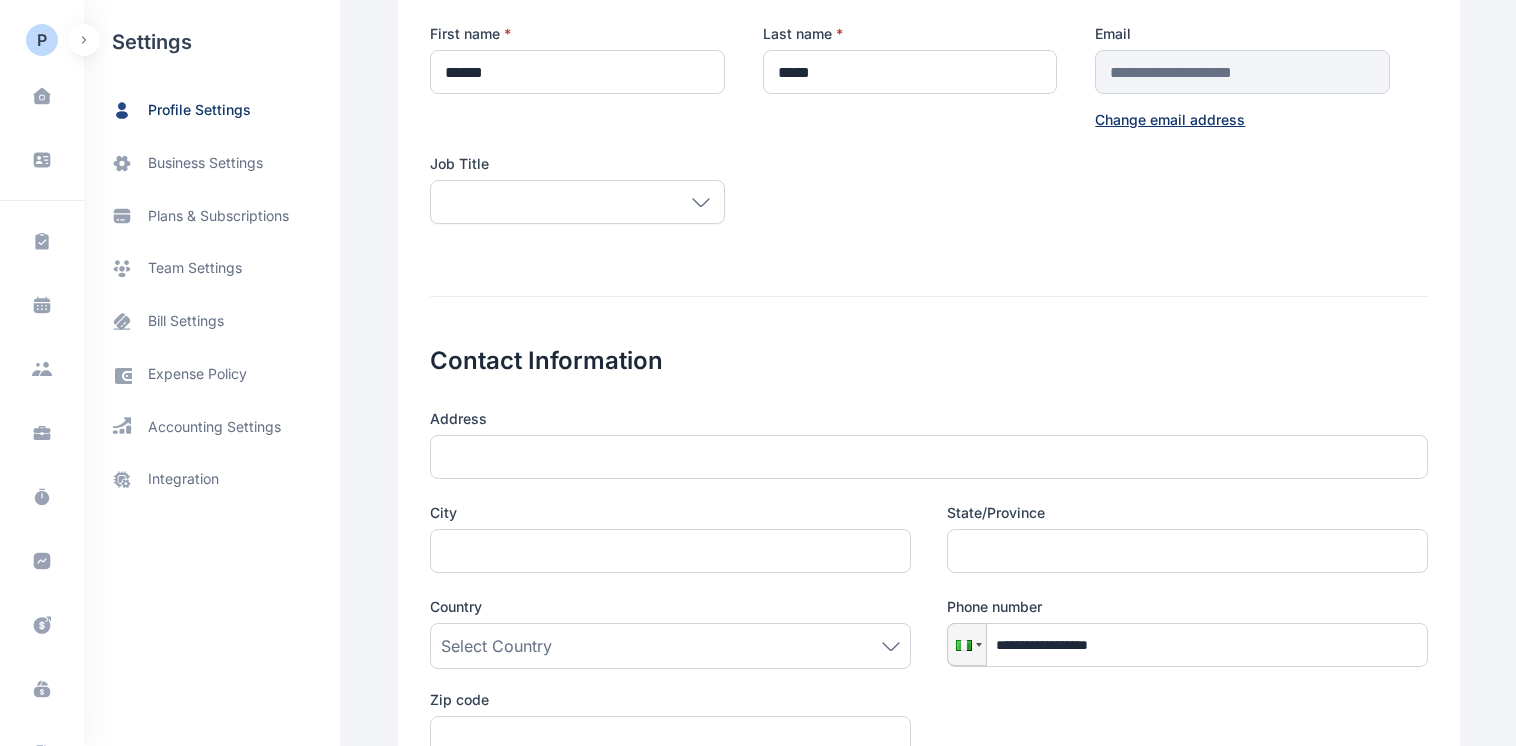 scroll, scrollTop: 166, scrollLeft: 0, axis: vertical 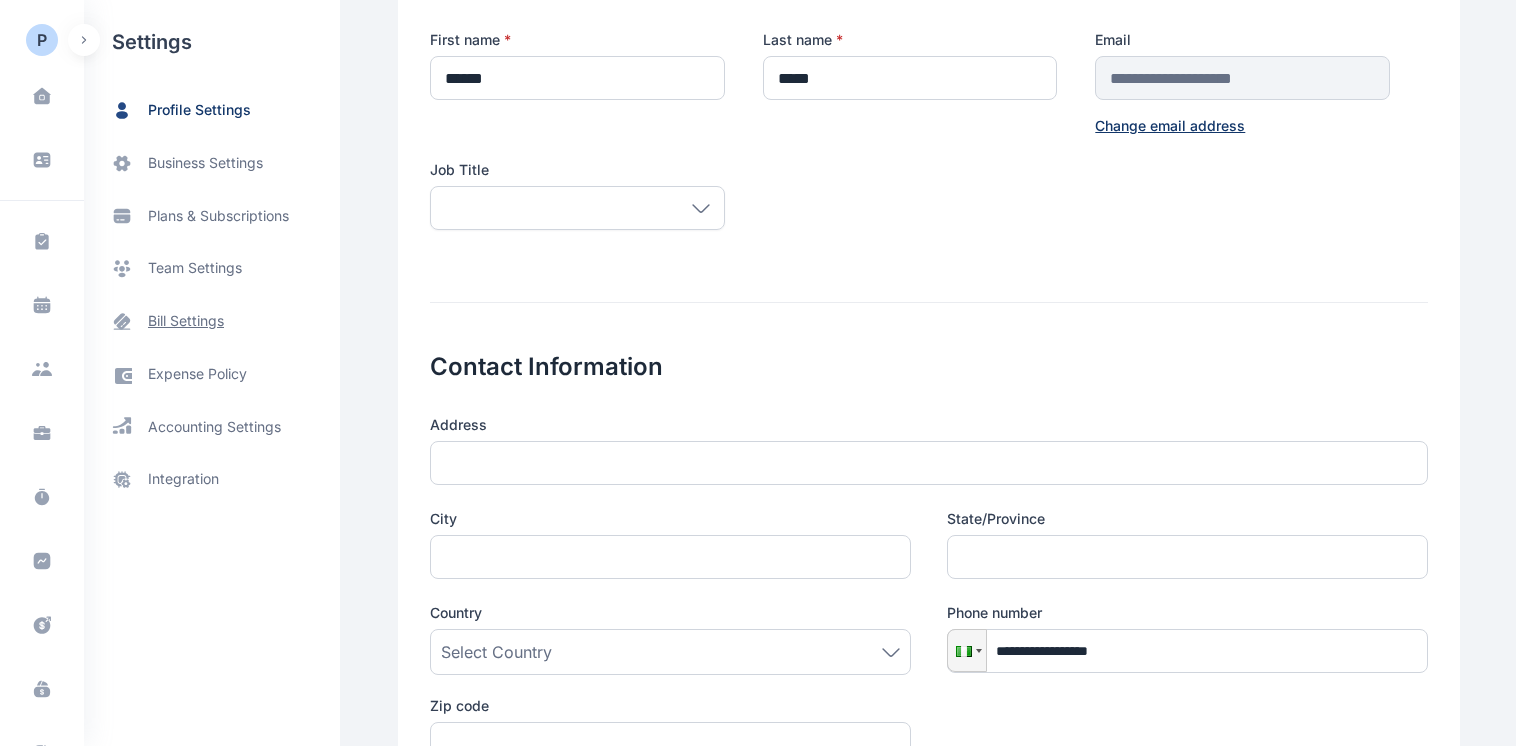 click on "bill settings" at bounding box center (186, 321) 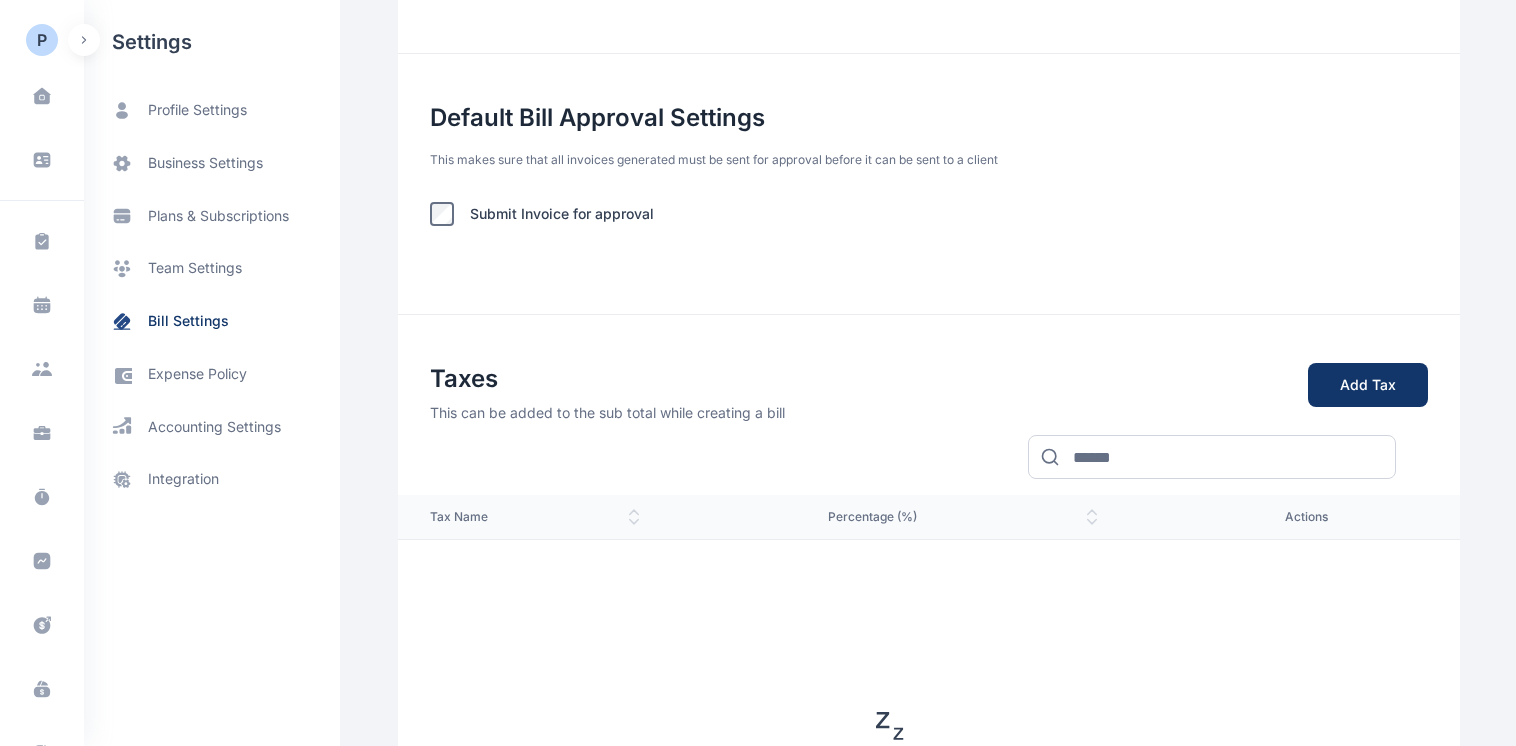 scroll, scrollTop: 0, scrollLeft: 0, axis: both 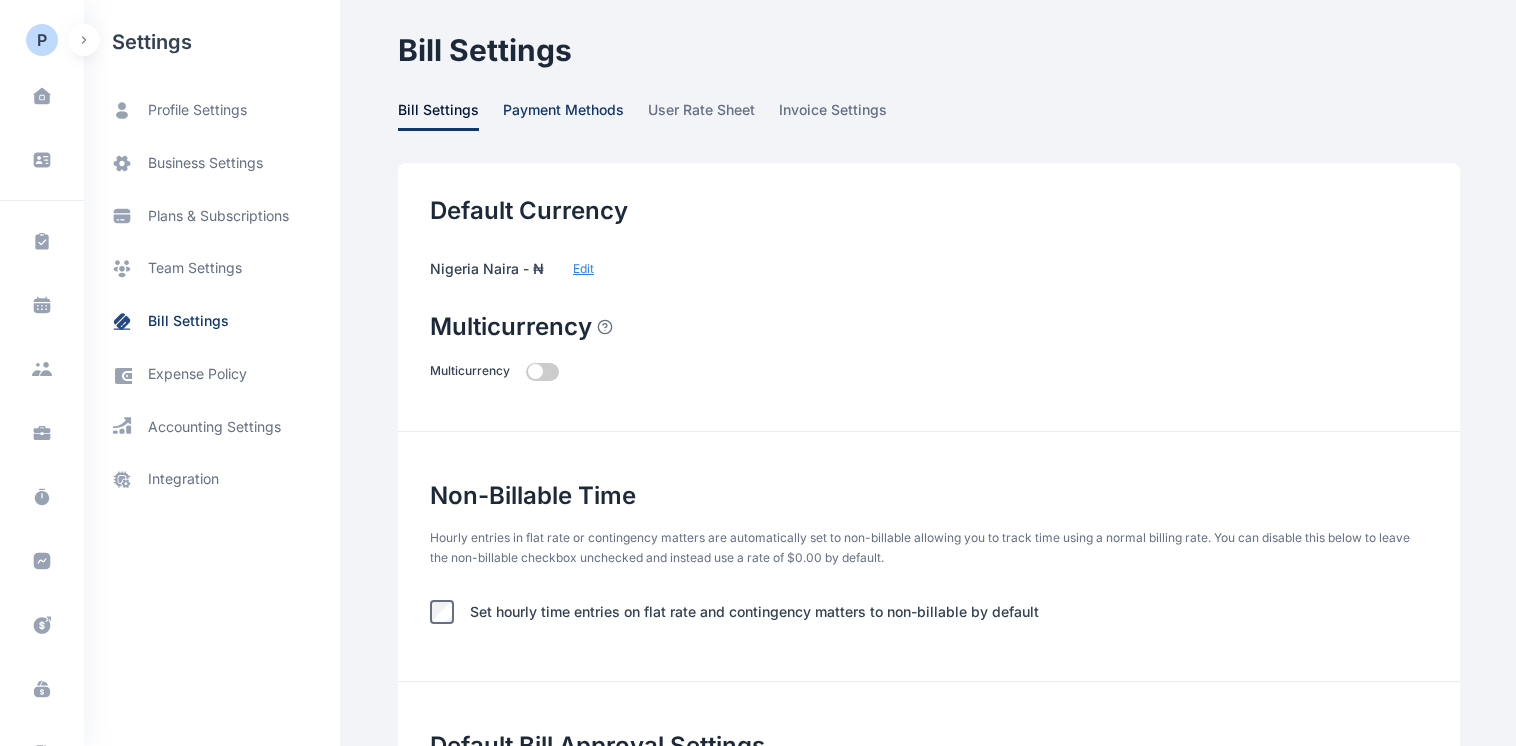 click on "payment methods" at bounding box center (563, 115) 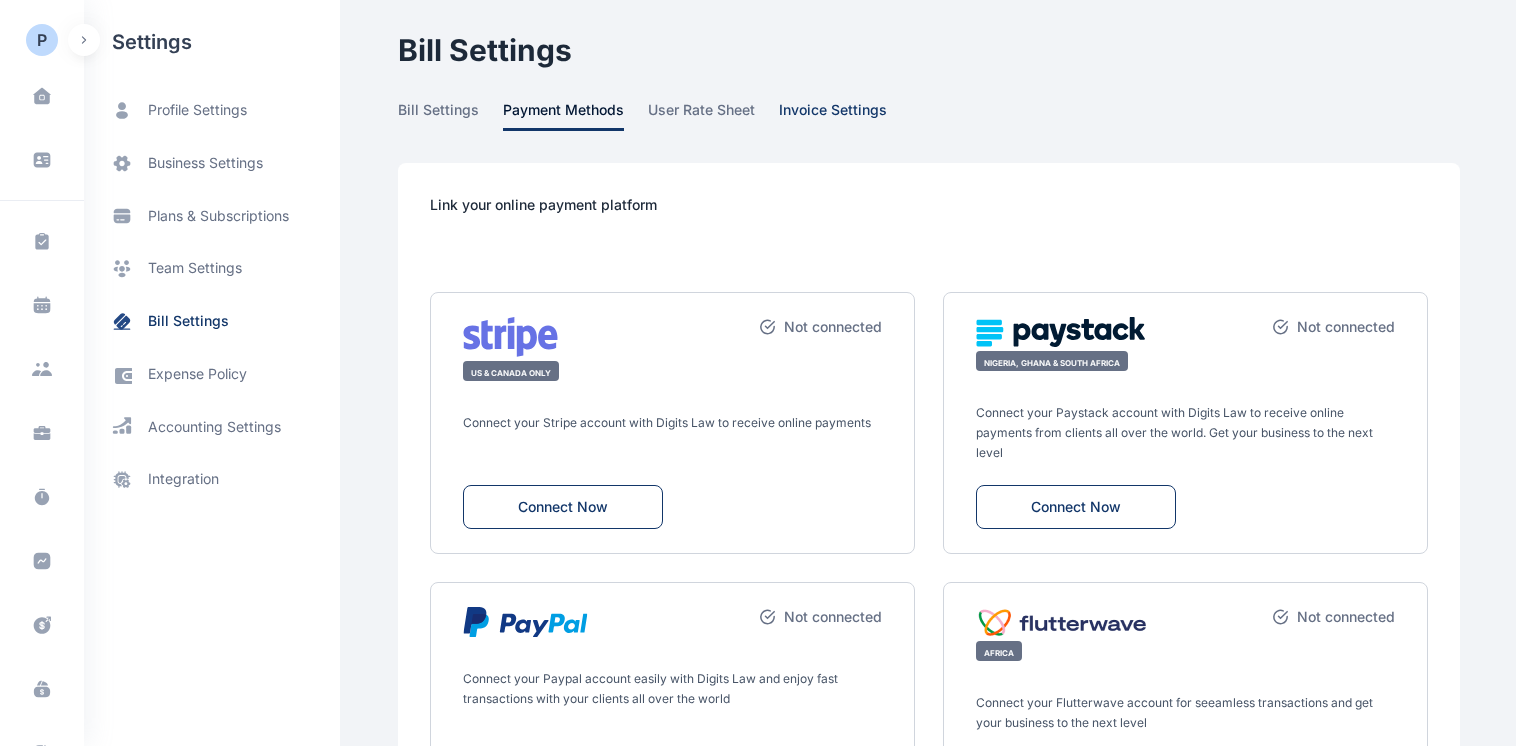 click on "invoice settings" at bounding box center [833, 115] 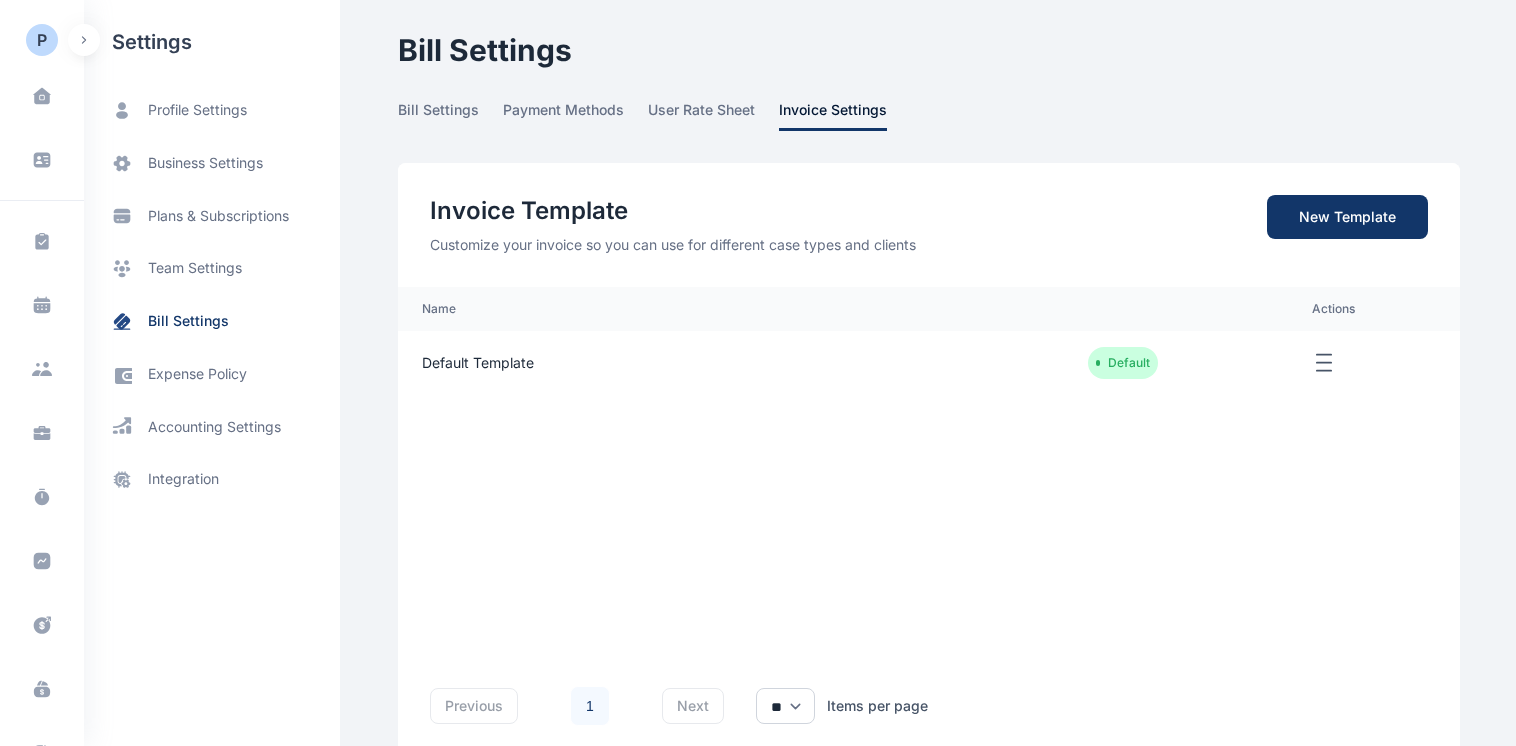 click 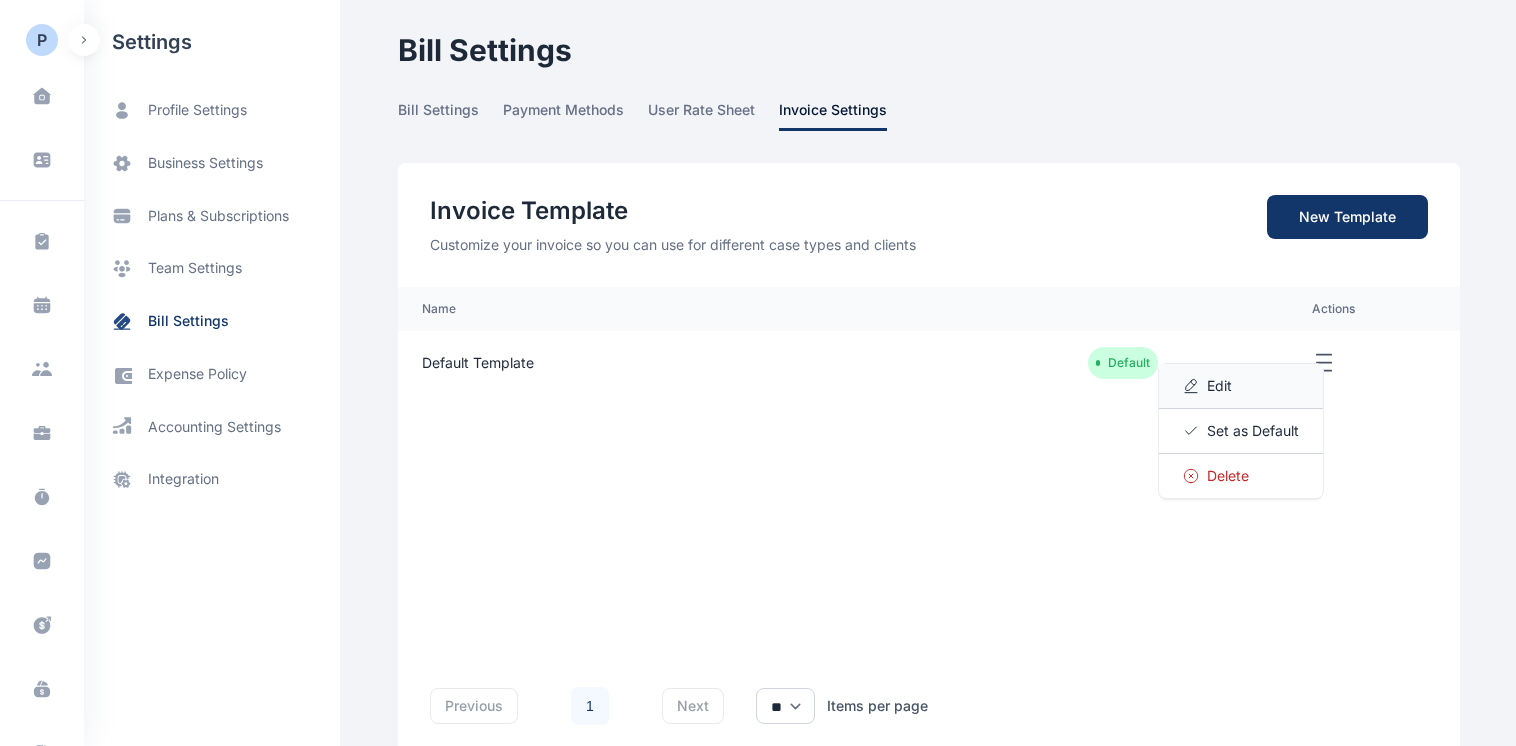 click on "Edit" at bounding box center (1241, 386) 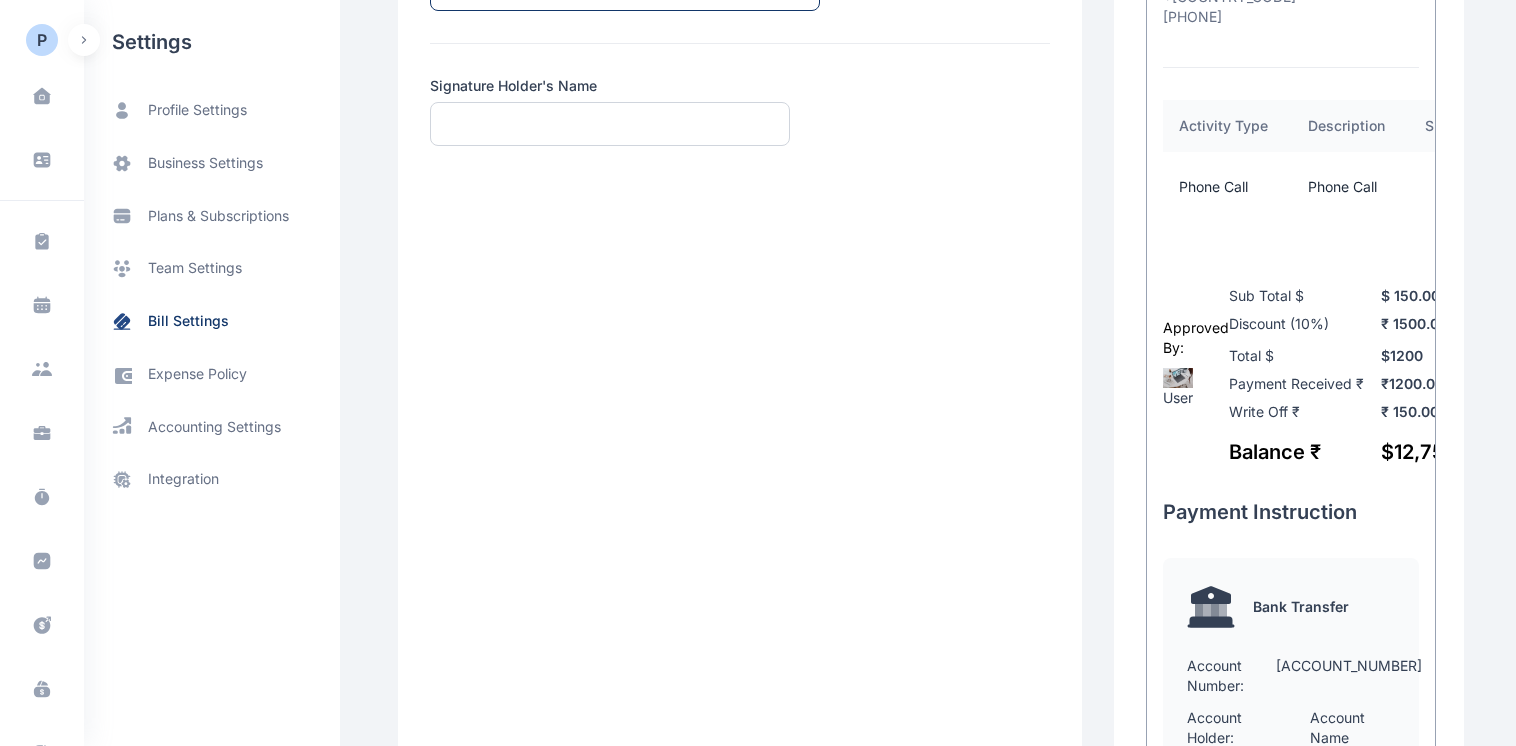 scroll, scrollTop: 1303, scrollLeft: 0, axis: vertical 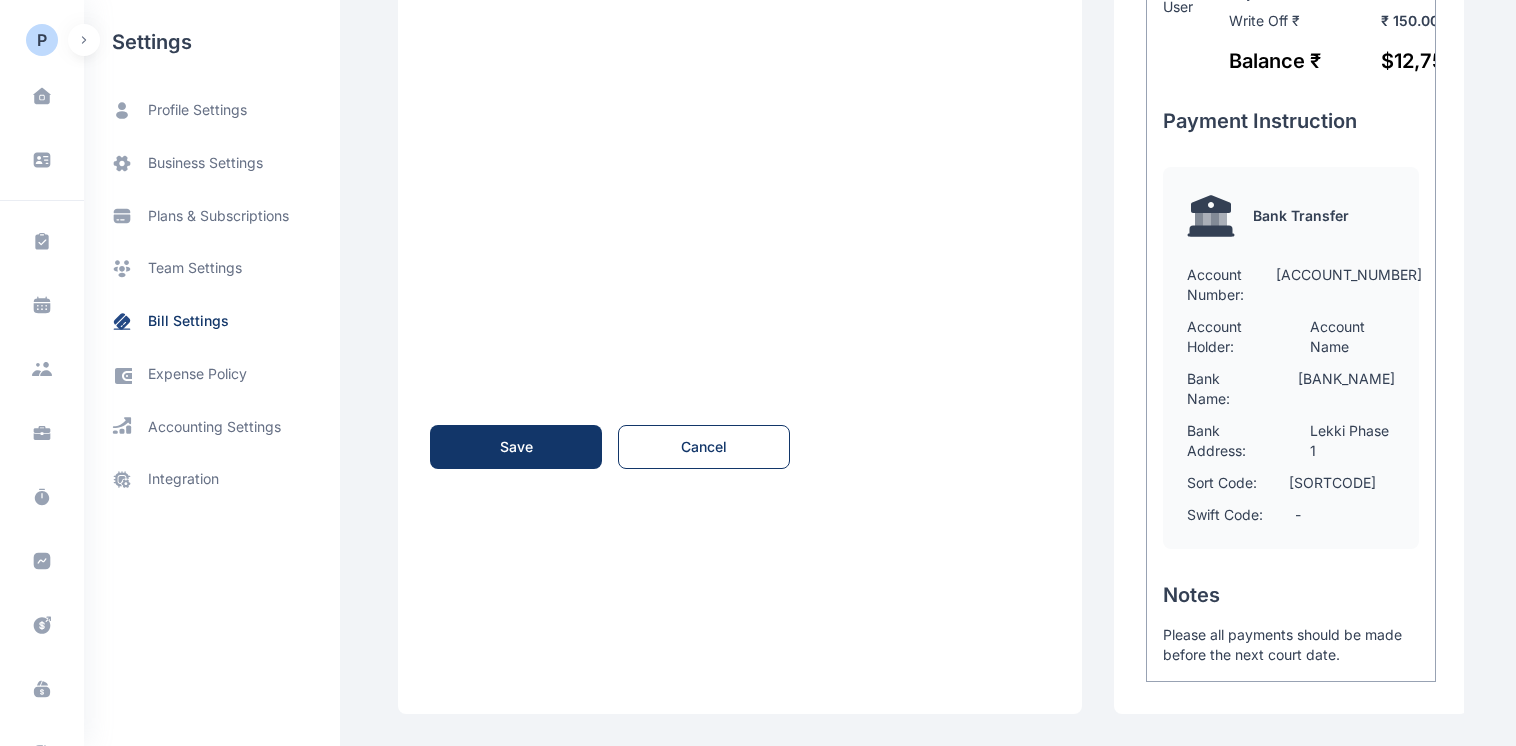 click on "Invoice Details Invoice Number: #[INV_NUM] Issued Date: [DATE] Due Date: [DATE] Exchange Rate: $82.57 Billed To [FIRST] [LAST] [NUMBER] [STREET], [CITY], [STATE] [EMAIL] [PHONE] Total $12,757.50 Activity Type Description Sub Total Tax Phone Call Phone Call 120 10% Approved By: User Sub Total $ $ 150.00 Discount (10%) ₹ 1500.00 Total $ $1200 Payment Received ₹ ₹1200.00 Write Off ₹ ₹ 150.00 Balance ₹ $12,757.50 Payment Instruction Bank Transfer Account Number: 12121211212121211 Account Holder: Account Name Bank Name: First Bank Of Nigeria Bank Address: Lekki Phase 1 Sort Code: 6556565655 Swift Code: - Notes Please all payments should be made before the next court date." at bounding box center (1291, -136) 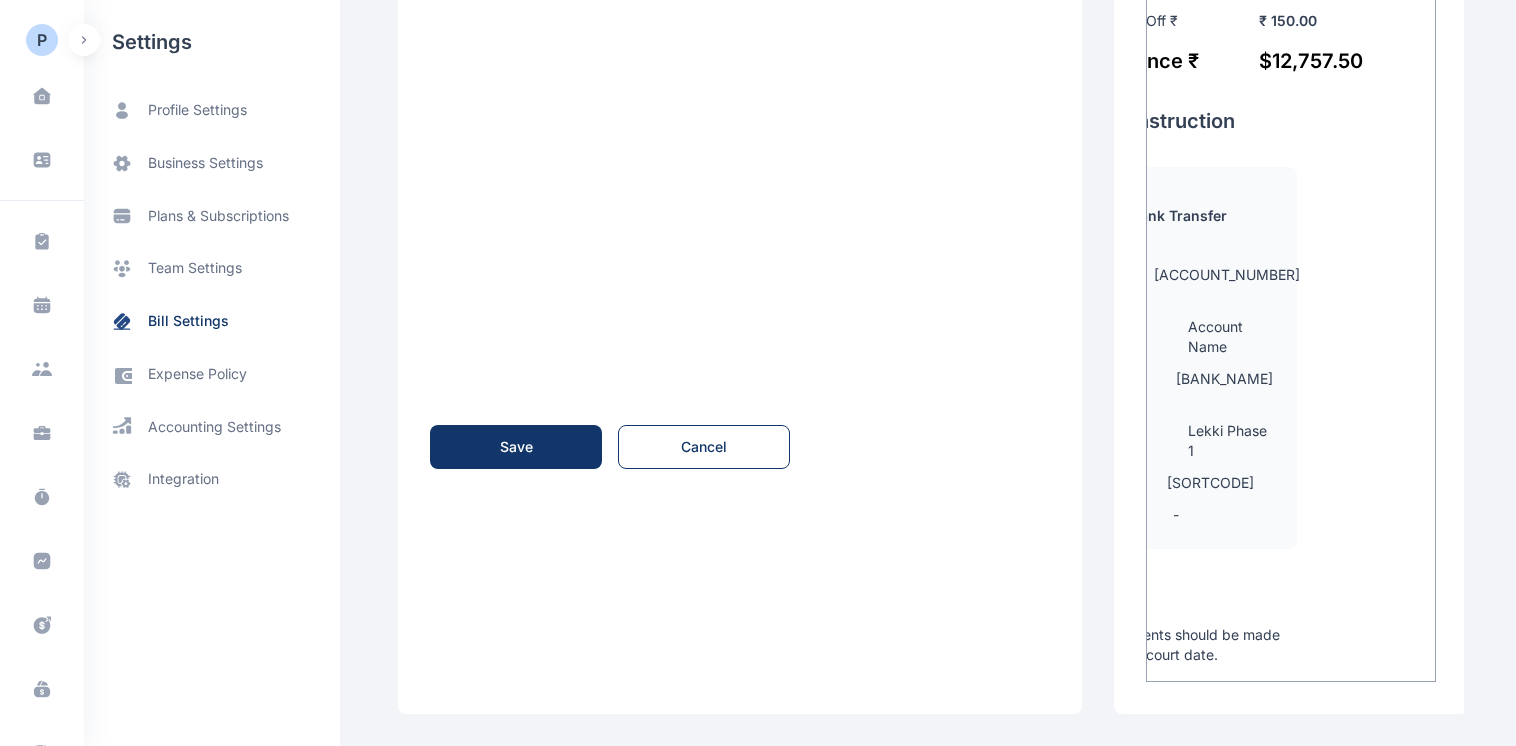 click on "[SORTCODE]" at bounding box center (1210, 483) 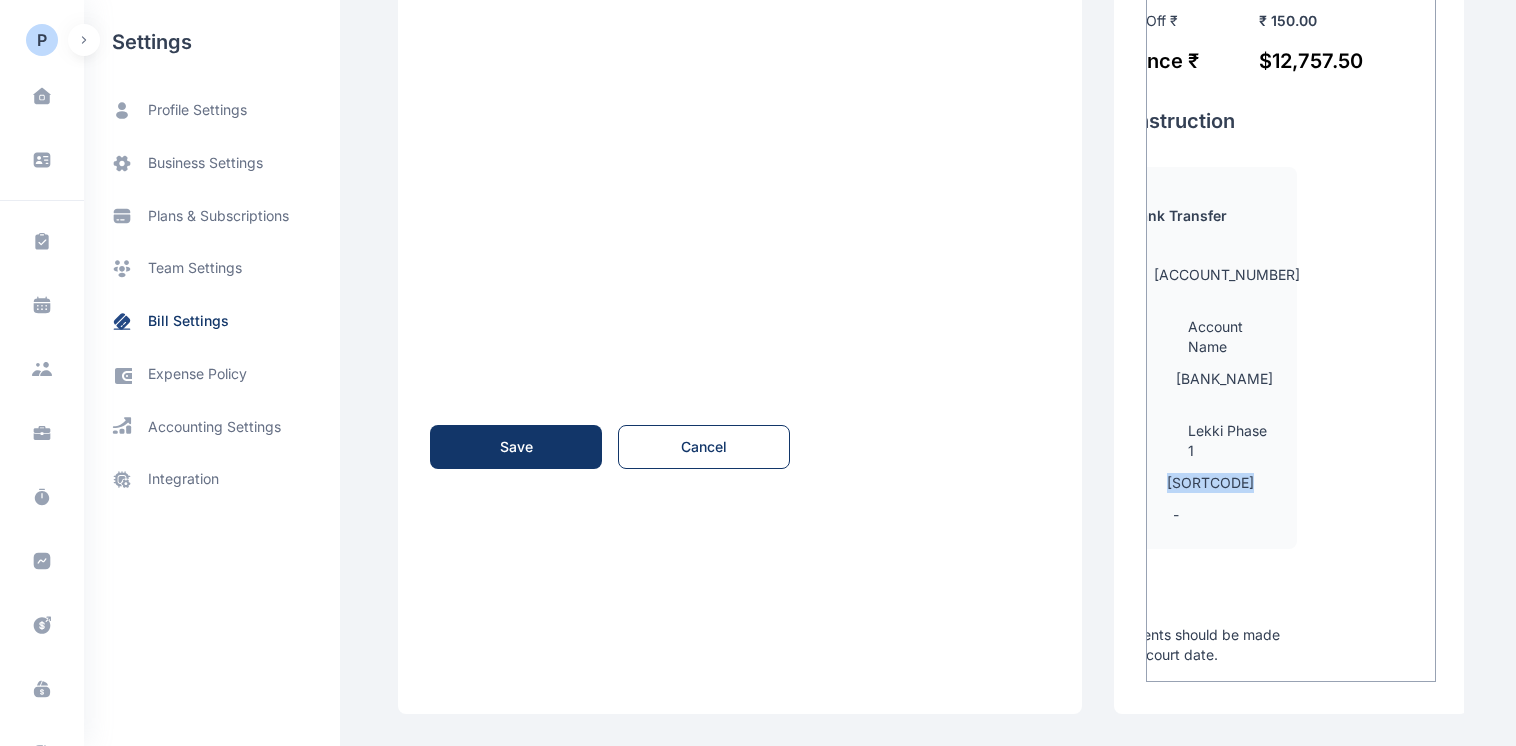 click on "[SORTCODE]" at bounding box center (1210, 483) 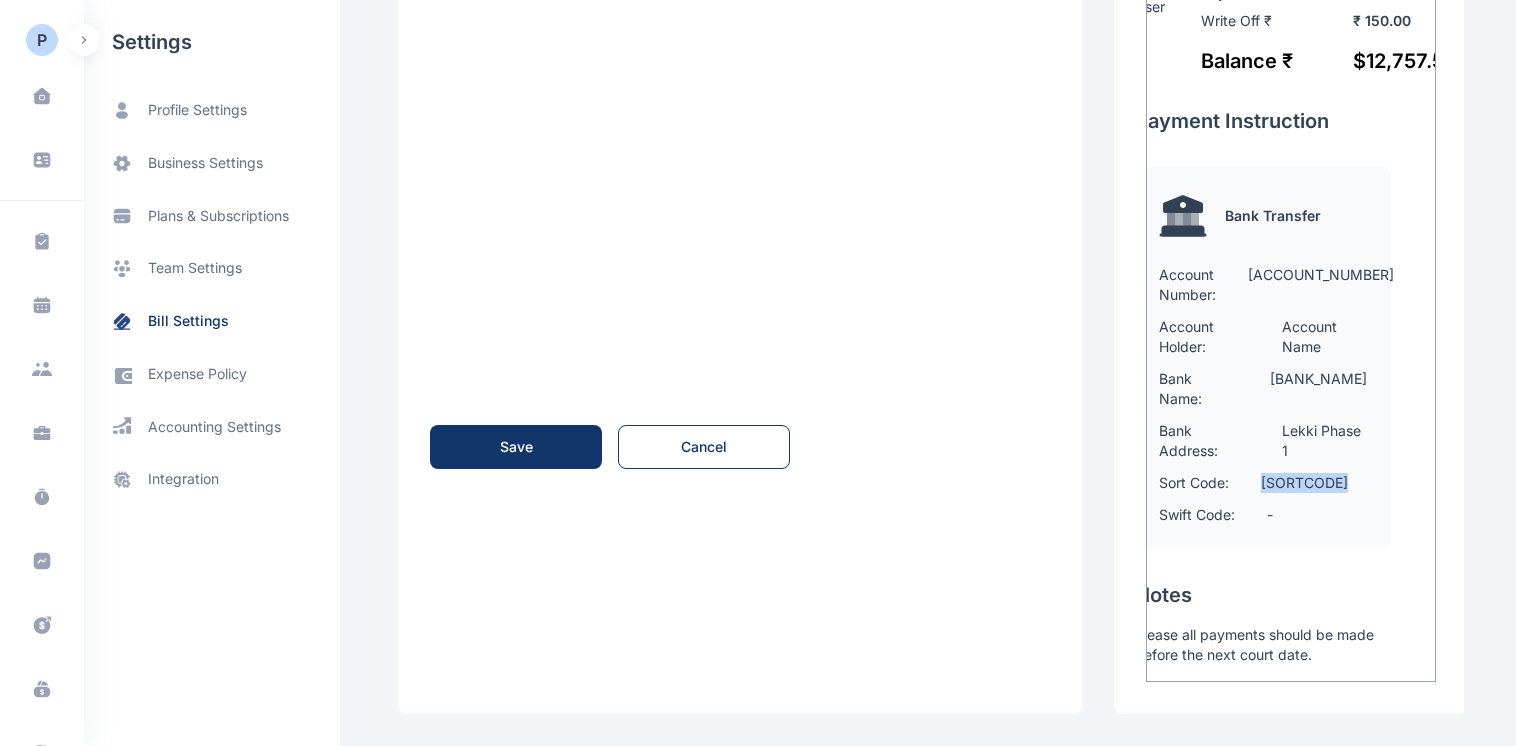 scroll, scrollTop: 0, scrollLeft: 14, axis: horizontal 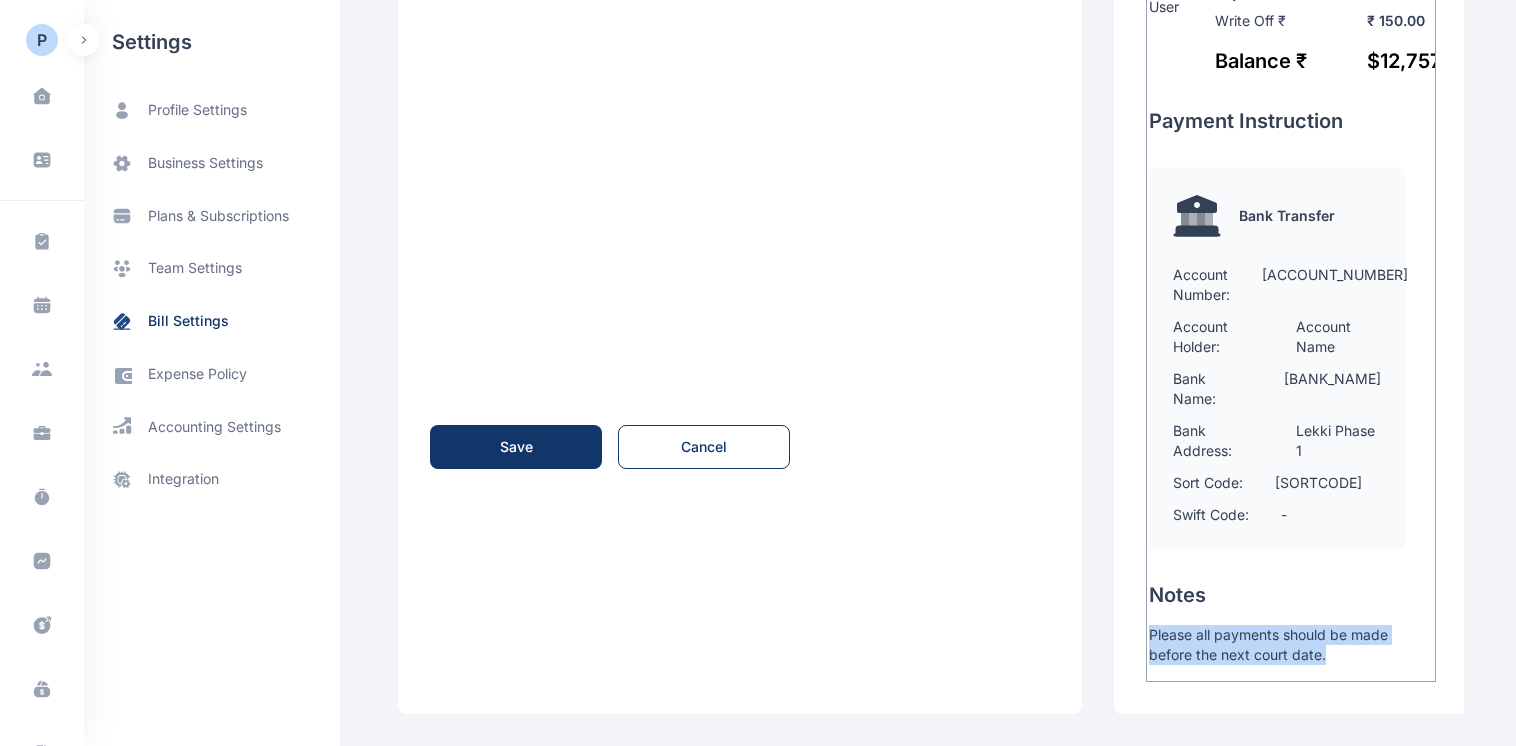 drag, startPoint x: 1514, startPoint y: 654, endPoint x: 1513, endPoint y: 564, distance: 90.005554 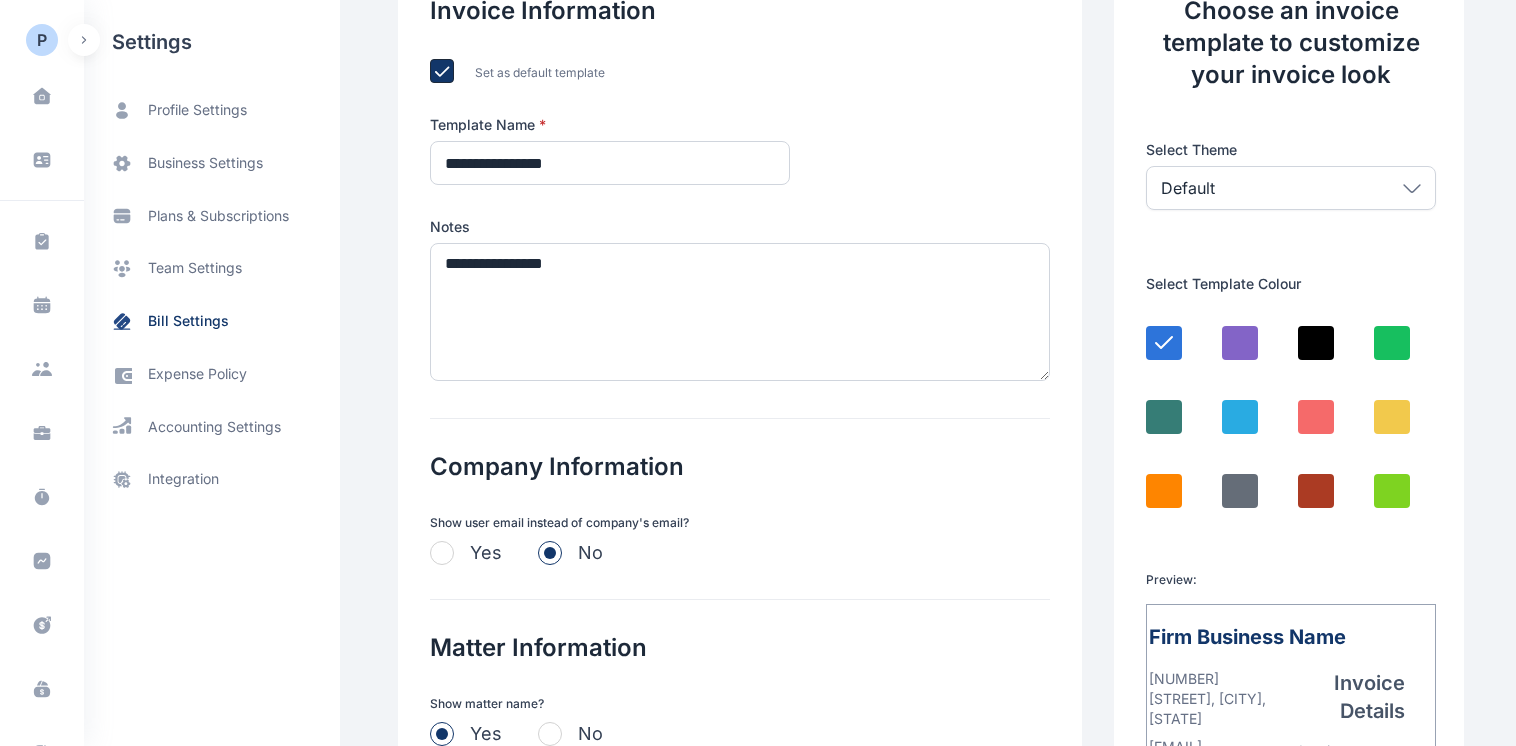 scroll, scrollTop: 123, scrollLeft: 0, axis: vertical 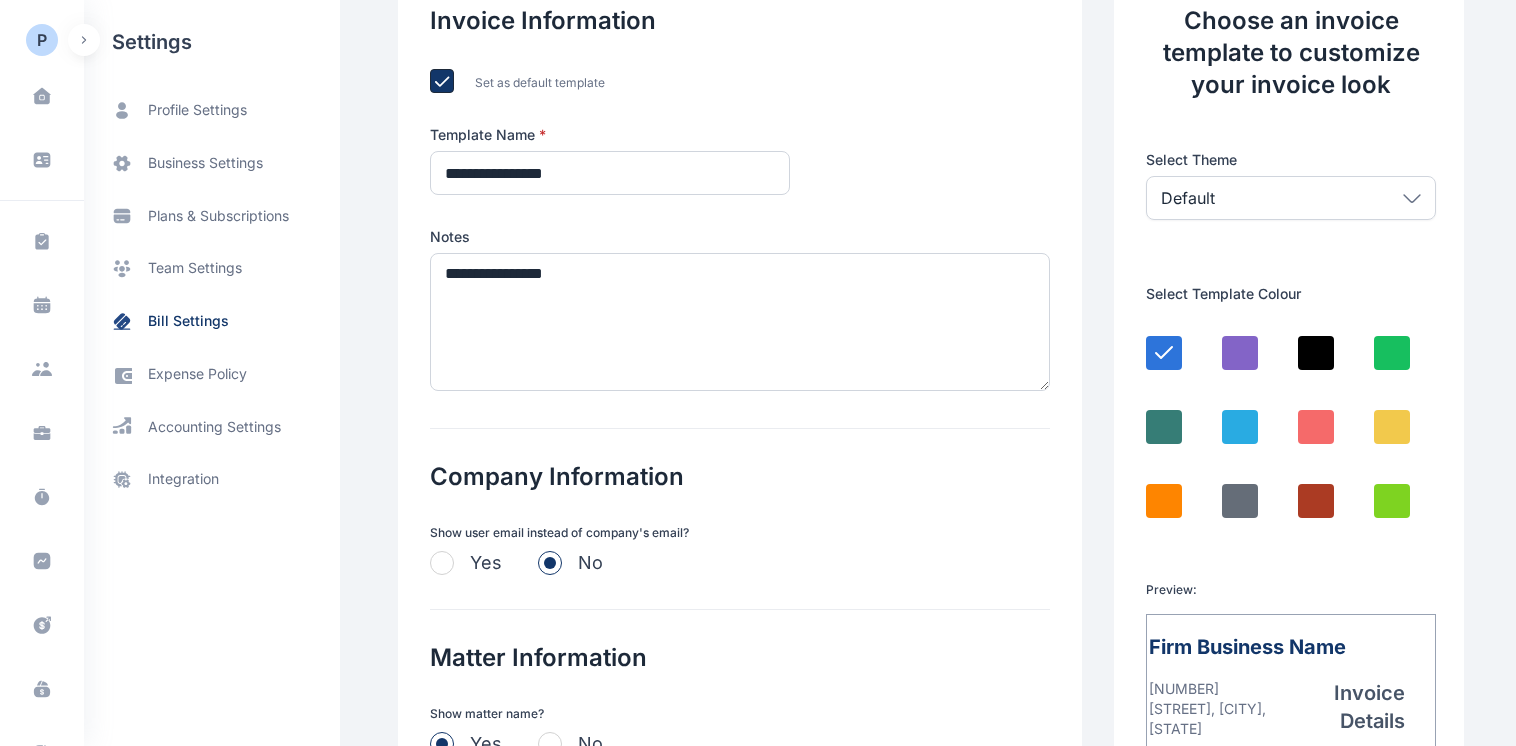 click on "Default" at bounding box center (1291, 198) 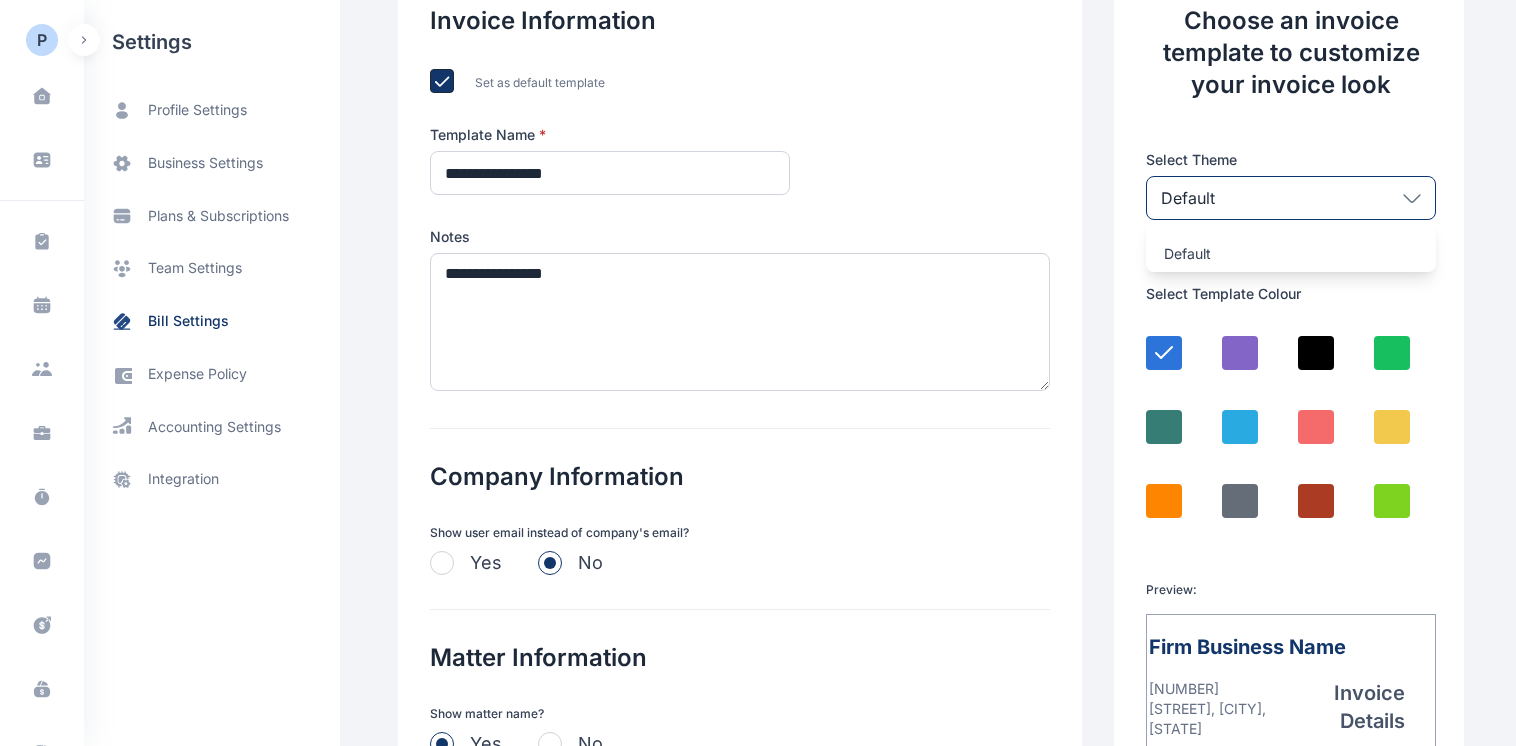 click on "Choose an invoice template to customize your invoice look Select Theme   Default Default Select Template Colour Preview: Firm Business Name Plot [NUMBER] [STREET], [CITY] [STATE], [COUNTRY] firm@example.com +[COUNTRY_CODE] [PHONE] www.website.com Invoice Details Invoice Number: #1001    Issued Date:    [DATE] Due Date: [DATE] Exchange Rate: $[PRICE] Billed To [FIRST] [LAST] [NUMBER] [STREET], [CITY], [STATE], [COUNTRY] [EMAIL] +[COUNTRY_CODE] [PHONE] Total $[PRICE] Activity Type Description Sub Total Tax Phone Call Phone Call [NUMBER] [PERCENTAGE] Approved By: User Sub Total $ $ [PRICE] Discount ([PERCENTAGE])  ₹ [PRICE] Total $ $ [PRICE] Payment Received ₹ ₹ [PRICE] Write Off ₹ ₹ [PRICE] Balance $[PRICE] Payment Instruction Bank Transfer Account Number: [ACCOUNT_NUMBER] Account Holder: Account Name Bank Name: [BANK_NAME] Bank Address: [ADDRESS] Sort Code: [SORT_CODE] Swift Code: - Notes Please all payments should be made before the next court date." at bounding box center [1291, 1127] 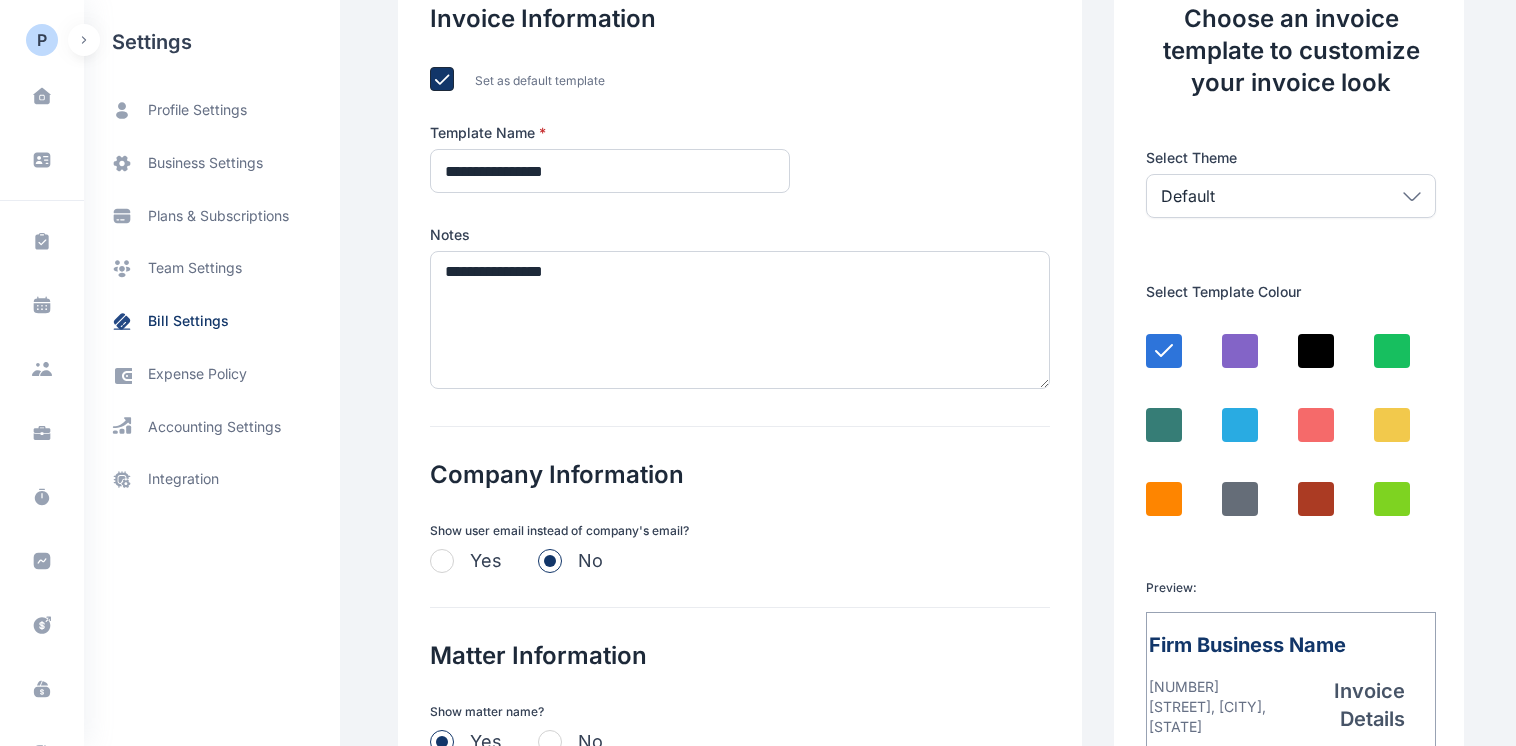 scroll, scrollTop: 0, scrollLeft: 0, axis: both 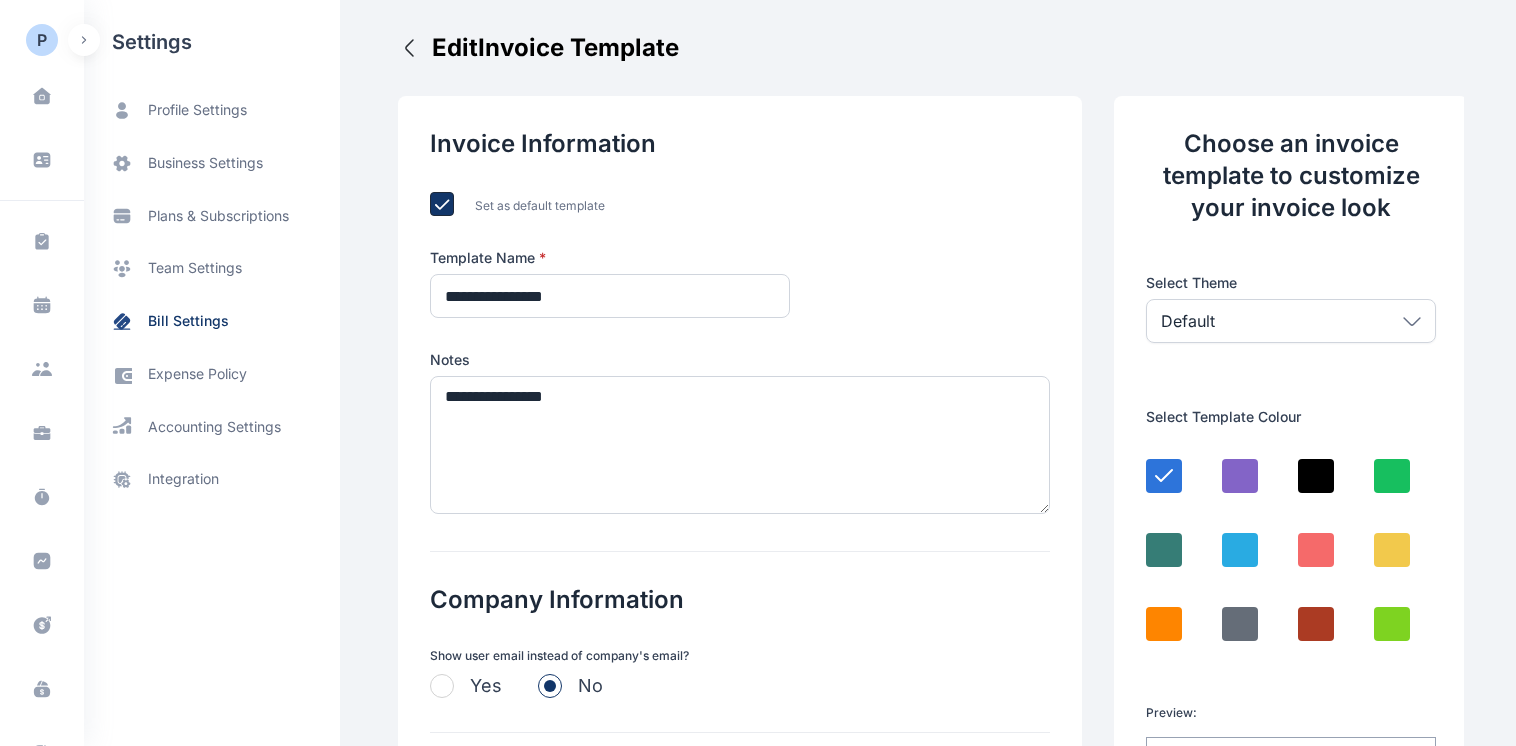 click 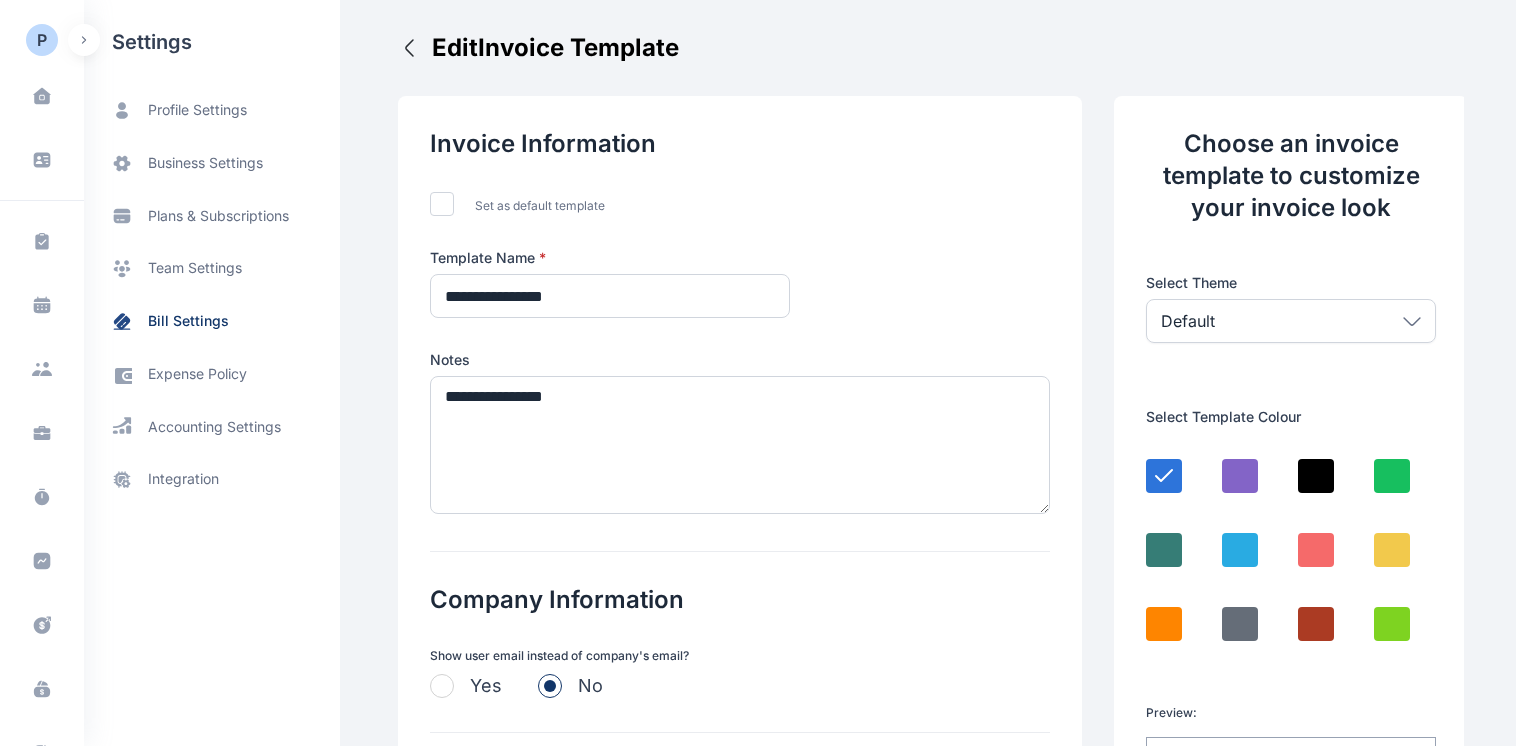 click at bounding box center (442, 204) 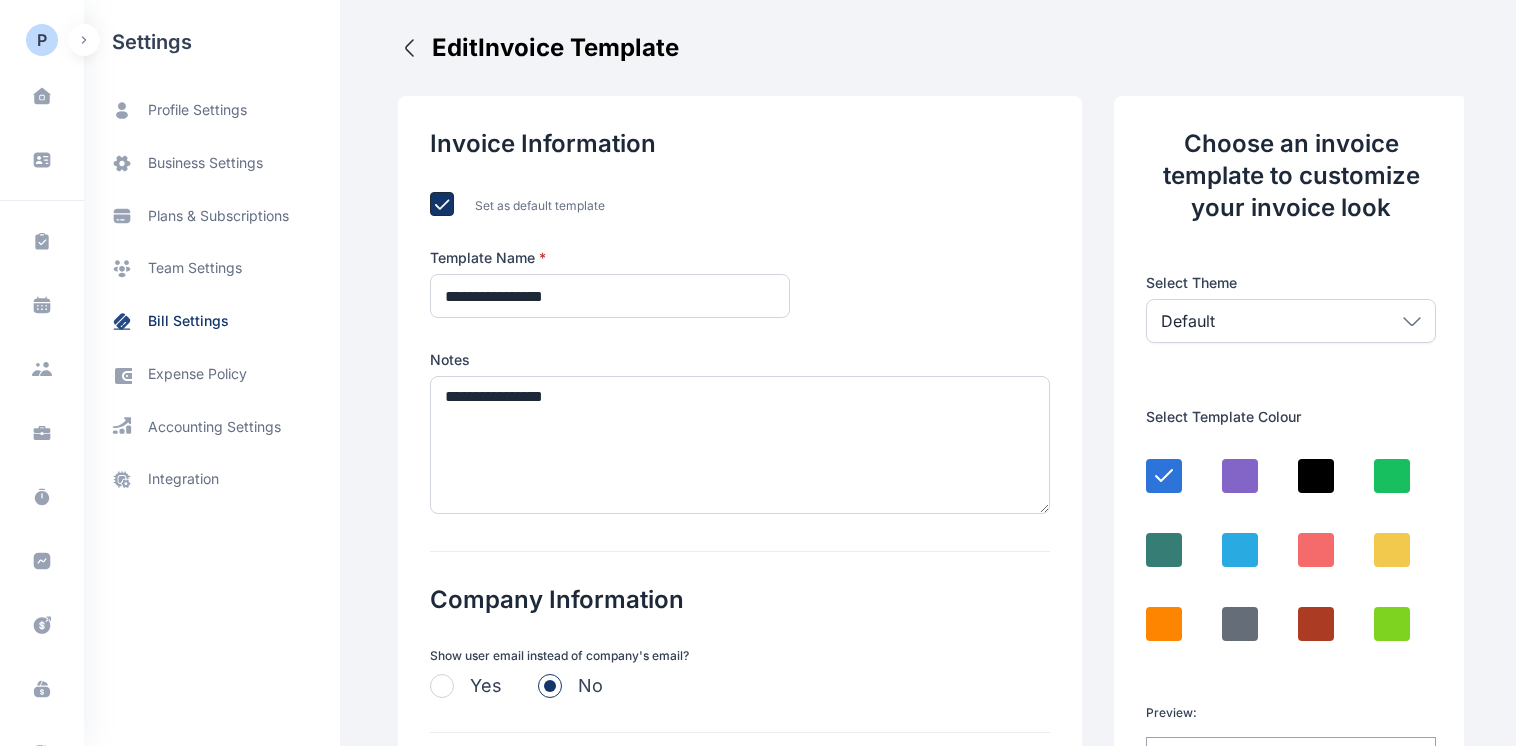 click on "Default" at bounding box center (1291, 321) 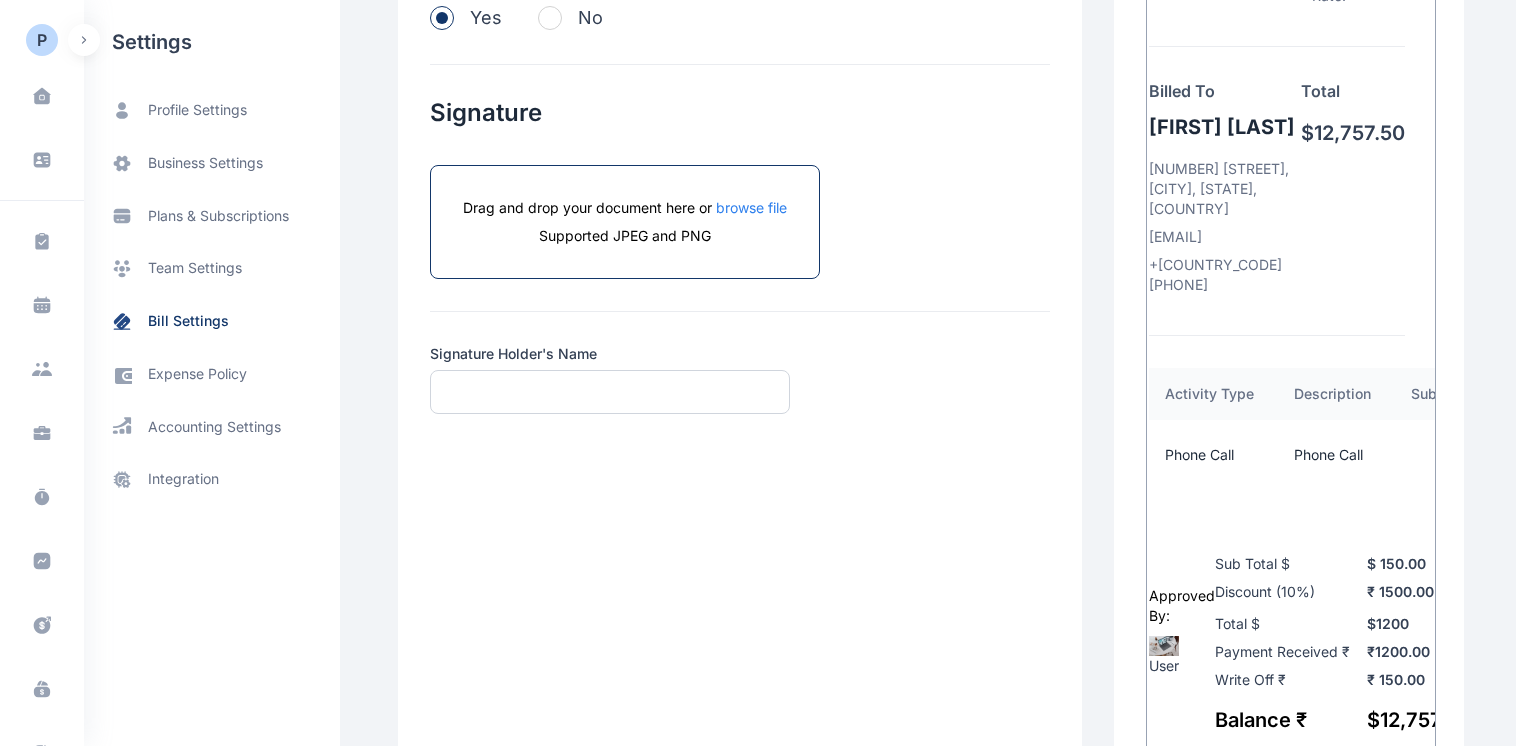 scroll, scrollTop: 1036, scrollLeft: 0, axis: vertical 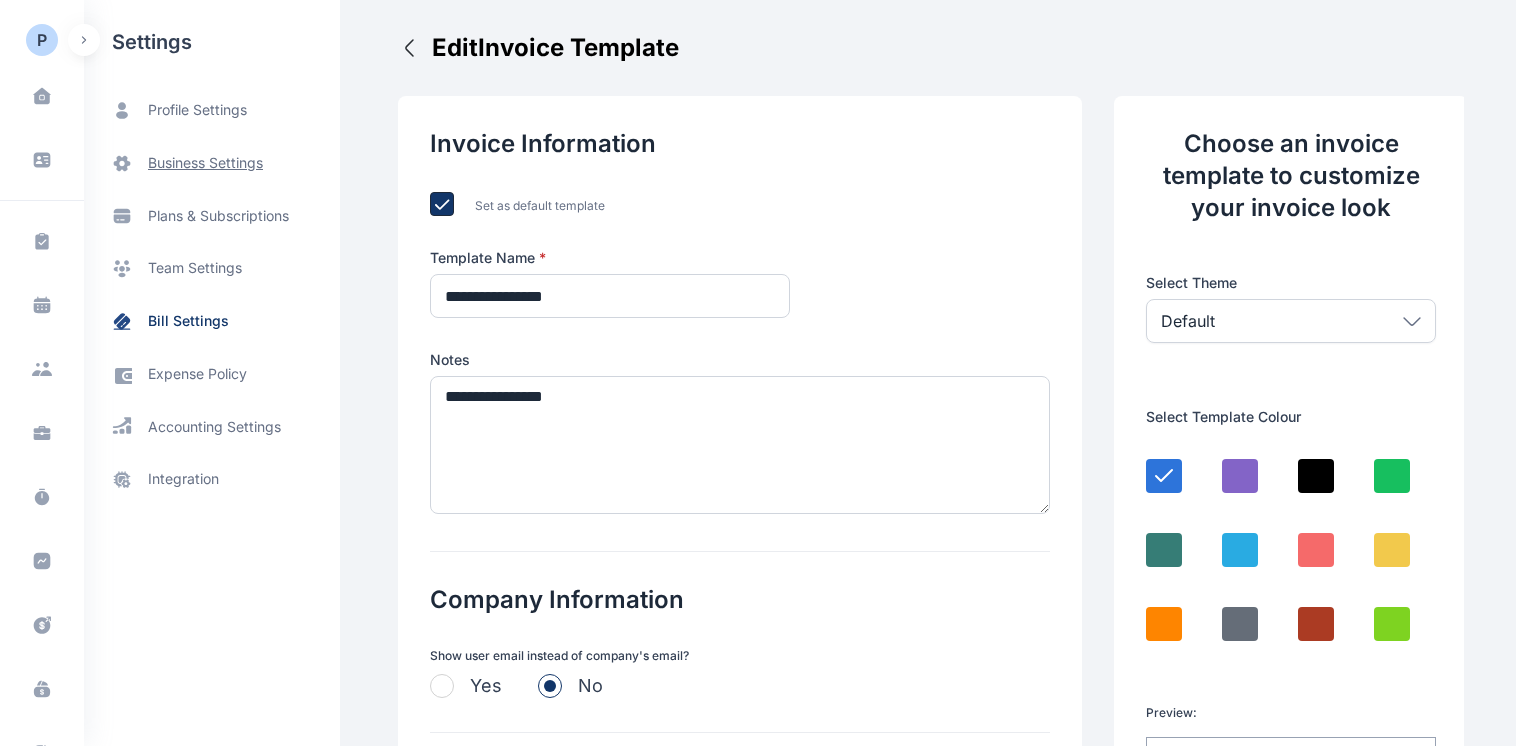click on "business settings" at bounding box center [205, 163] 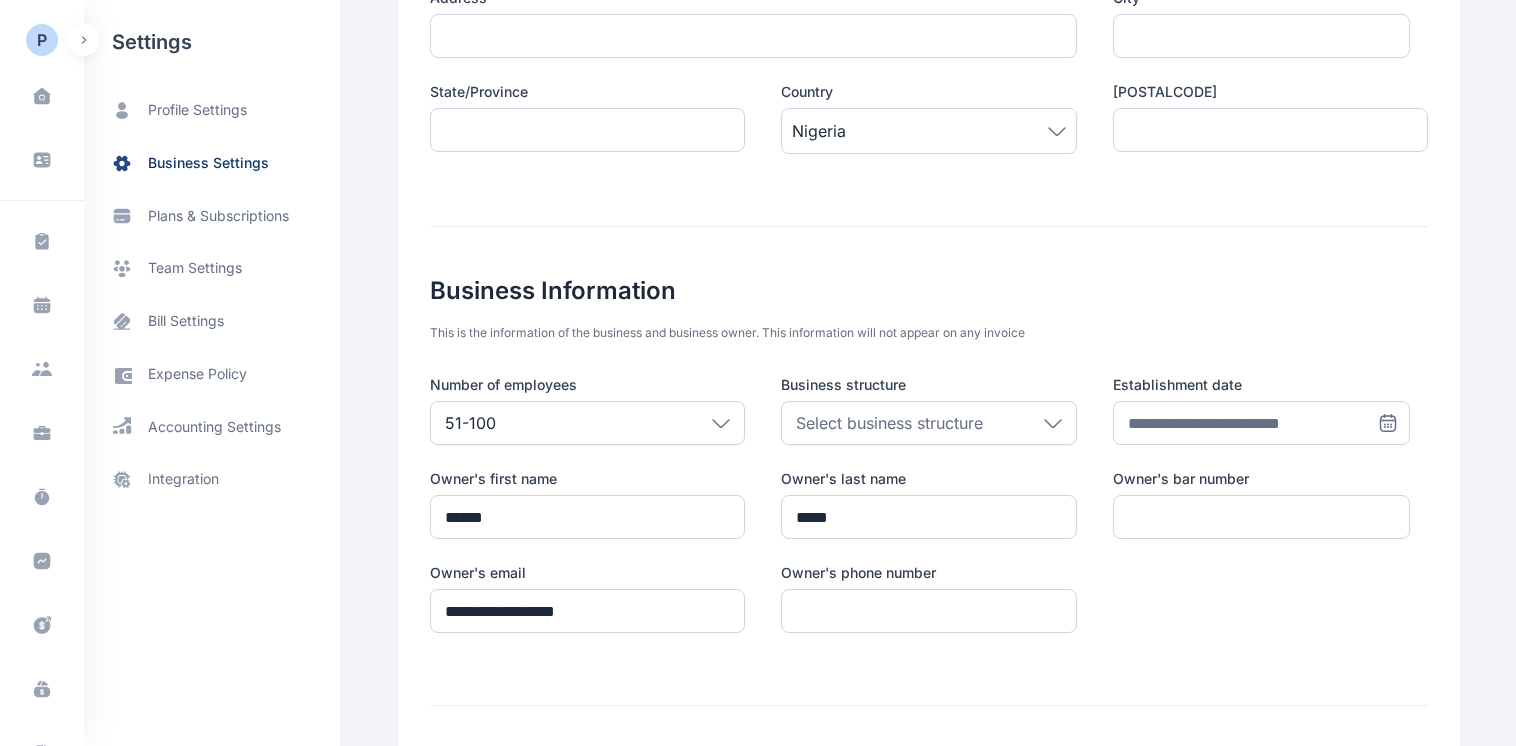 scroll, scrollTop: 463, scrollLeft: 0, axis: vertical 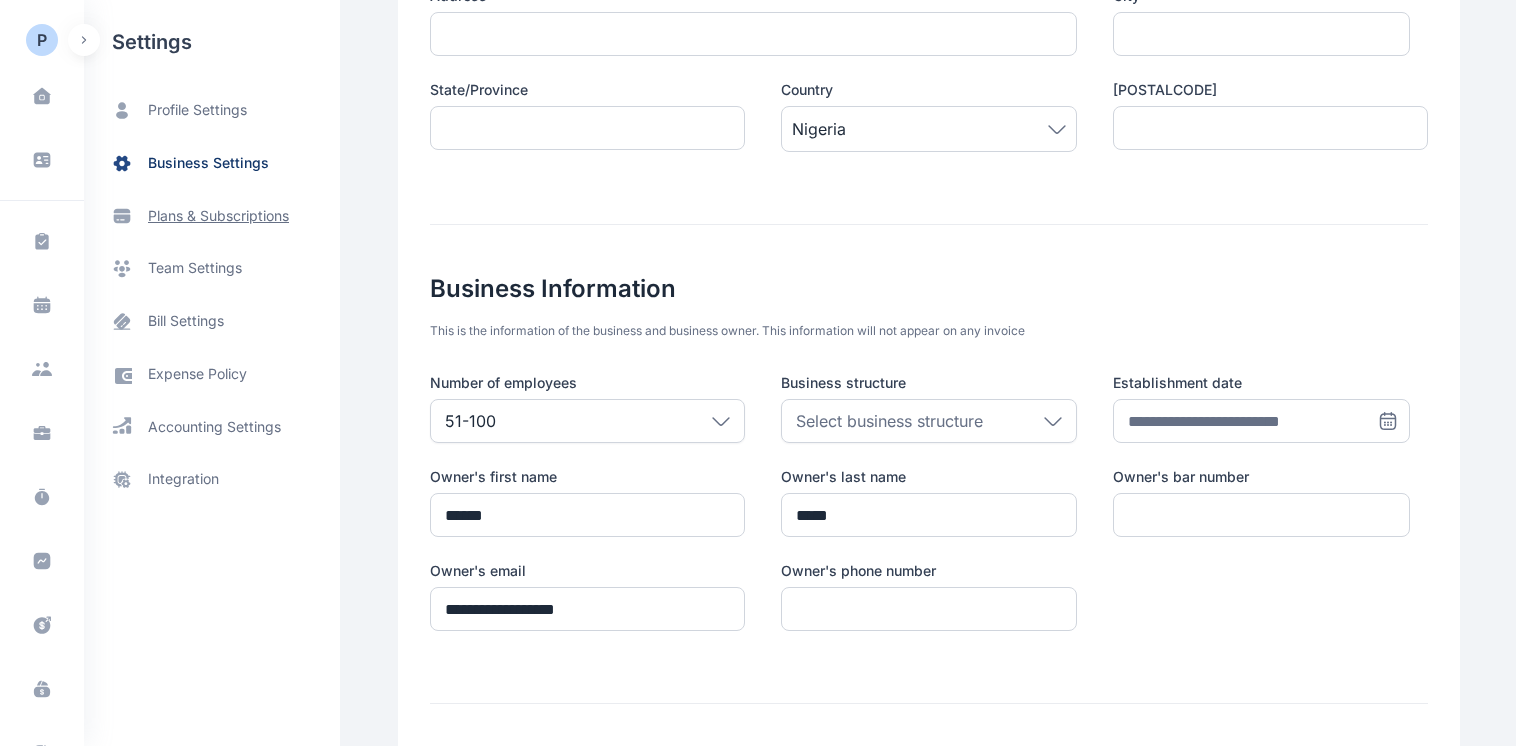 click on "plans & subscriptions" at bounding box center [218, 216] 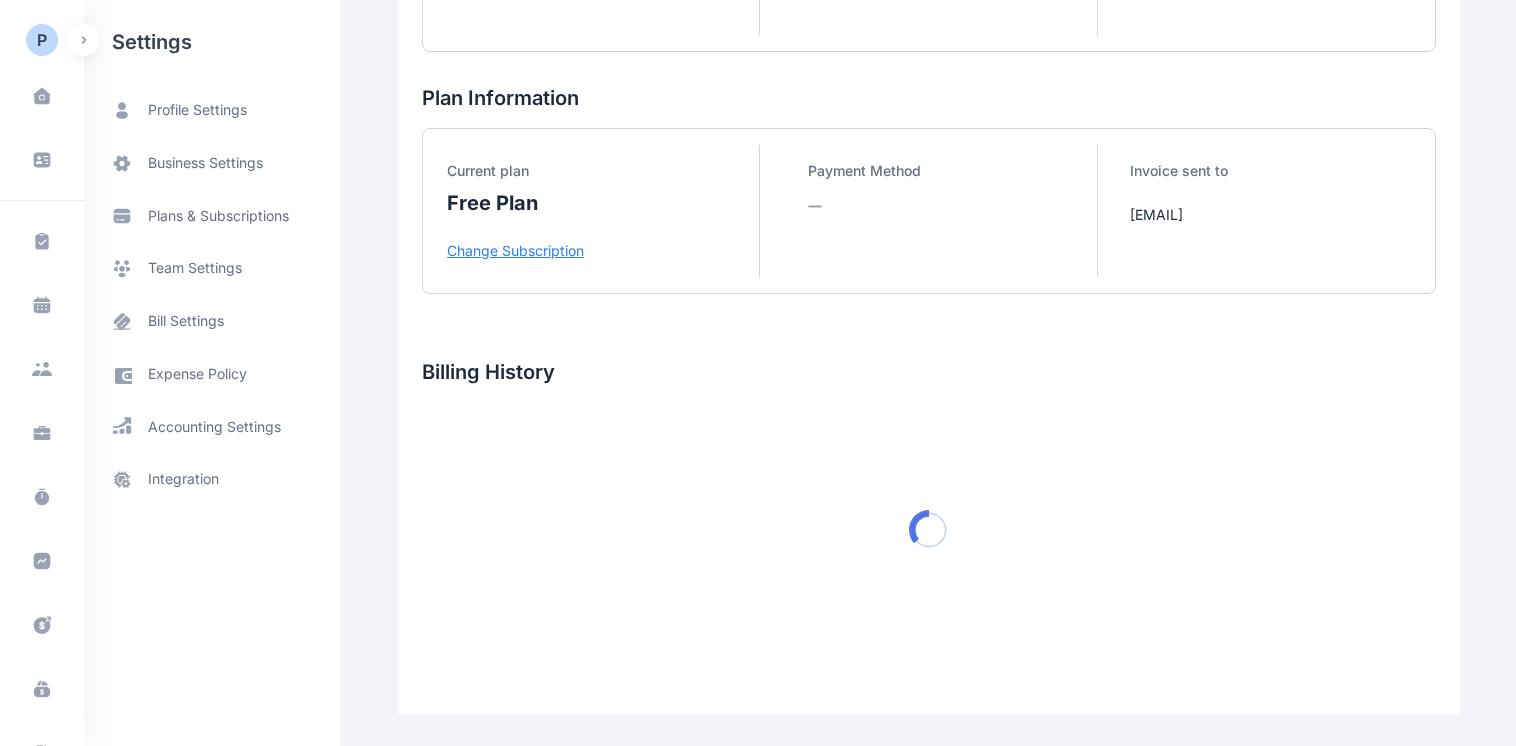 scroll, scrollTop: 0, scrollLeft: 0, axis: both 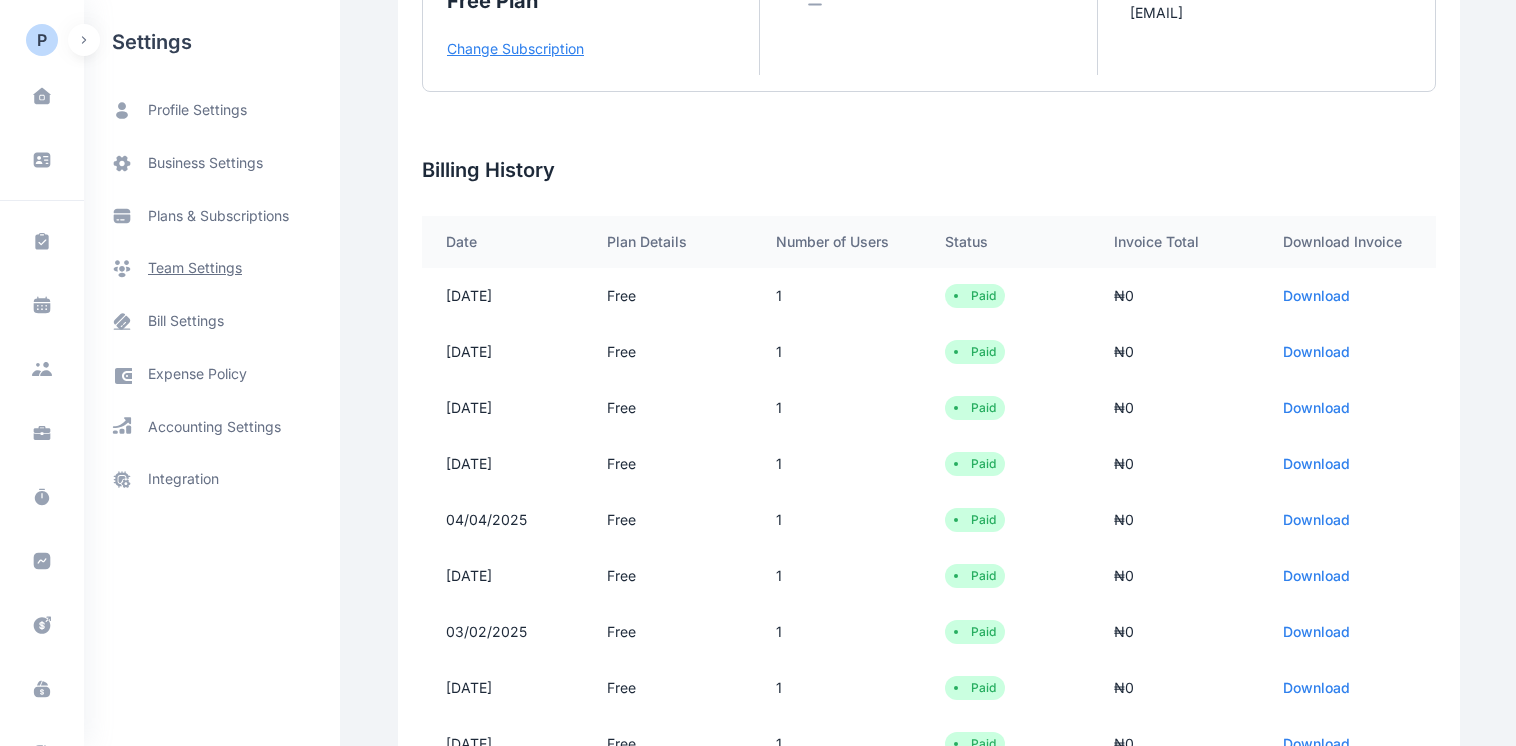 click on "team settings" at bounding box center (195, 268) 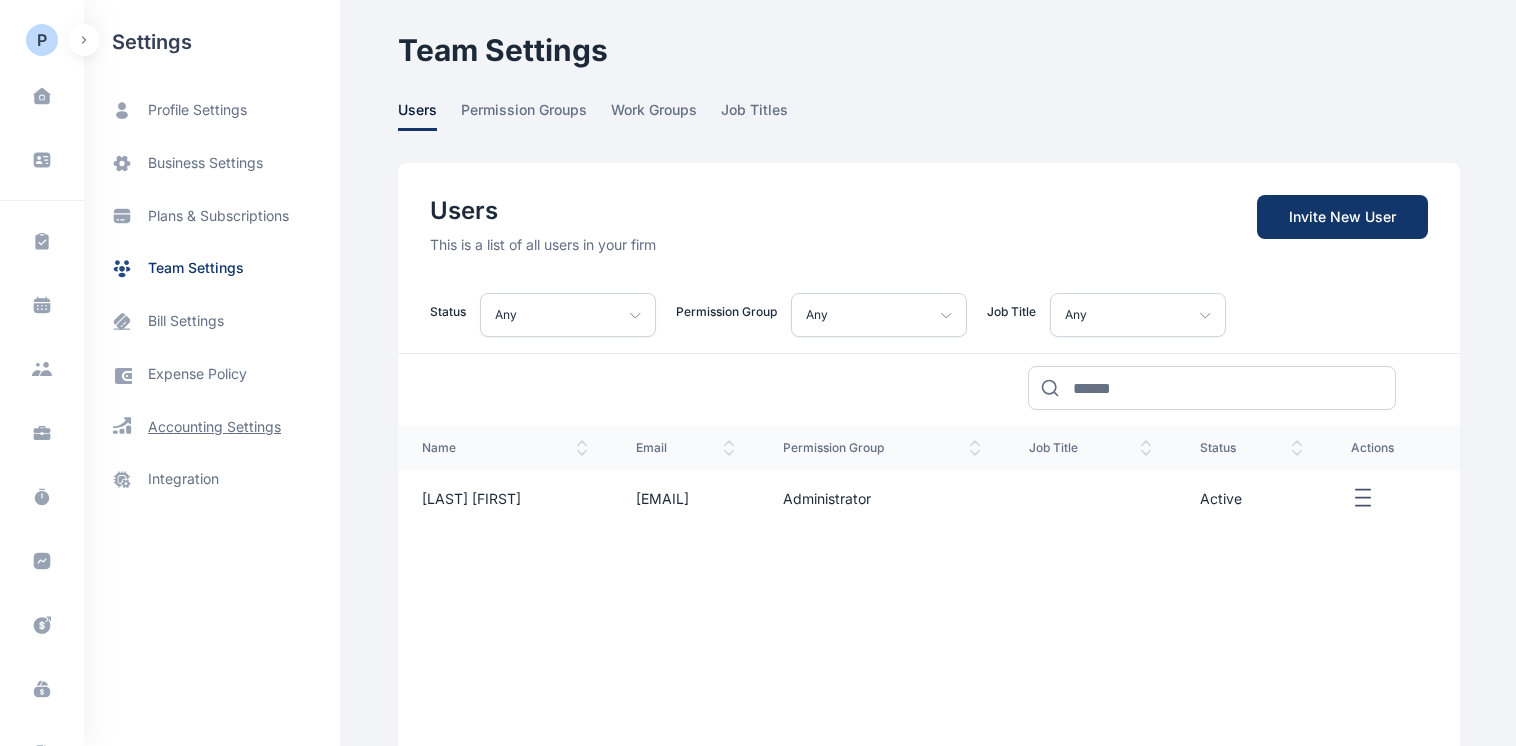 click on "accounting settings" at bounding box center [214, 427] 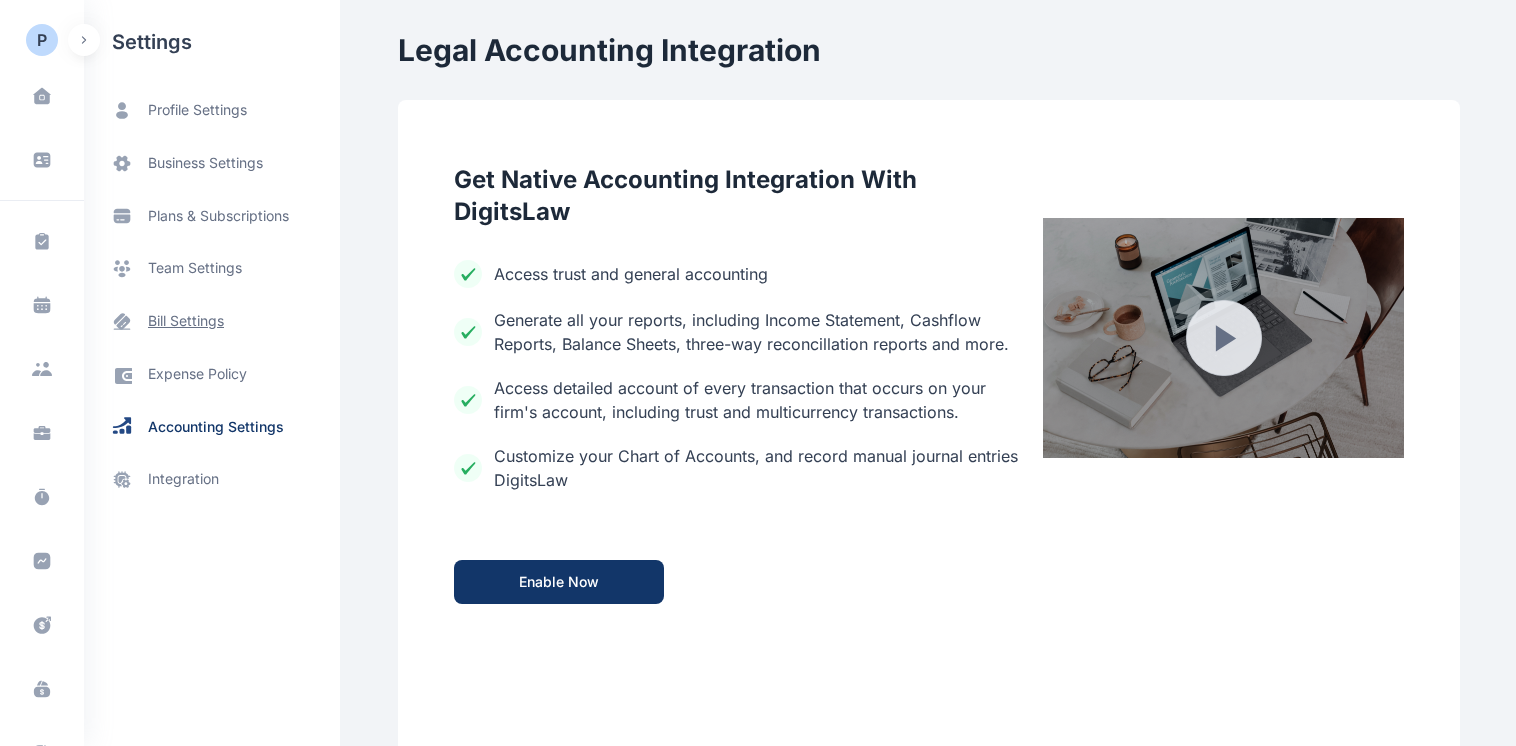 click on "bill settings" at bounding box center [186, 321] 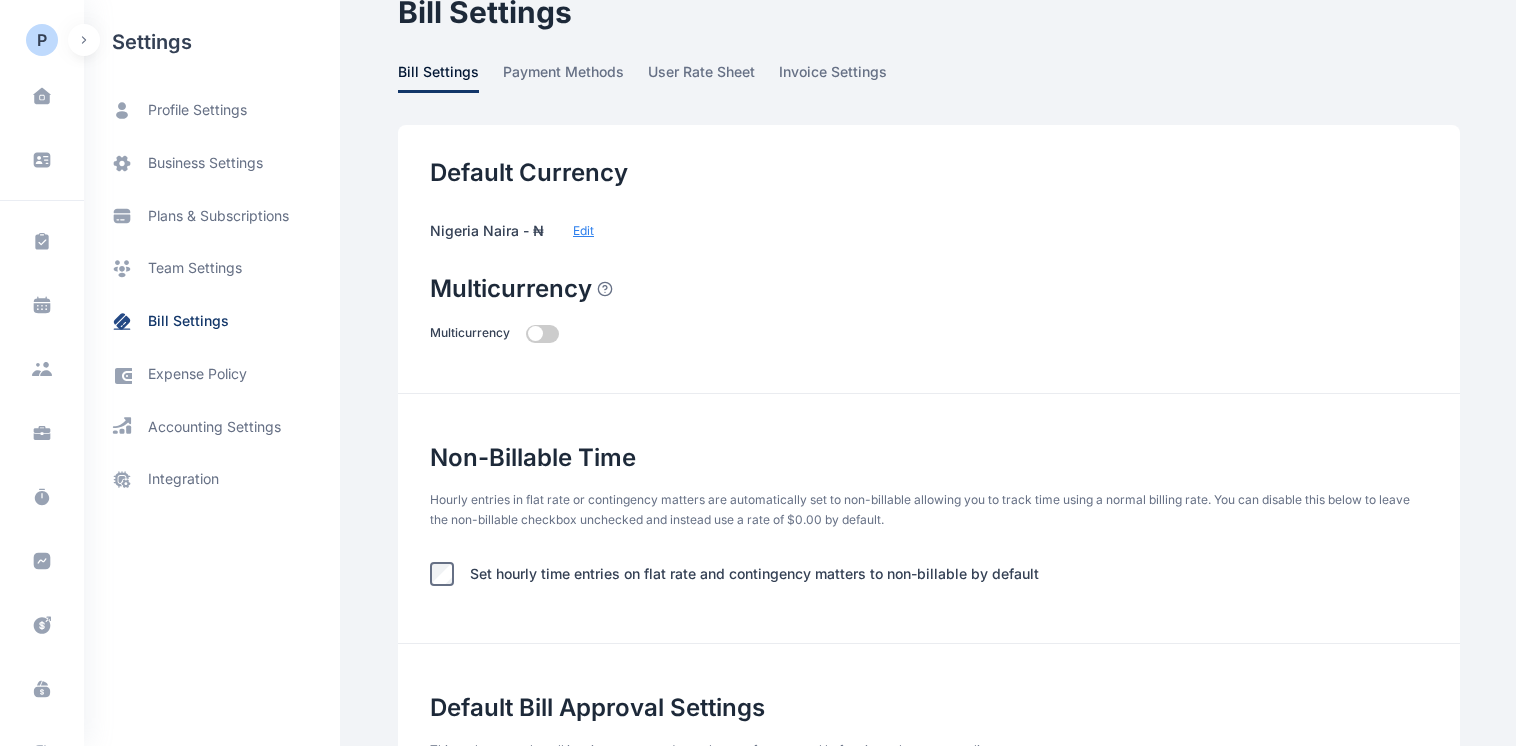scroll, scrollTop: 0, scrollLeft: 0, axis: both 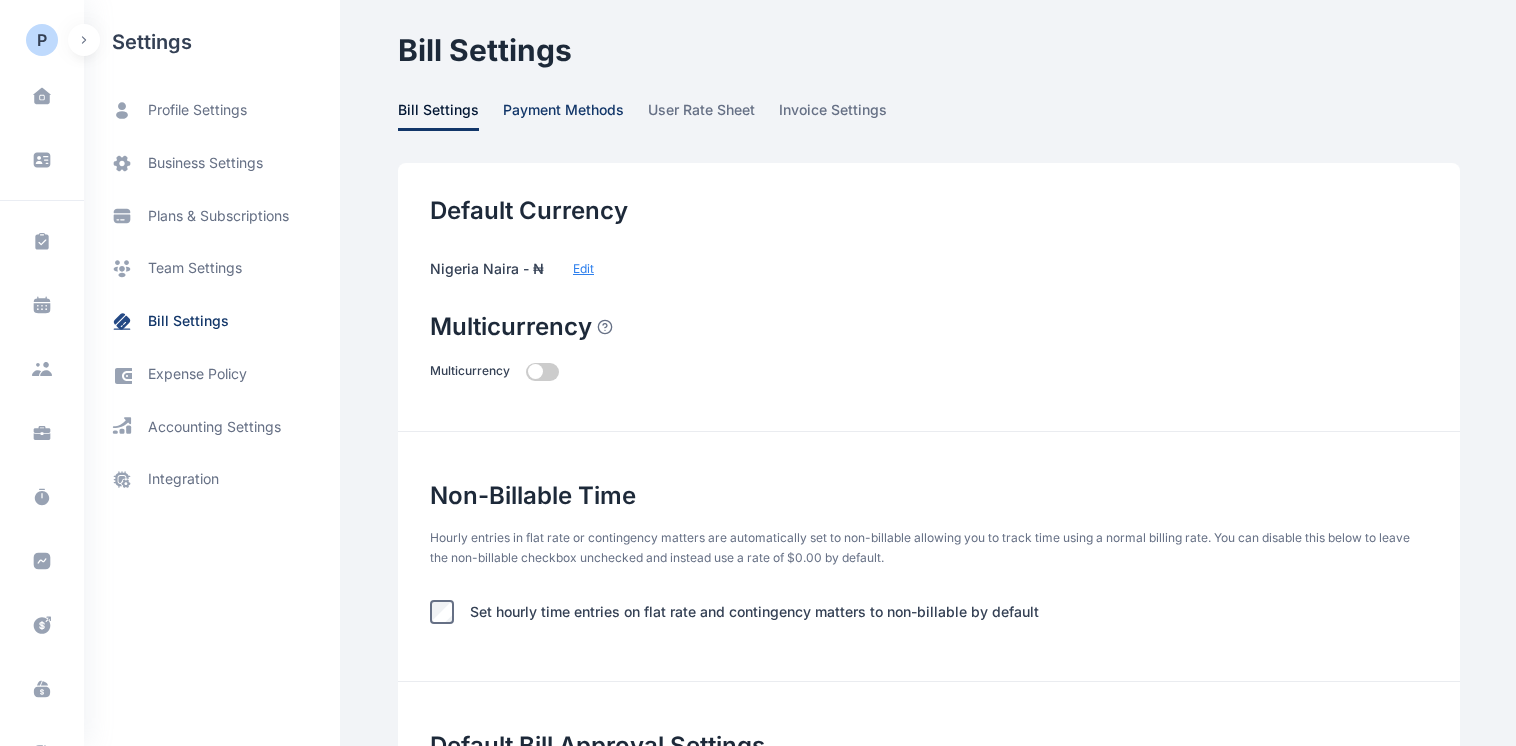 click on "payment methods" at bounding box center [563, 115] 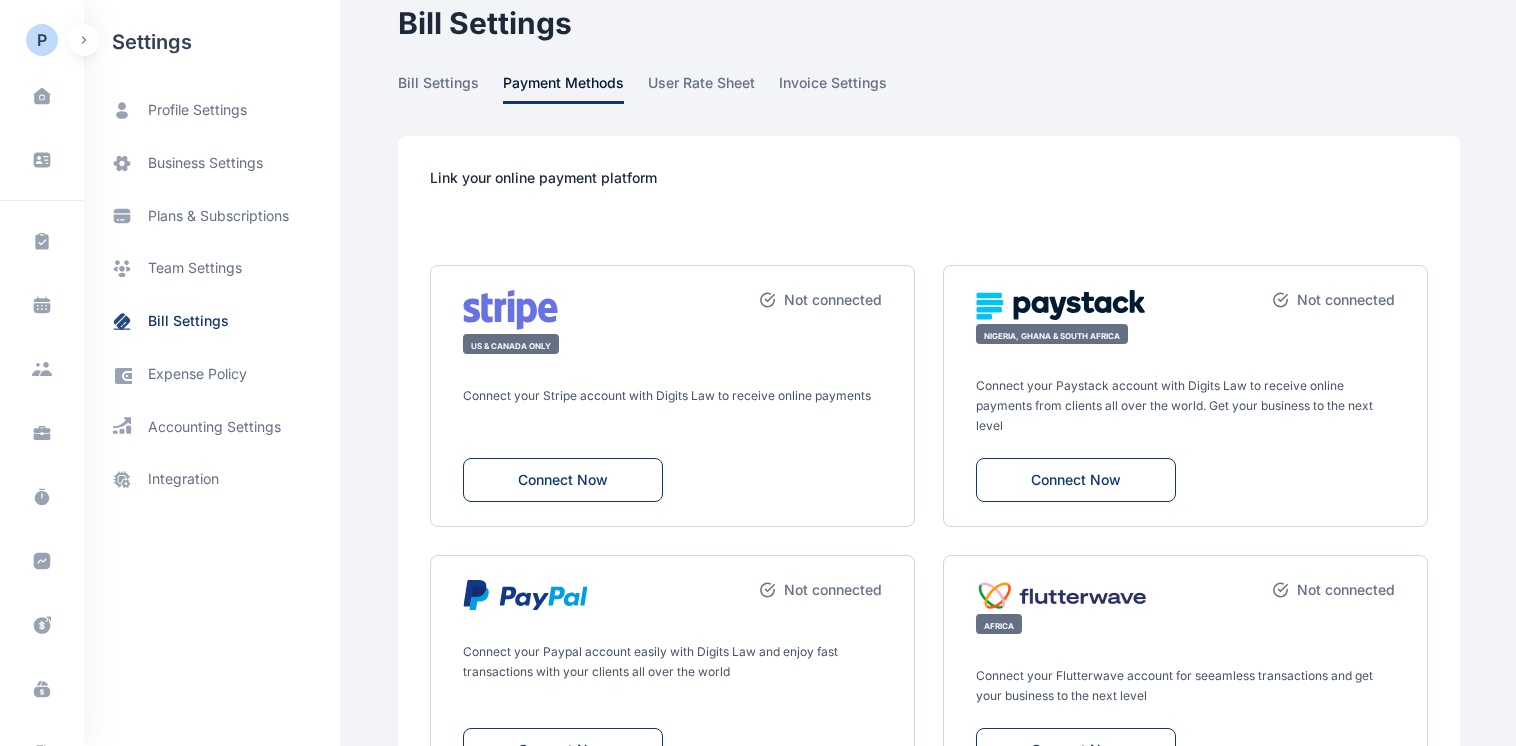 scroll, scrollTop: 0, scrollLeft: 0, axis: both 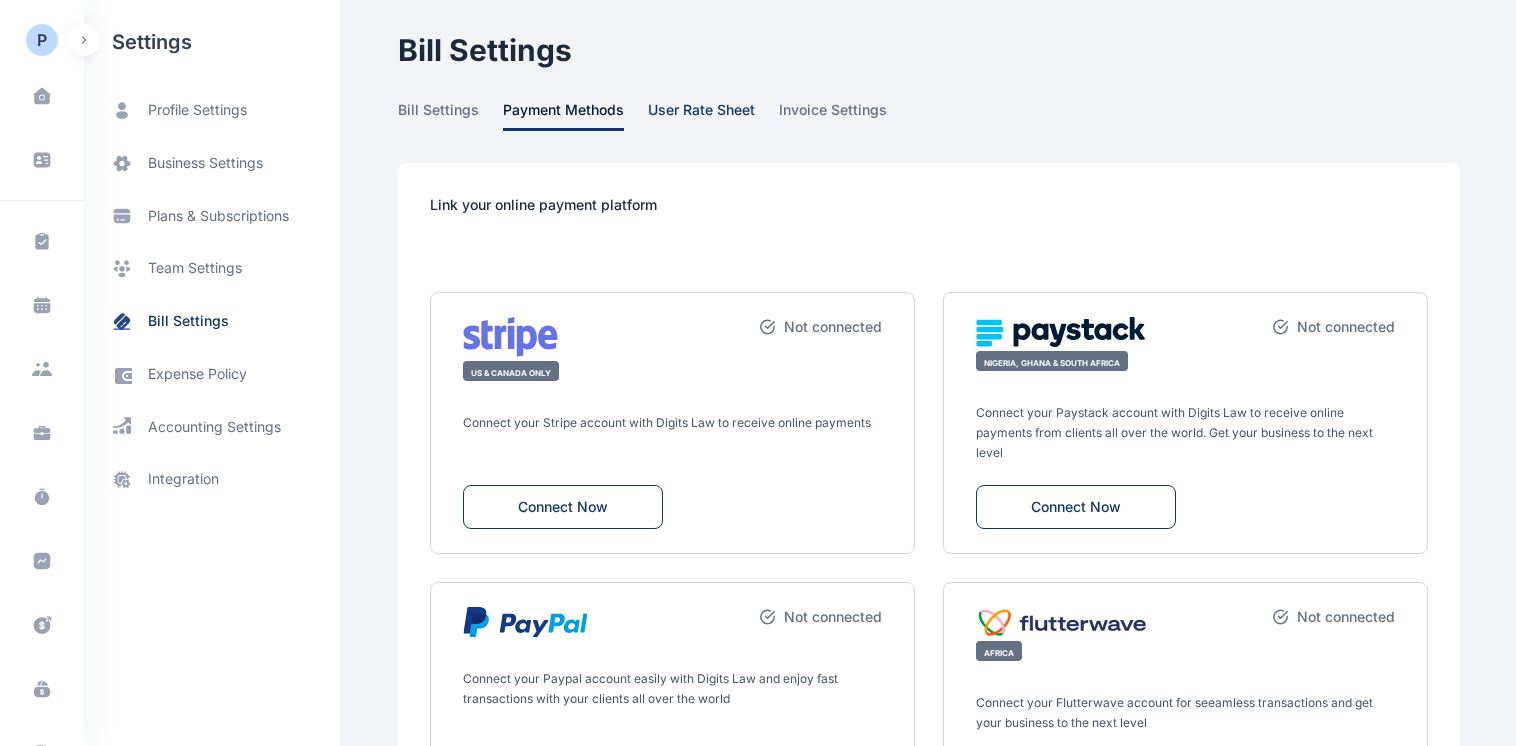 click on "user rate sheet" at bounding box center (701, 115) 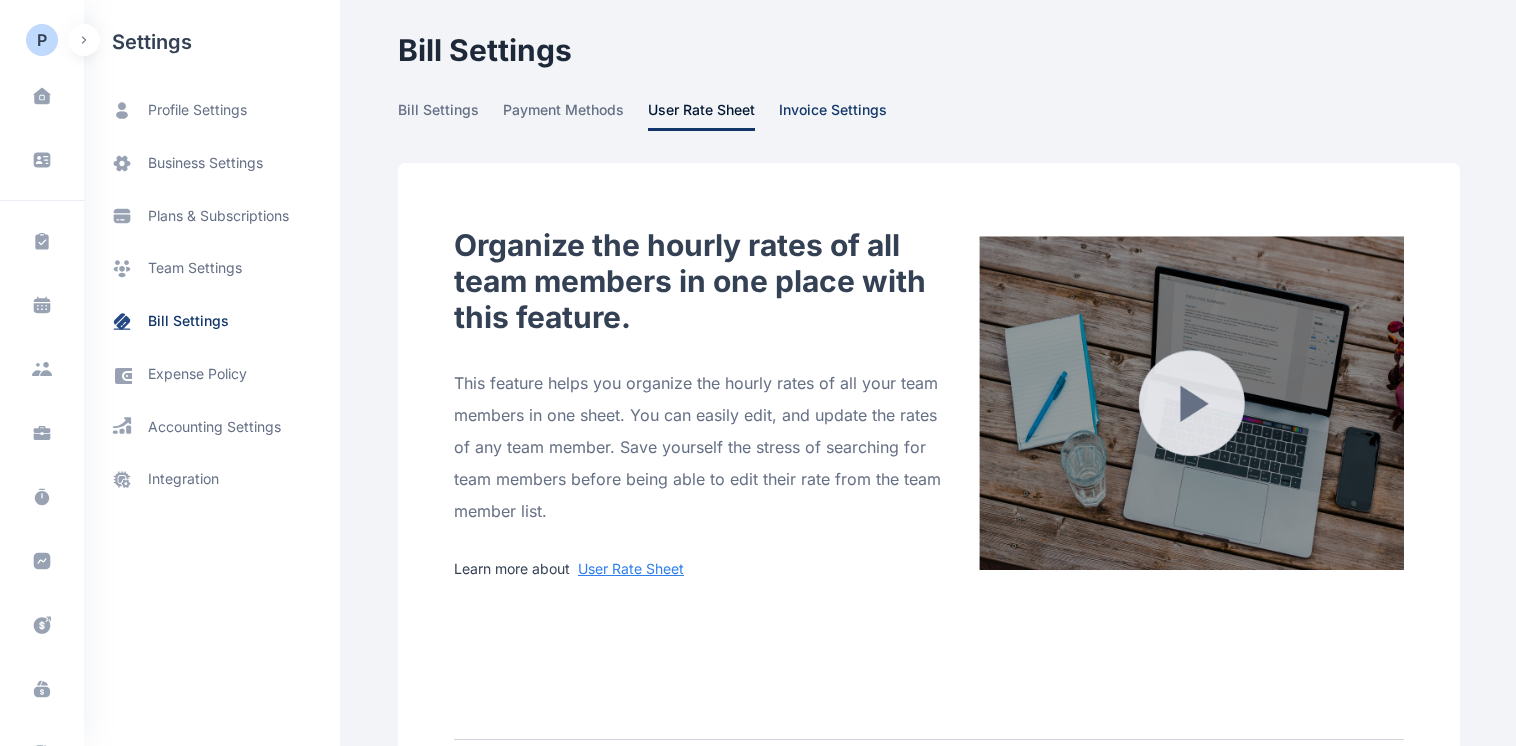 click on "invoice settings" at bounding box center (833, 115) 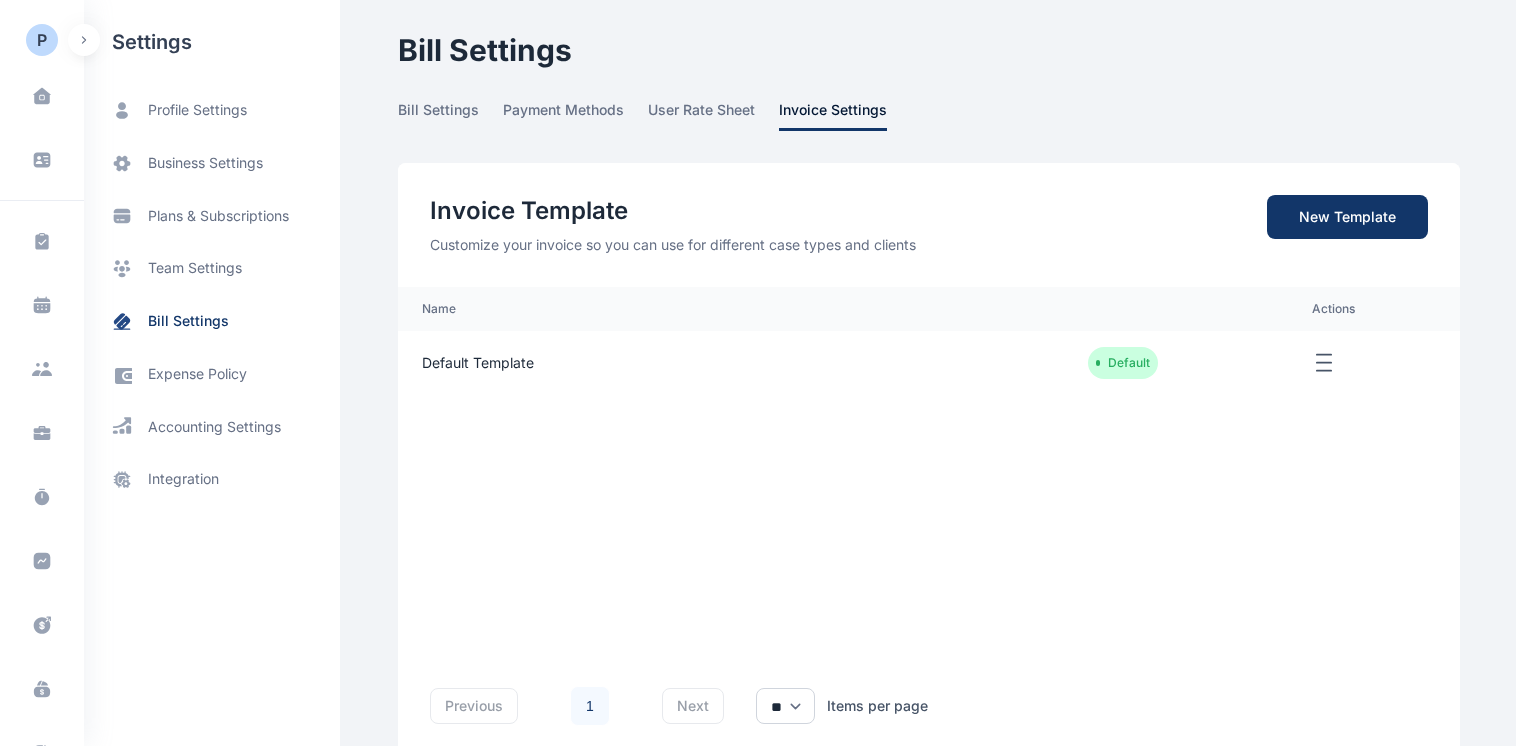 click at bounding box center (746, 363) 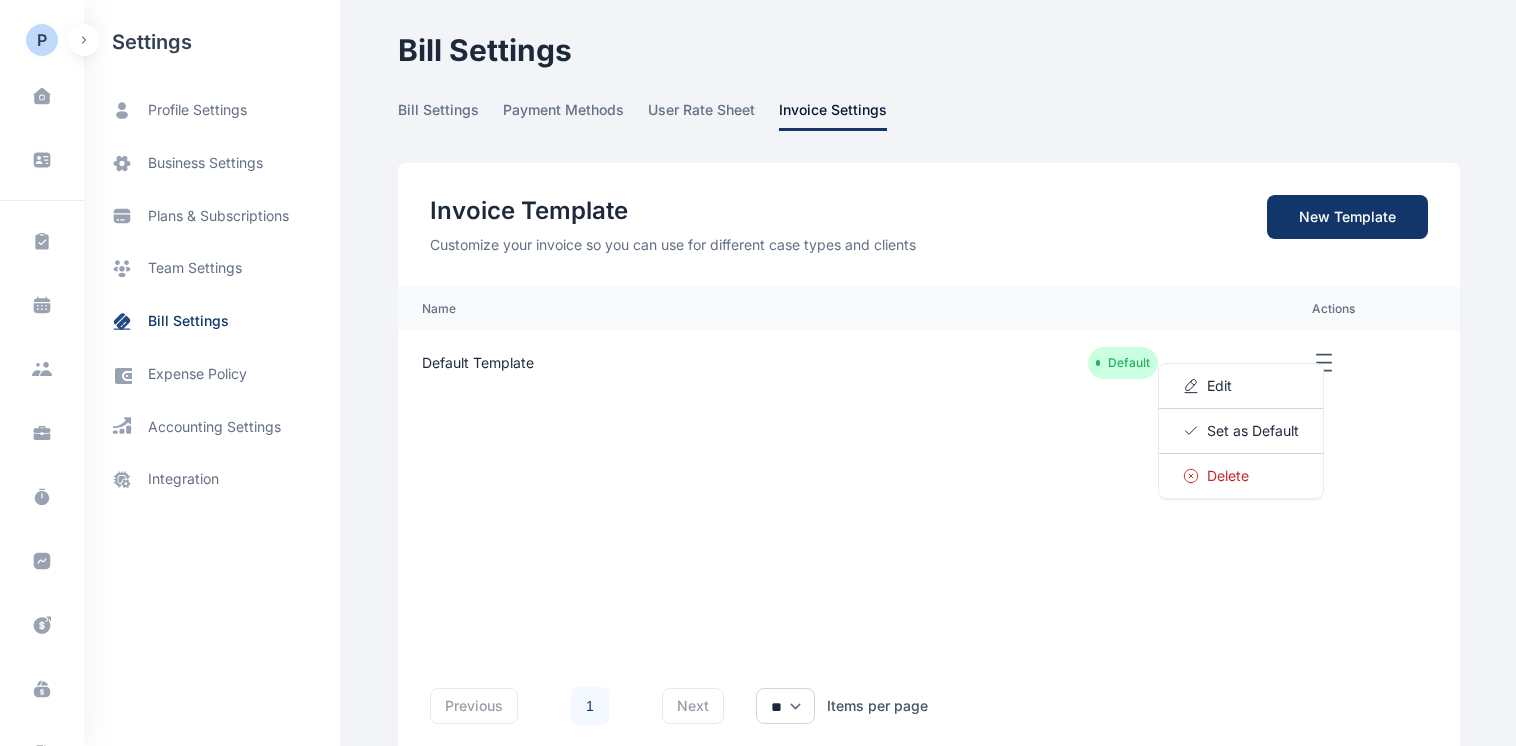 click on "Name actions Default Template Default Edit Set as Default Delete" at bounding box center (929, 451) 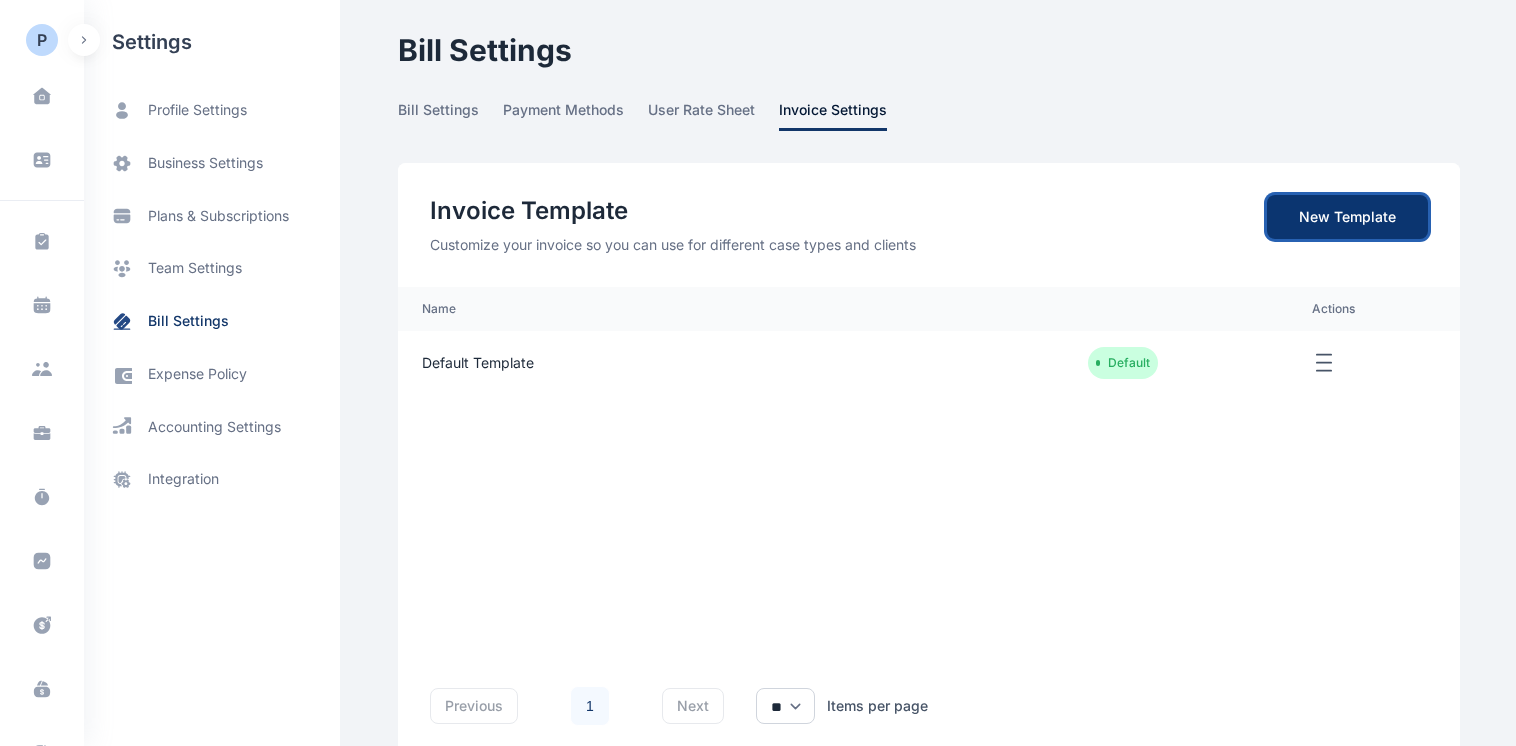 click on "New Template" at bounding box center [1347, 217] 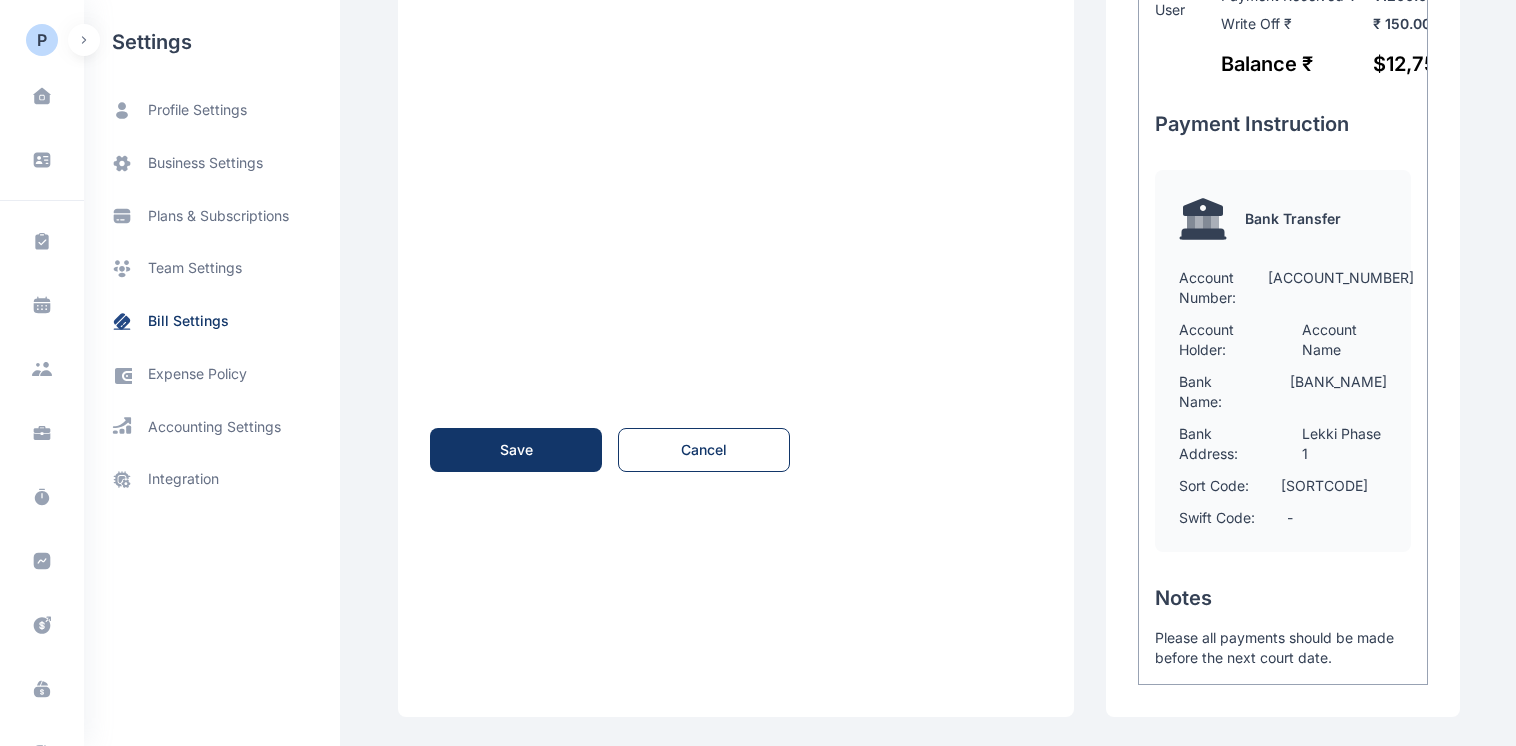 scroll, scrollTop: 1699, scrollLeft: 0, axis: vertical 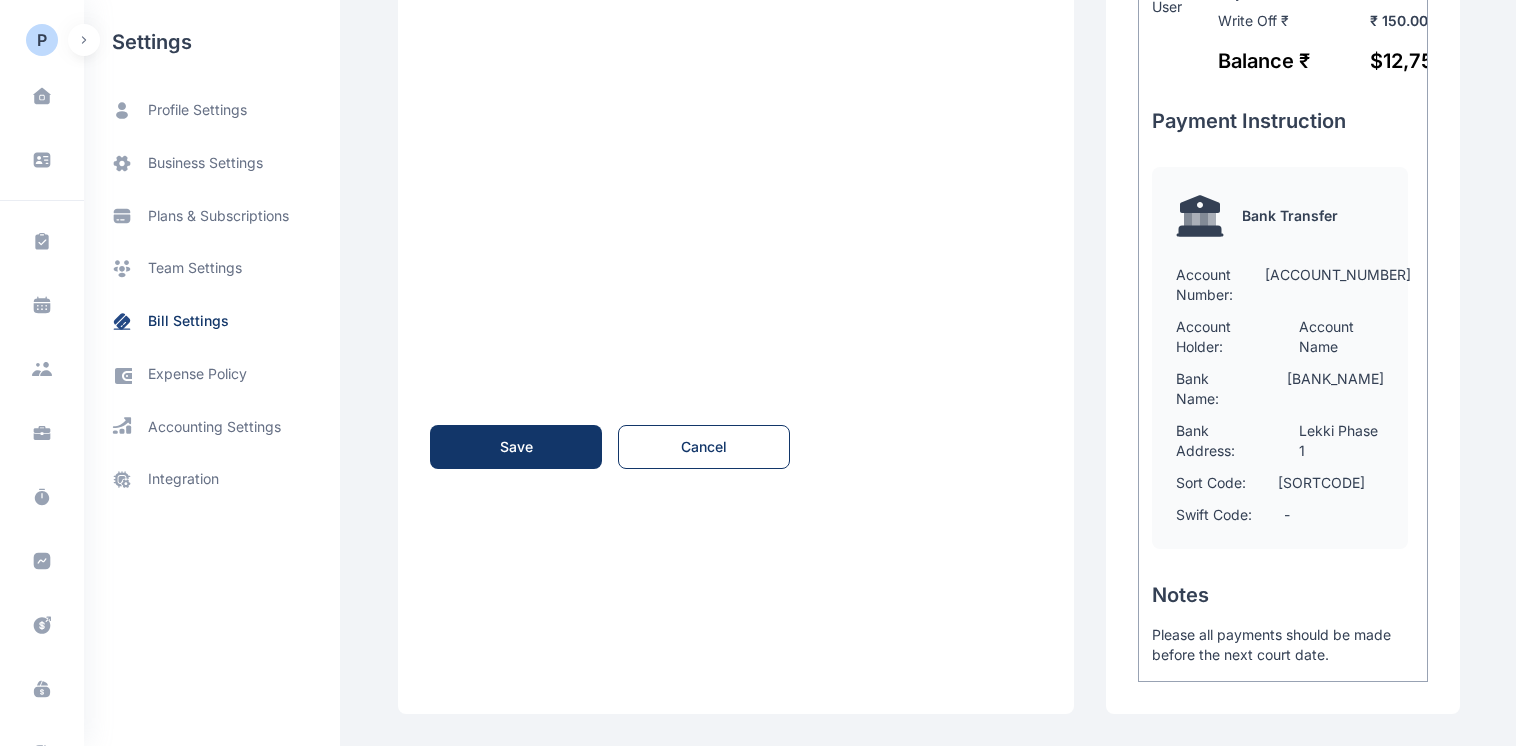 click on "Account Holder:" at bounding box center [1221, 337] 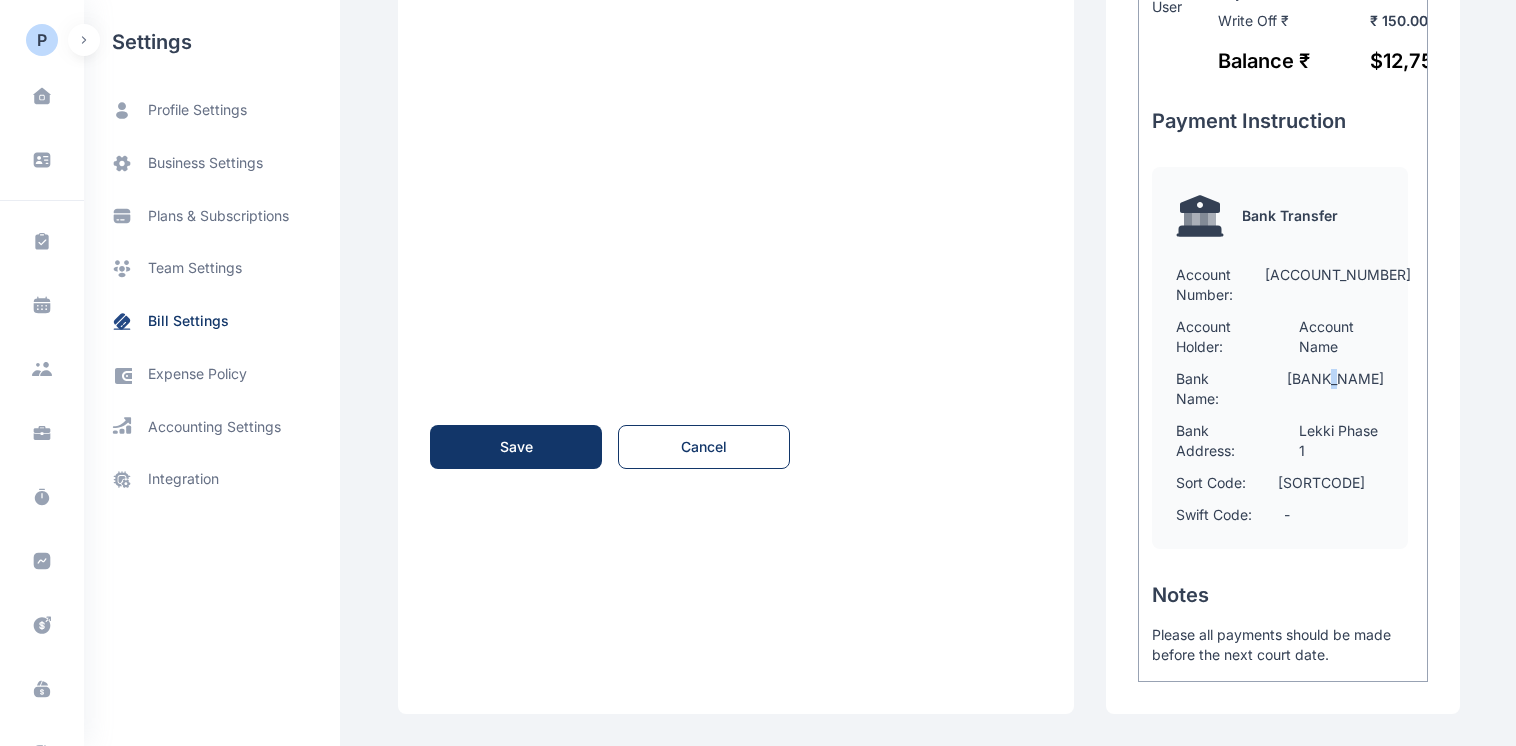 drag, startPoint x: 1300, startPoint y: 358, endPoint x: 1302, endPoint y: 369, distance: 11.18034 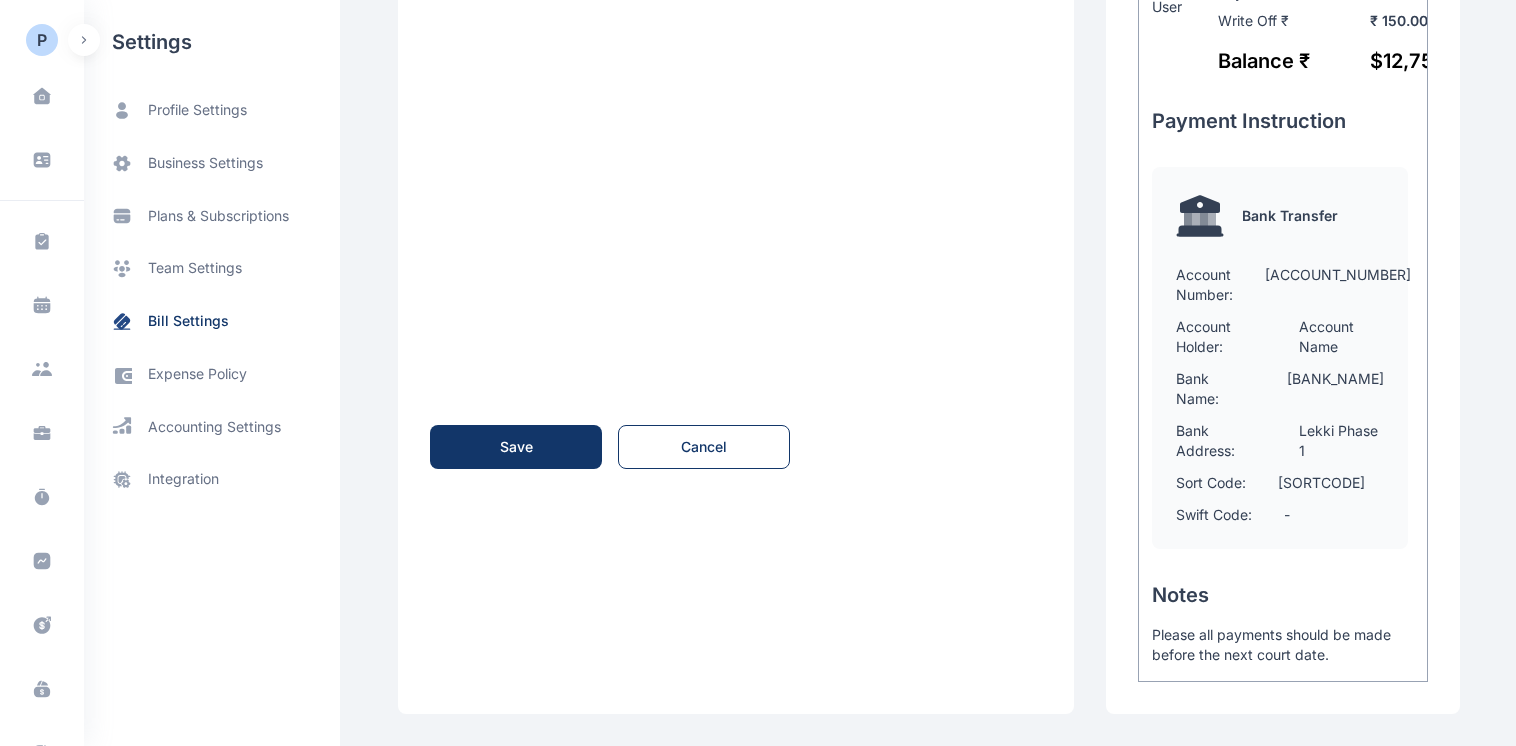 drag, startPoint x: 1302, startPoint y: 369, endPoint x: 1305, endPoint y: 386, distance: 17.262676 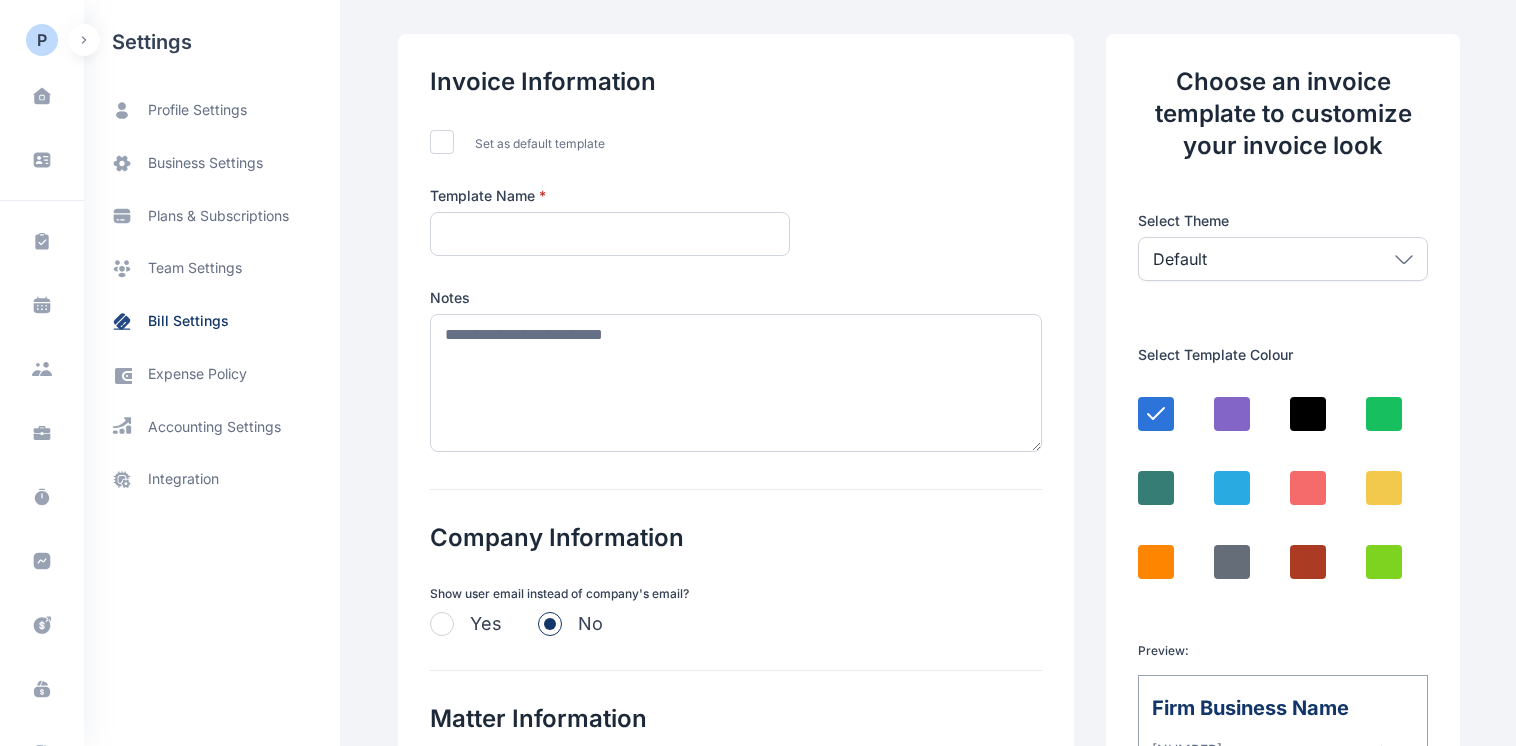 scroll, scrollTop: 0, scrollLeft: 0, axis: both 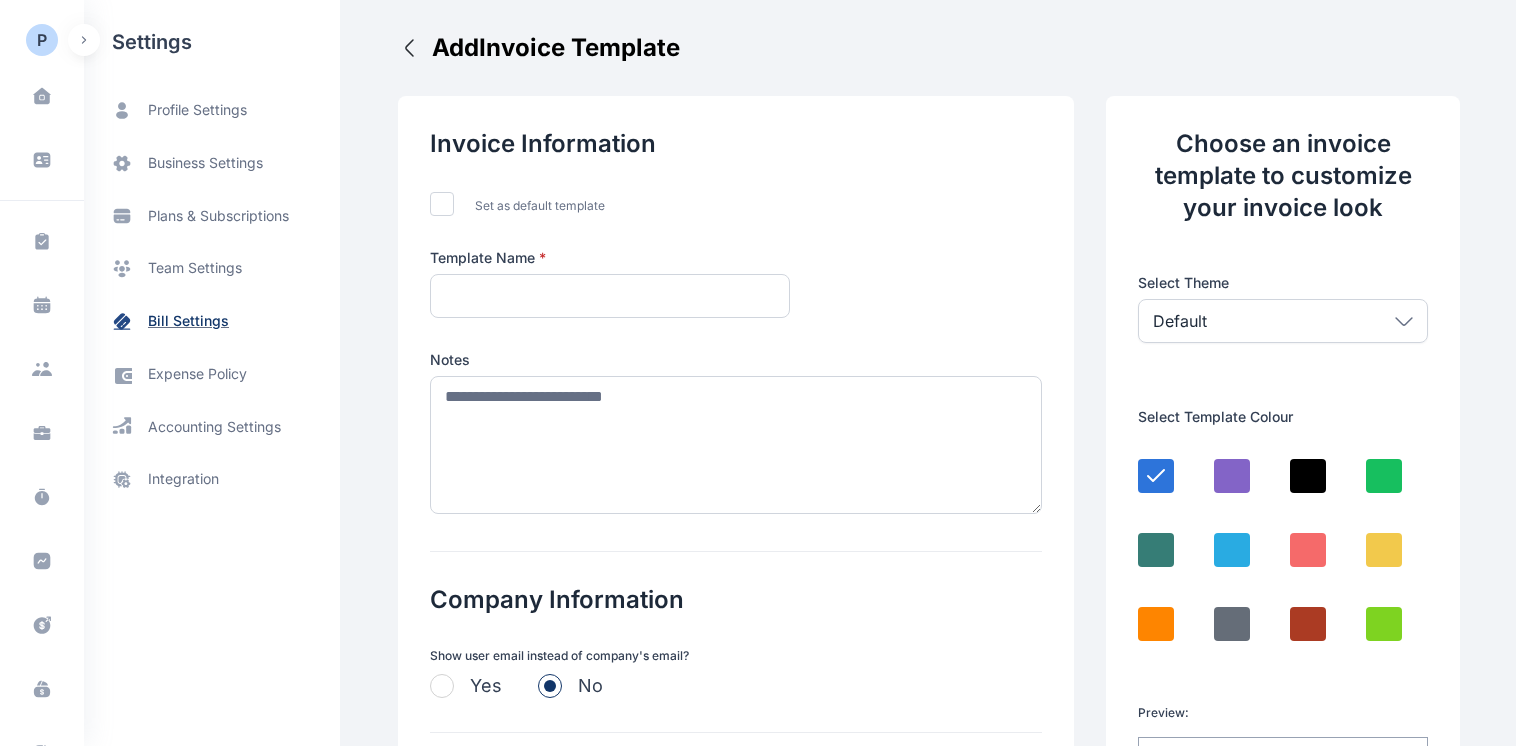 click on "bill settings" at bounding box center (188, 321) 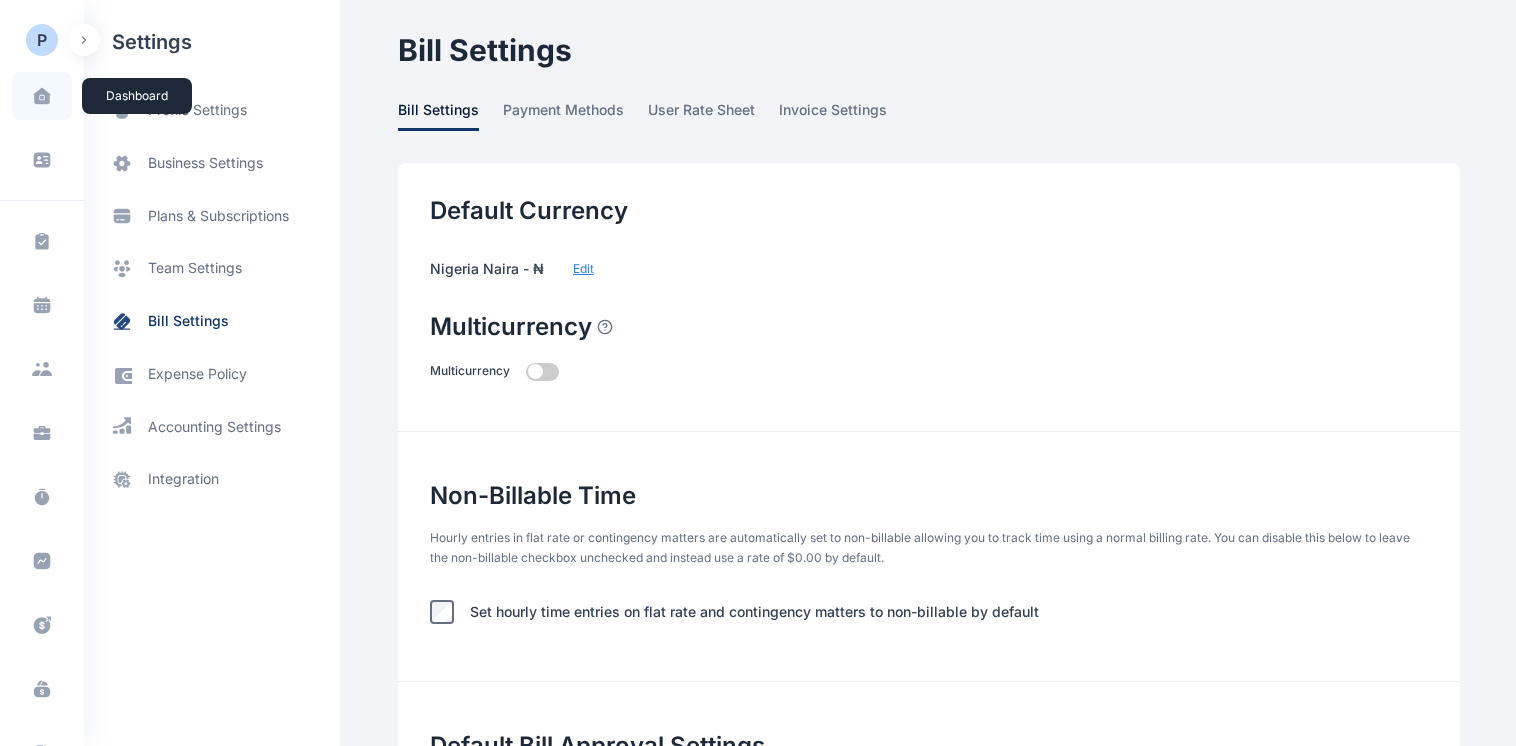 click 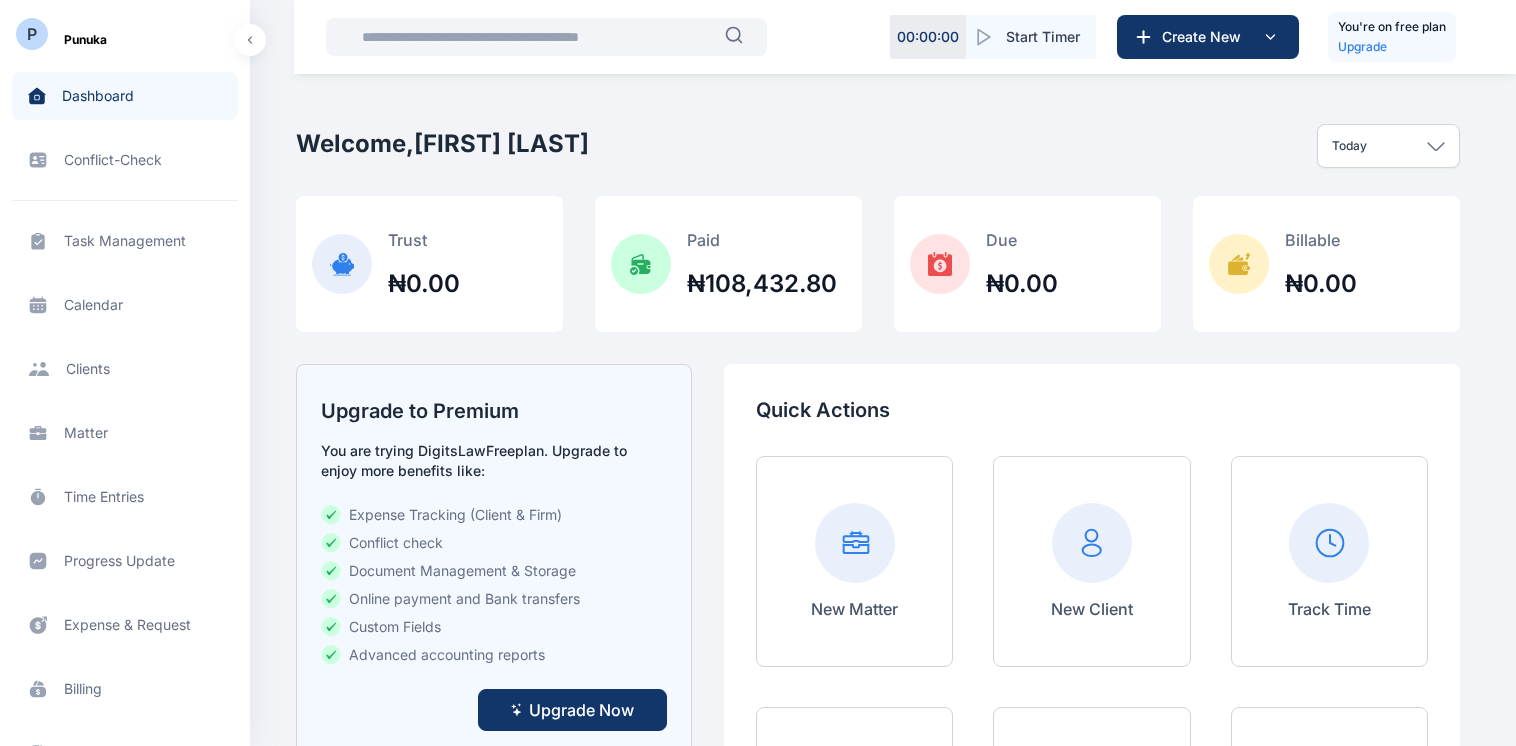 click on "Billing billing billing" at bounding box center (125, 689) 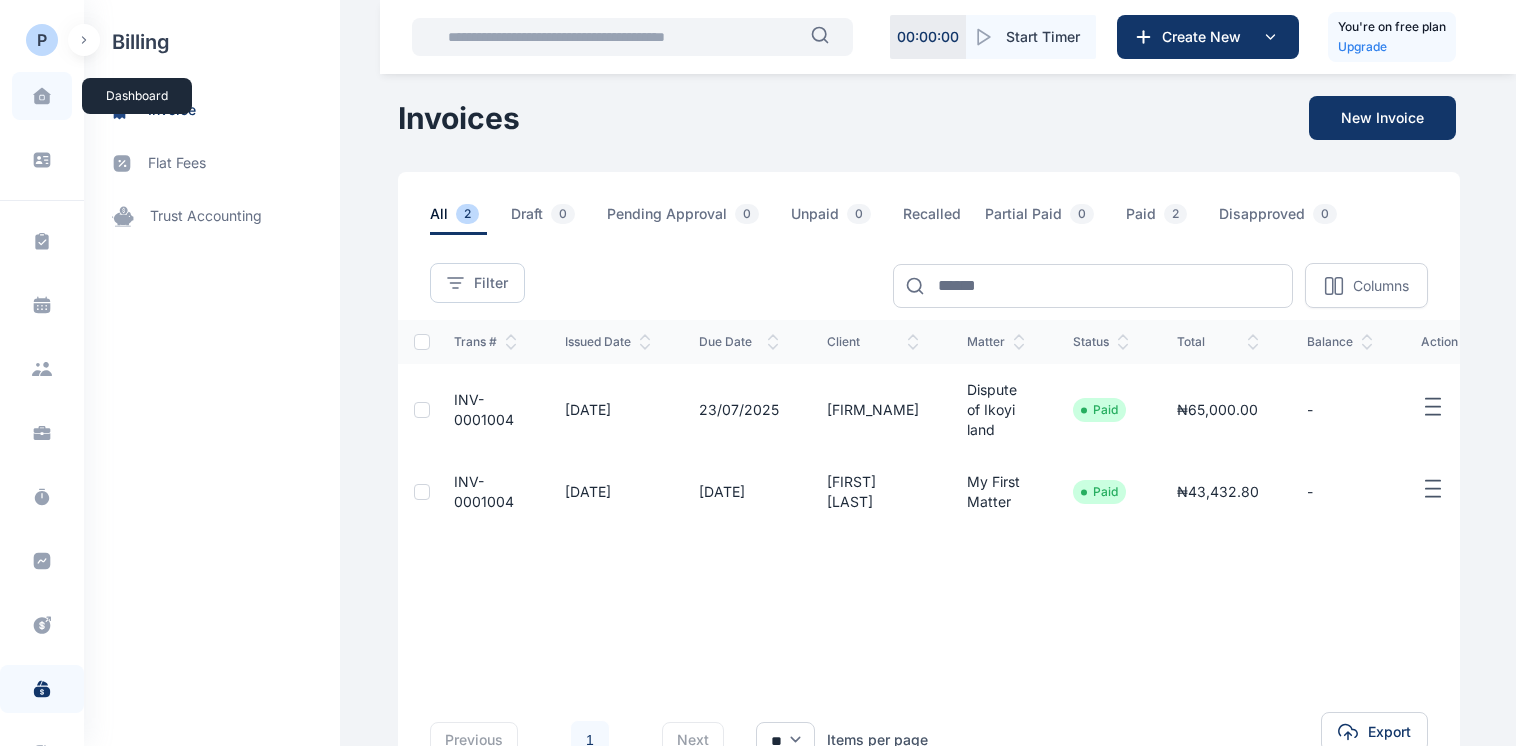 click at bounding box center [42, 96] 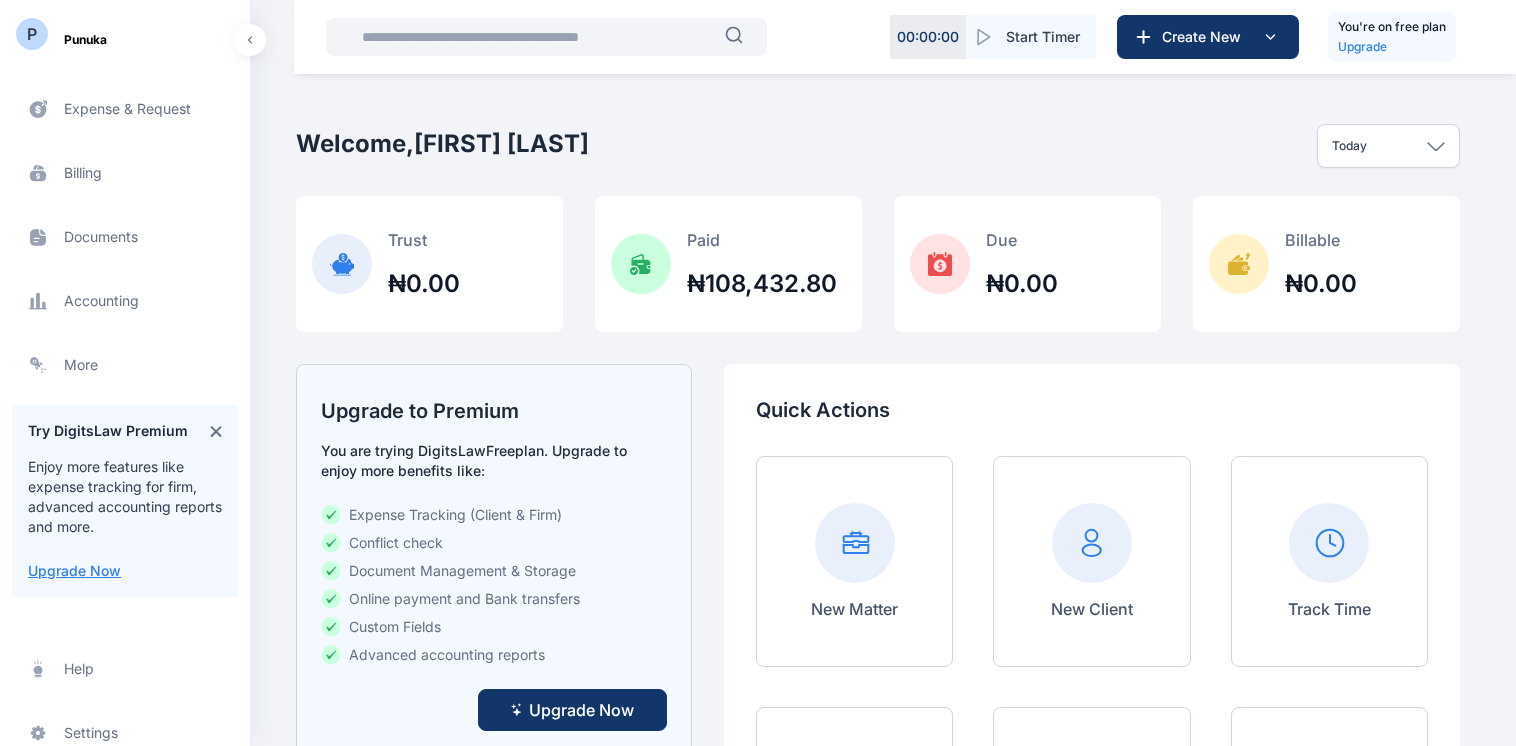 scroll, scrollTop: 582, scrollLeft: 0, axis: vertical 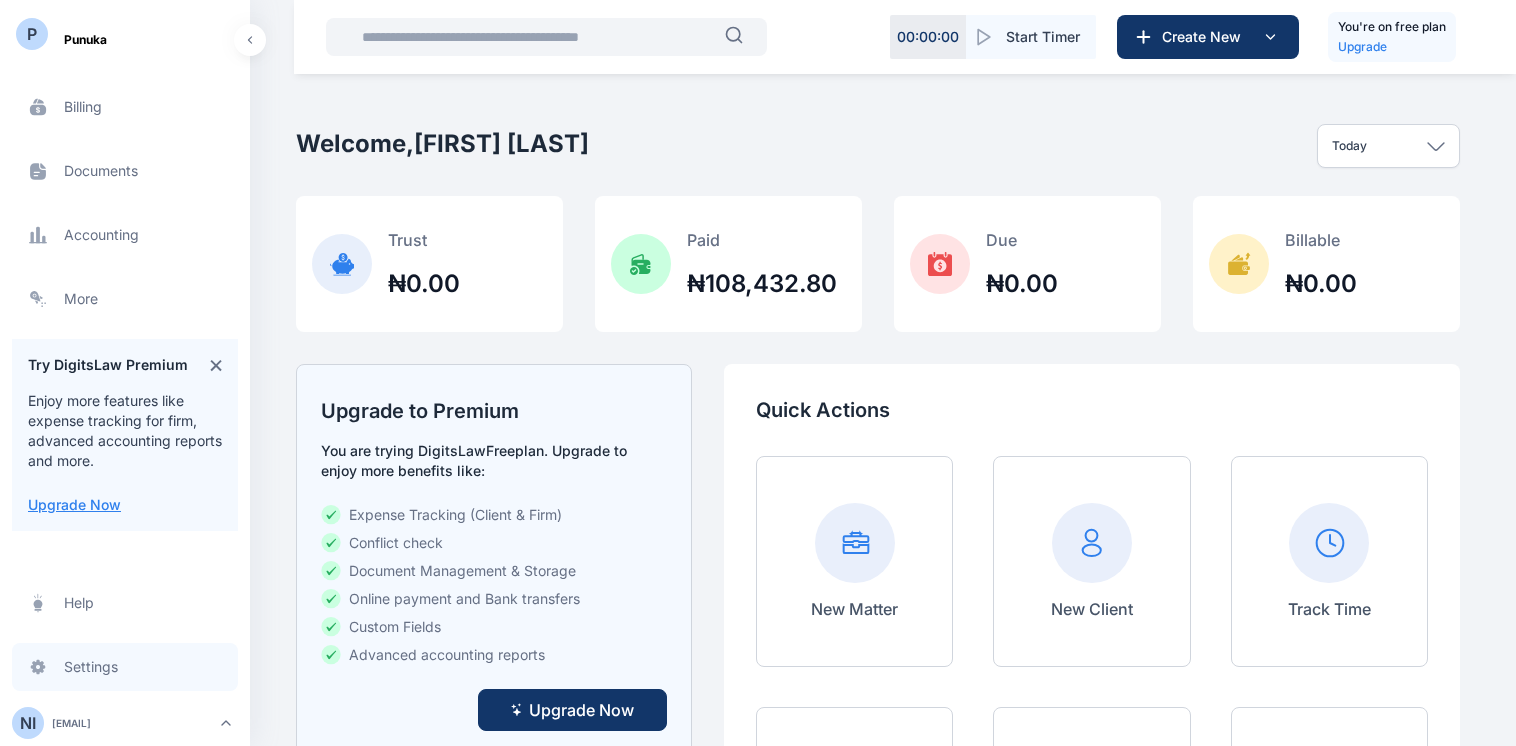 click on "Settings settings settings" at bounding box center [125, 667] 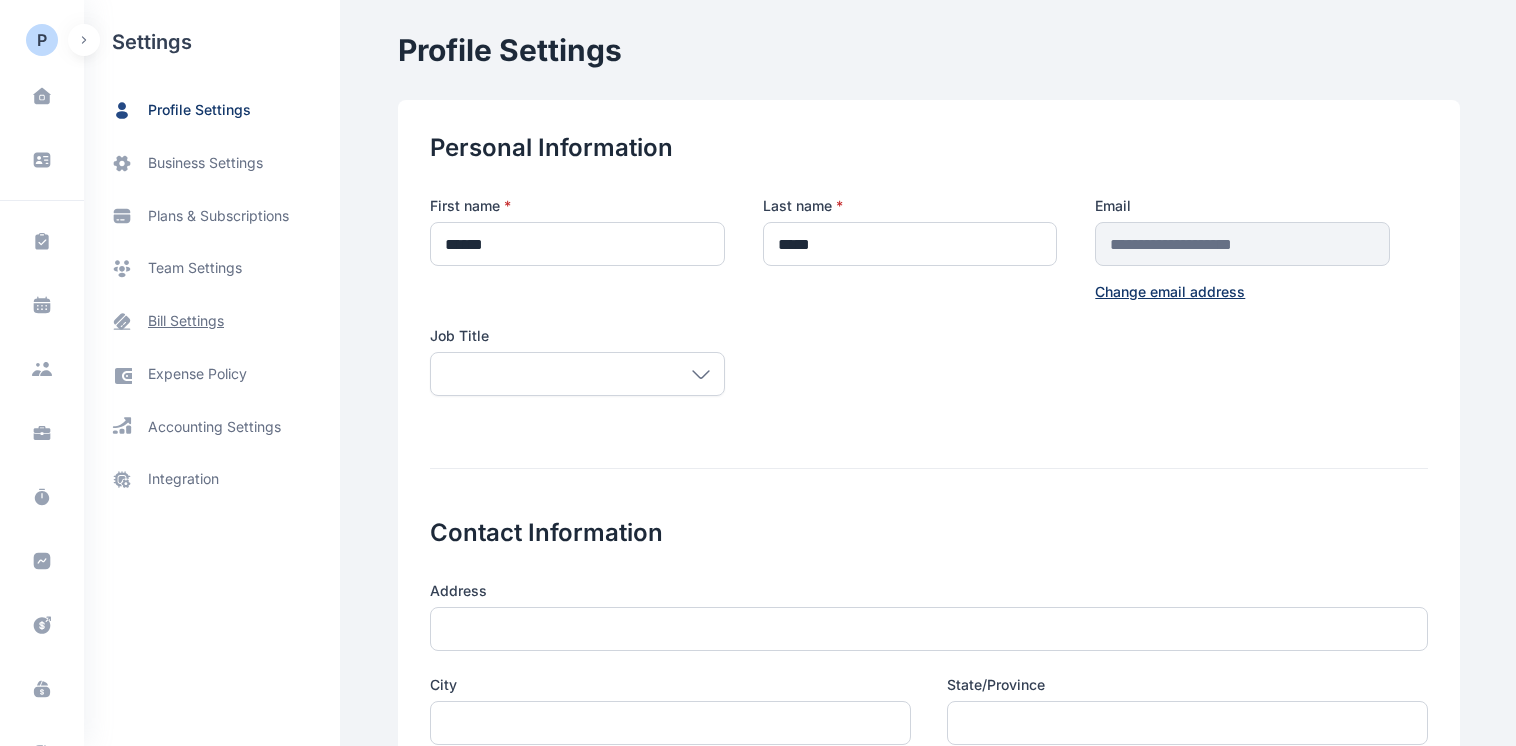 click on "bill settings" at bounding box center [186, 321] 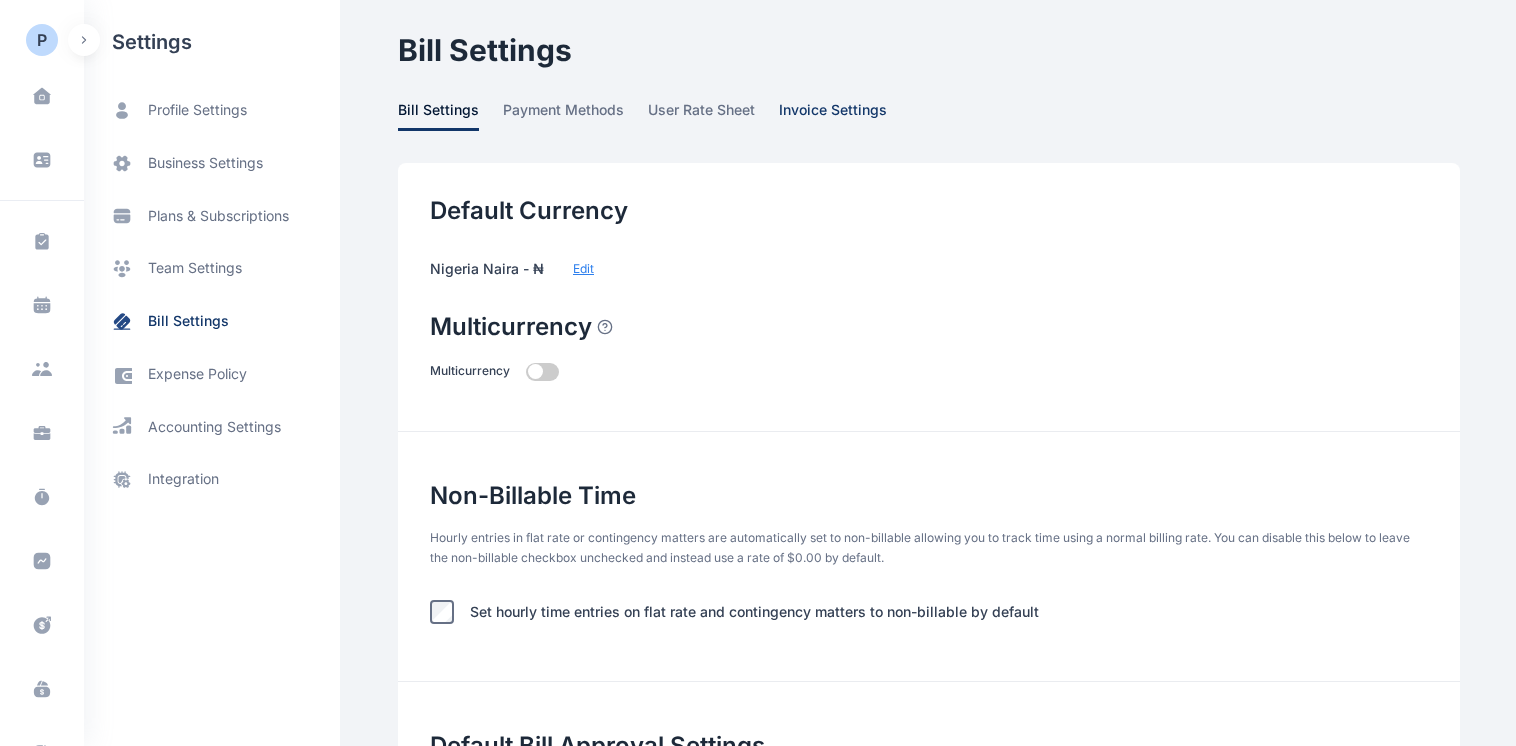 click on "invoice settings" at bounding box center (833, 115) 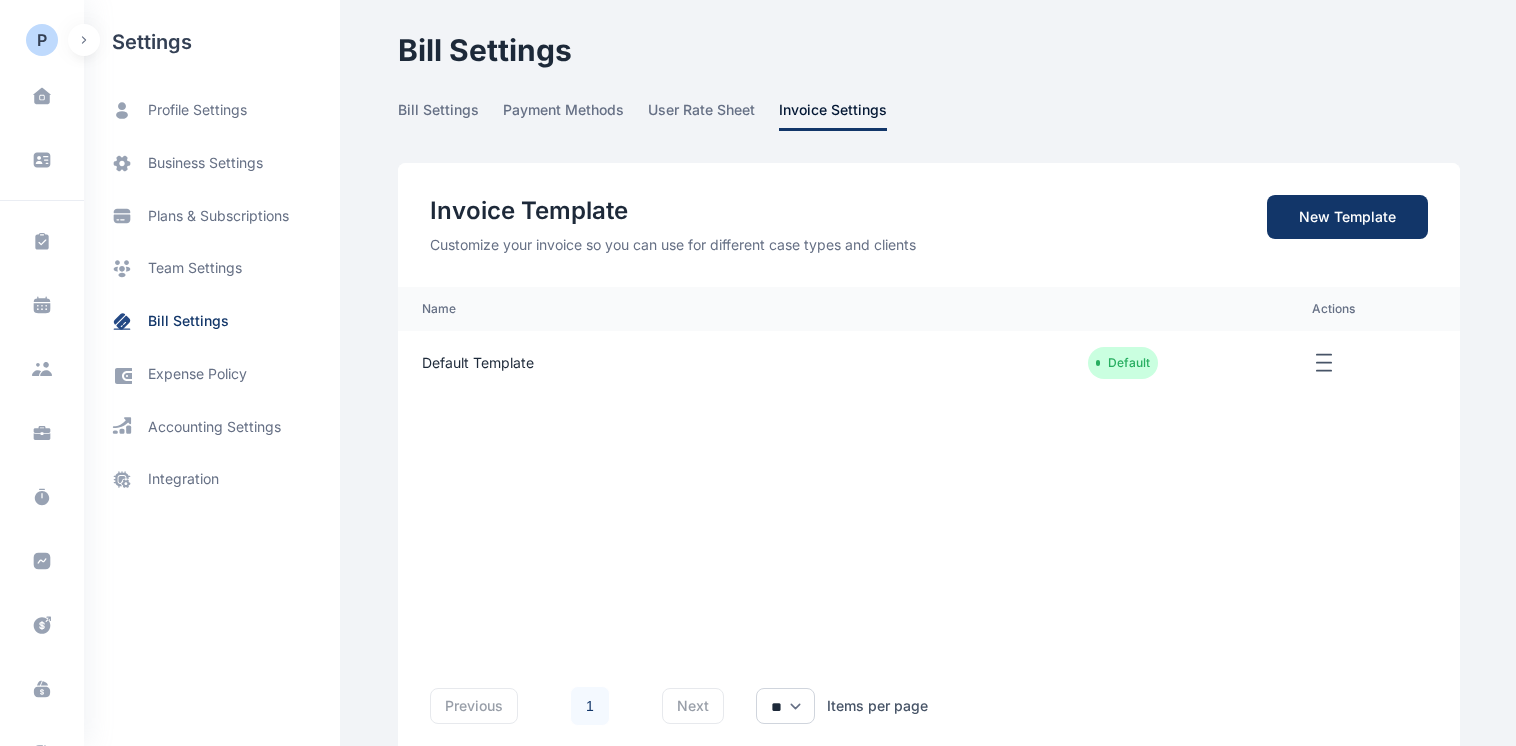 click 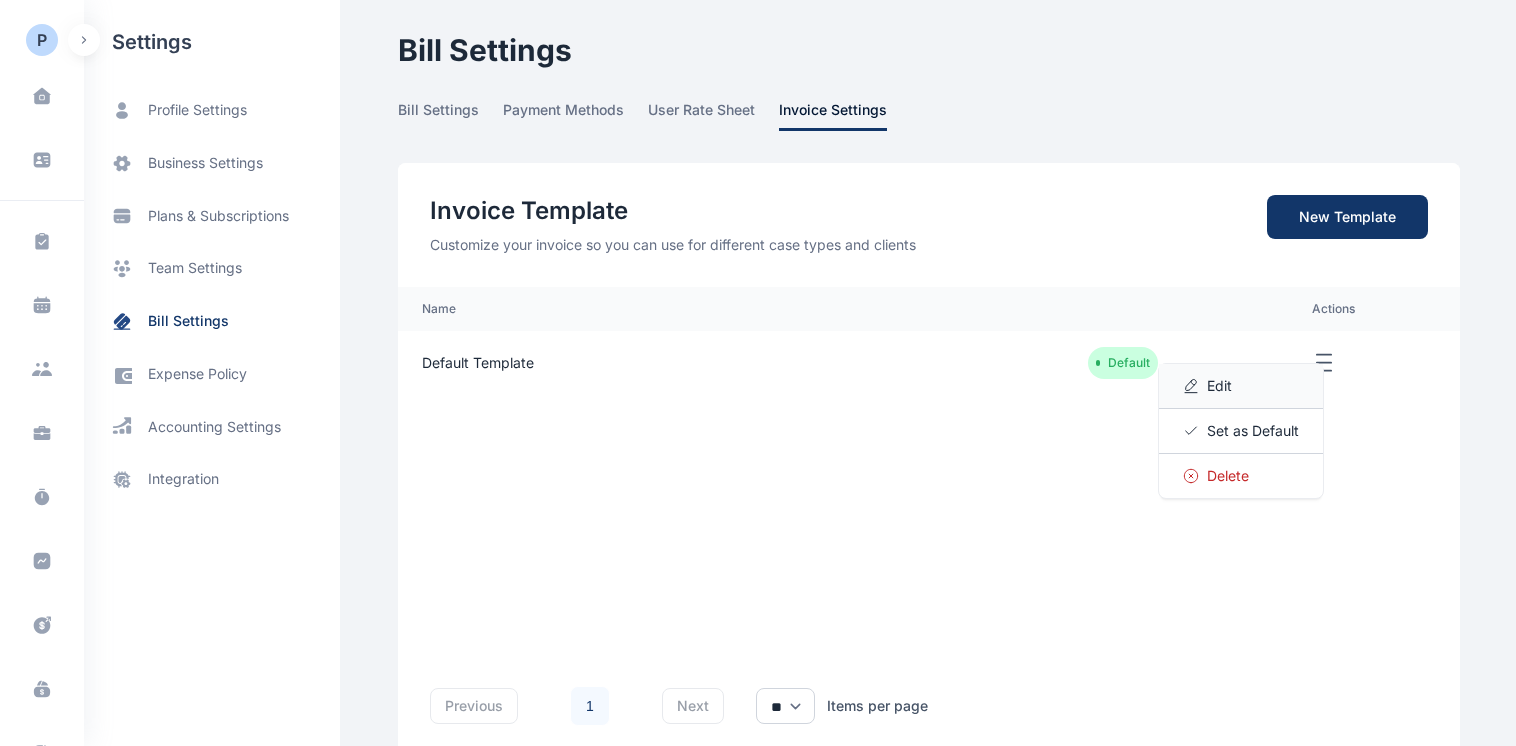 click on "Edit" at bounding box center (1219, 386) 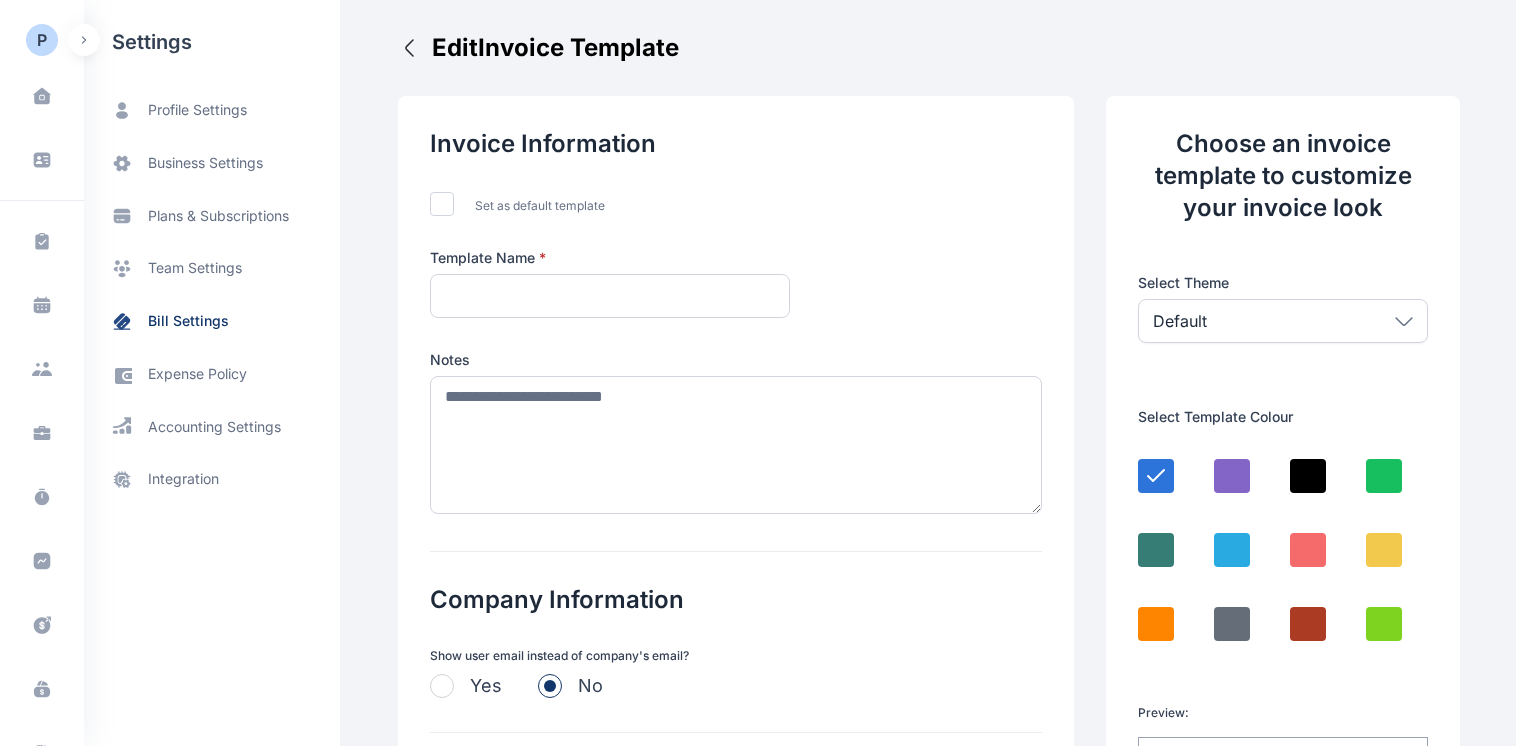 type on "**********" 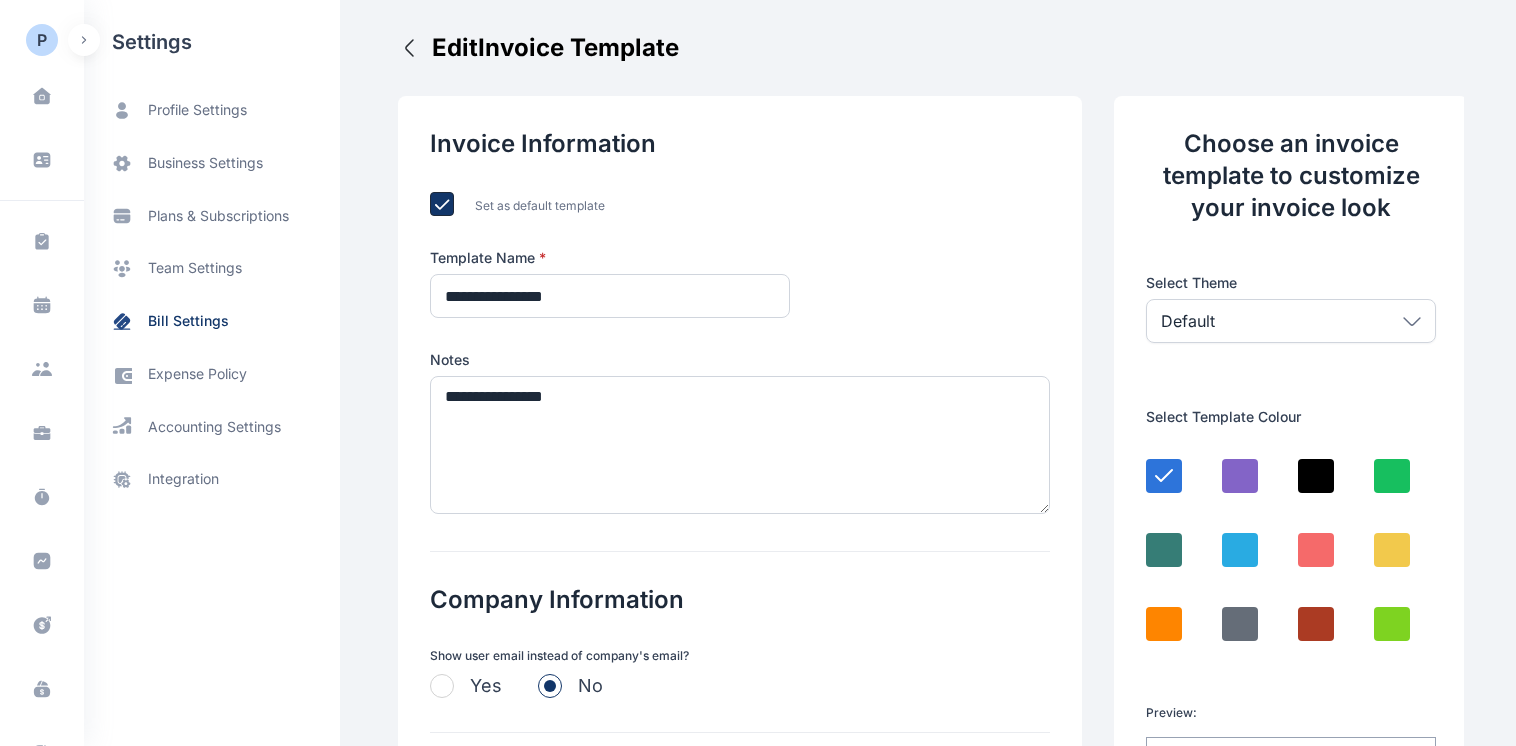 click on "**********" at bounding box center (740, 283) 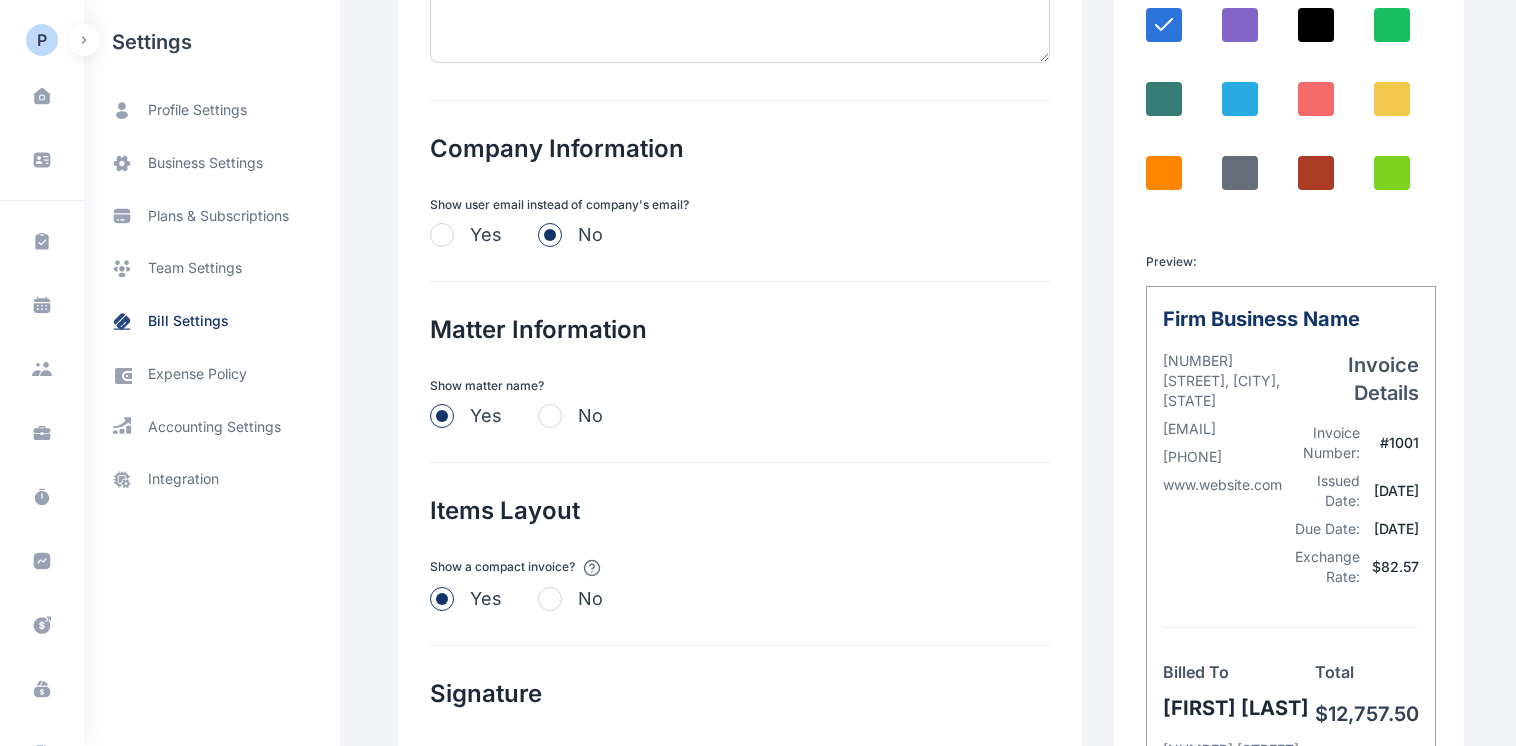 scroll, scrollTop: 440, scrollLeft: 0, axis: vertical 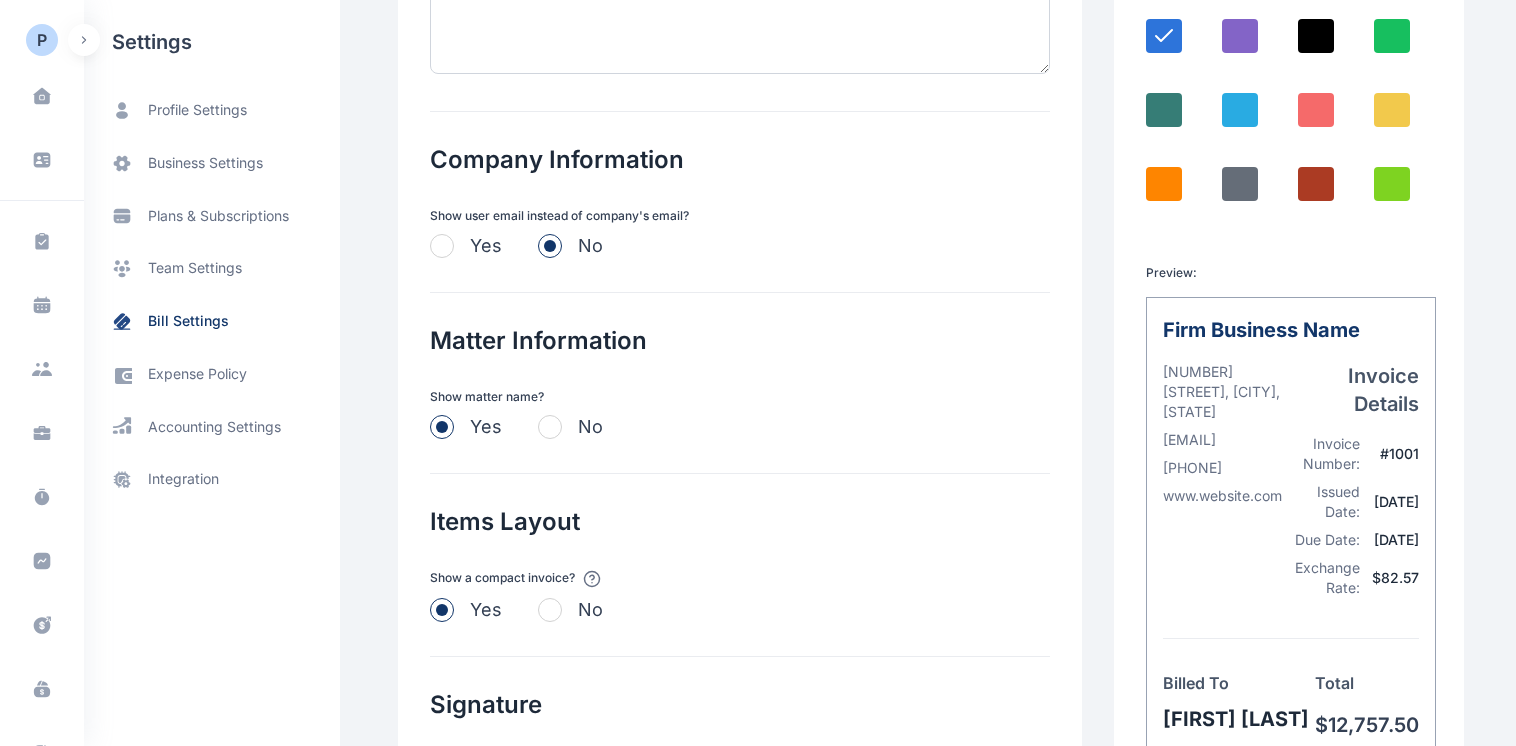 click at bounding box center (442, 246) 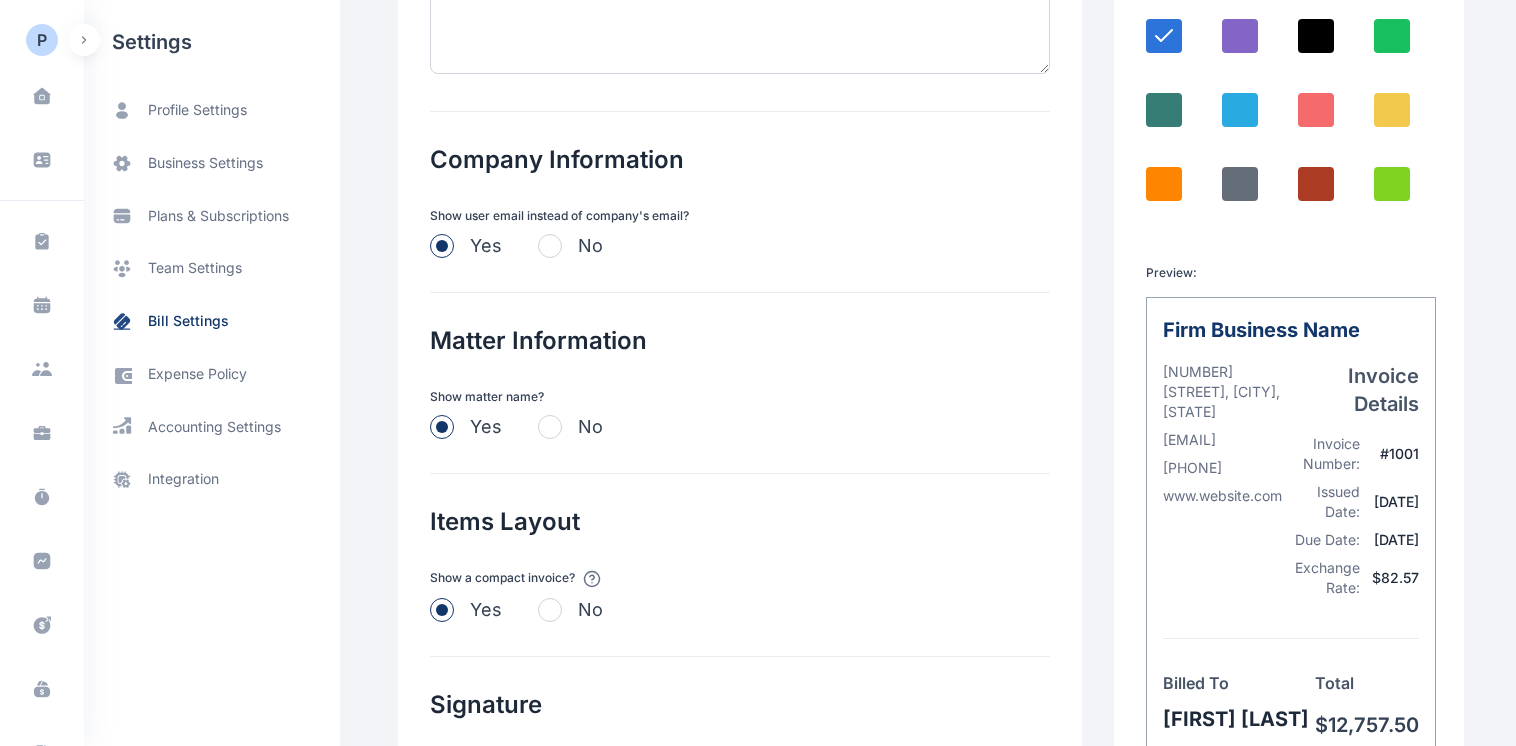 click on "Show user email instead of company's email?" at bounding box center [740, 216] 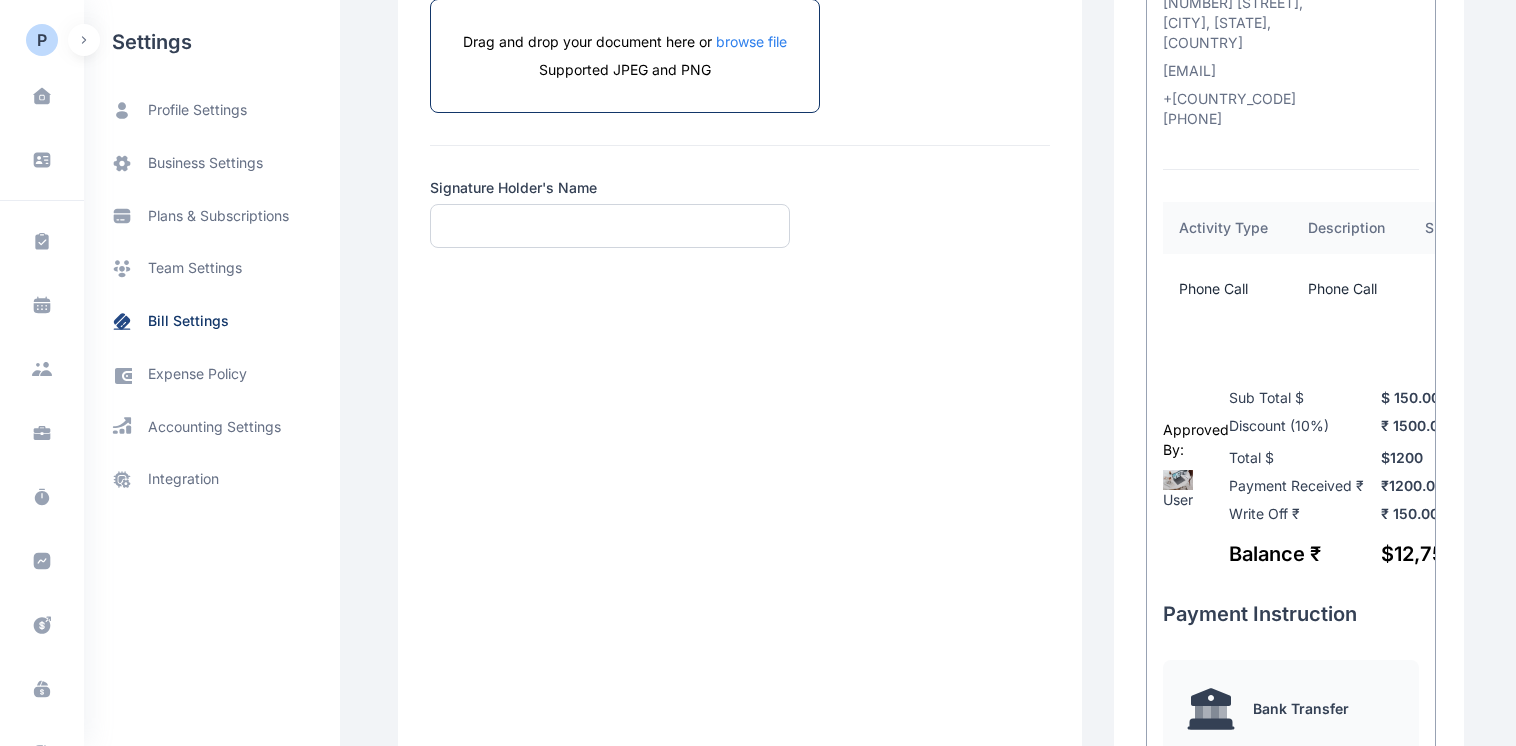 scroll, scrollTop: 1200, scrollLeft: 0, axis: vertical 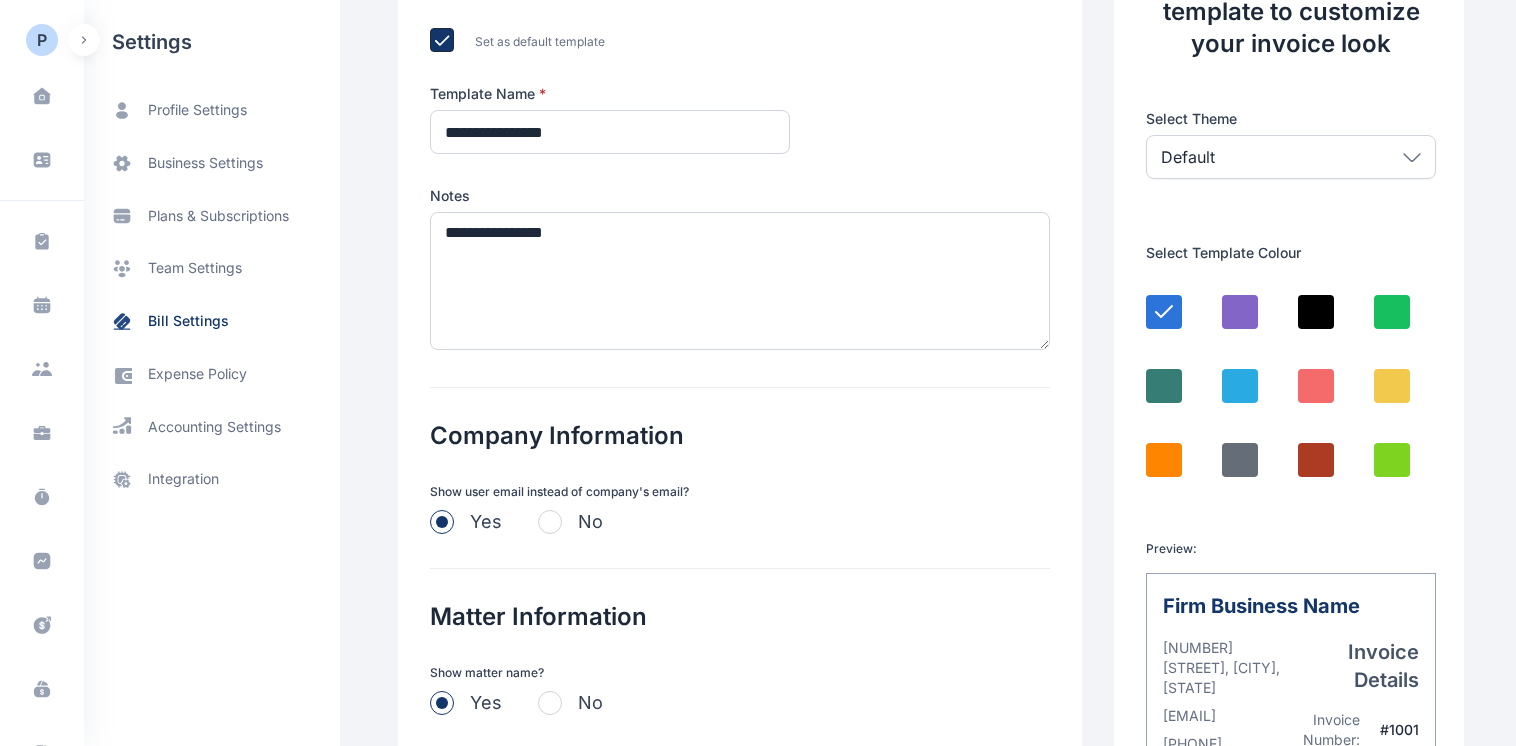 click at bounding box center (1240, 312) 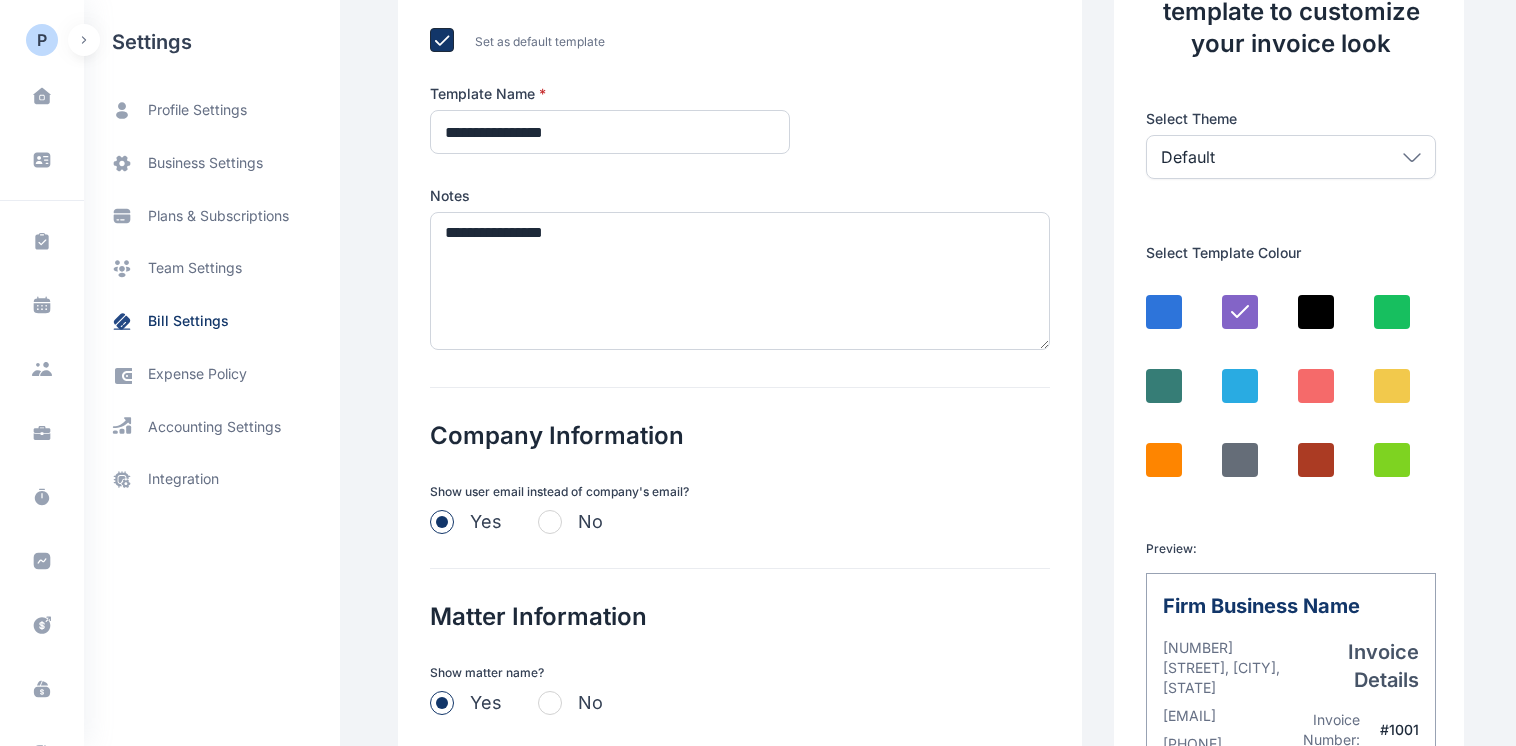 click at bounding box center [1316, 386] 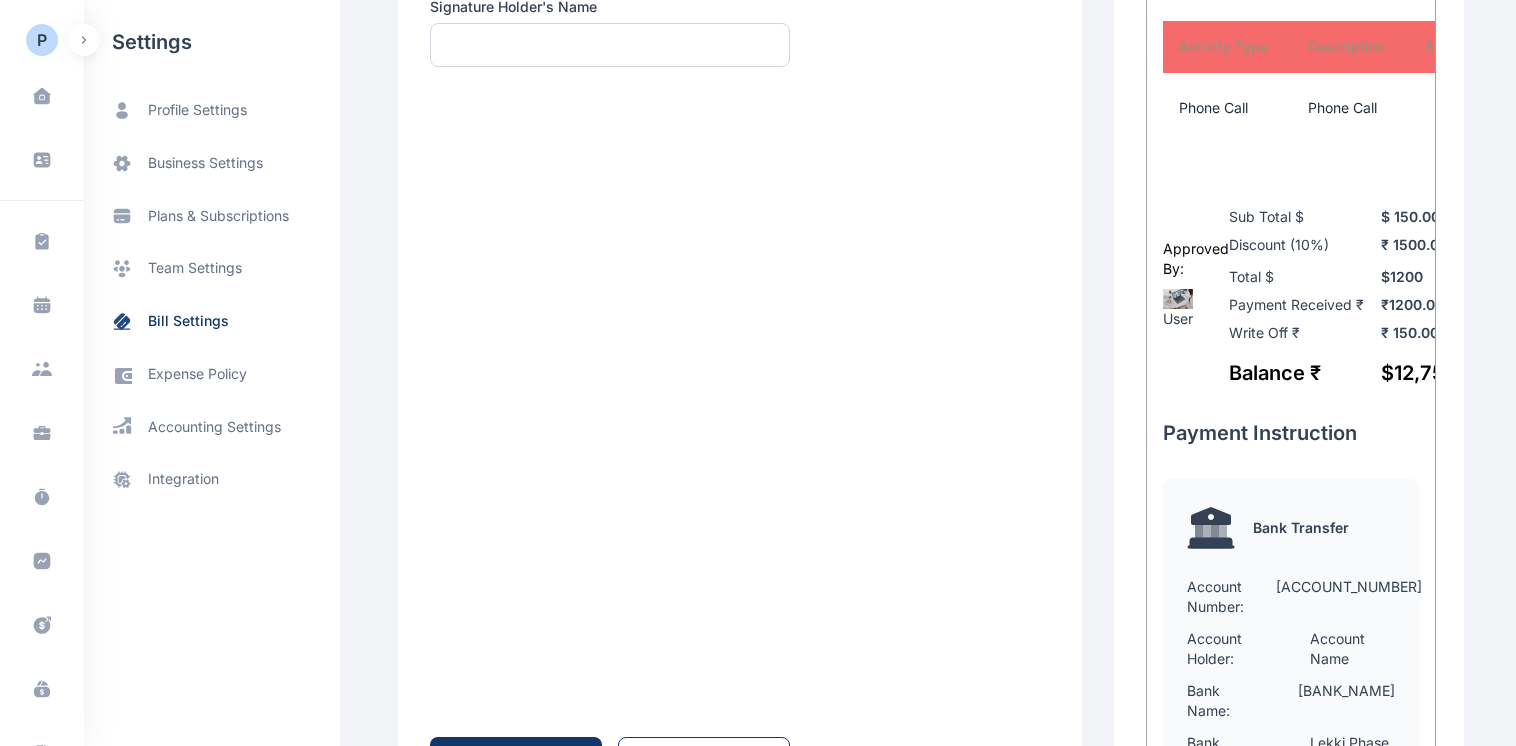 scroll, scrollTop: 1365, scrollLeft: 0, axis: vertical 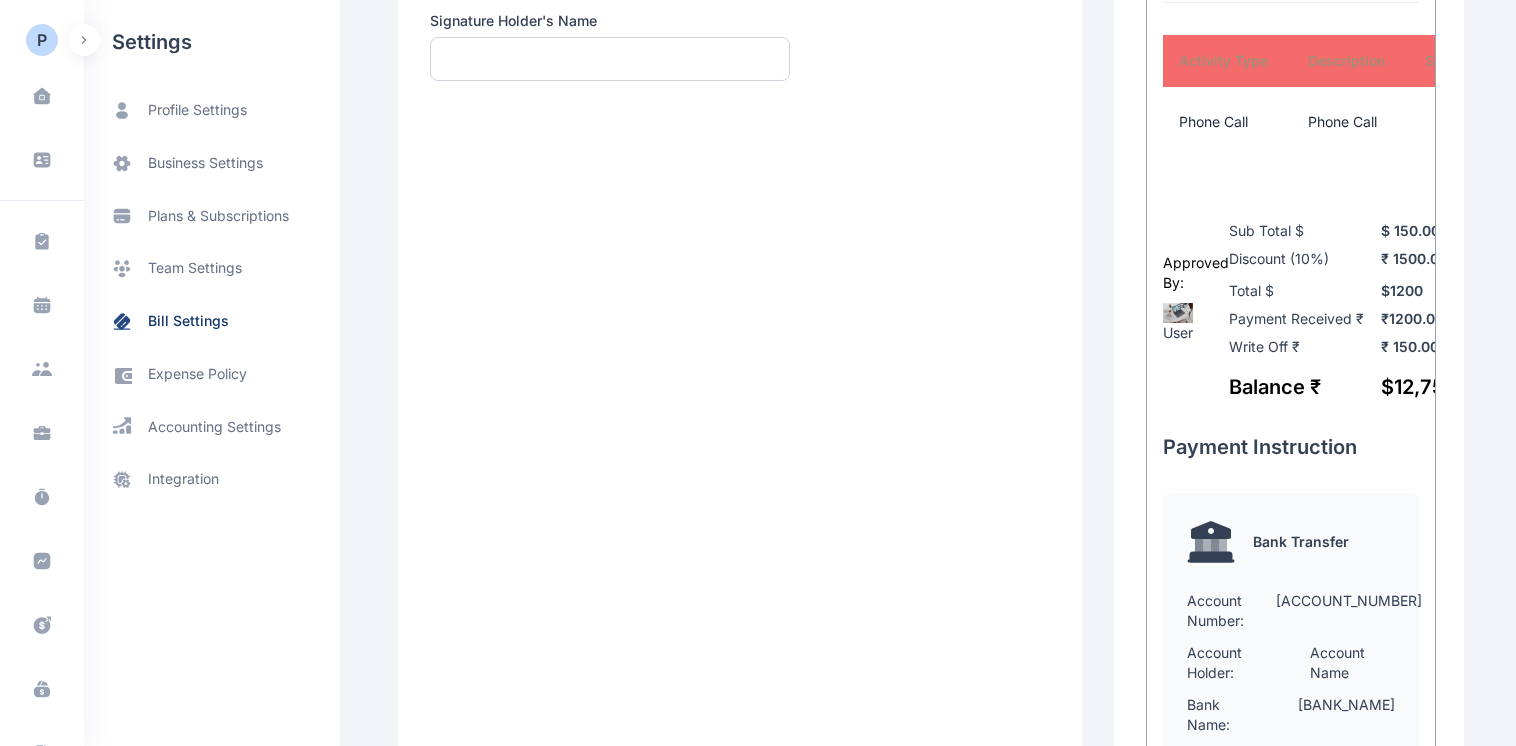click on "Payment Received ₹" at bounding box center (1305, 319) 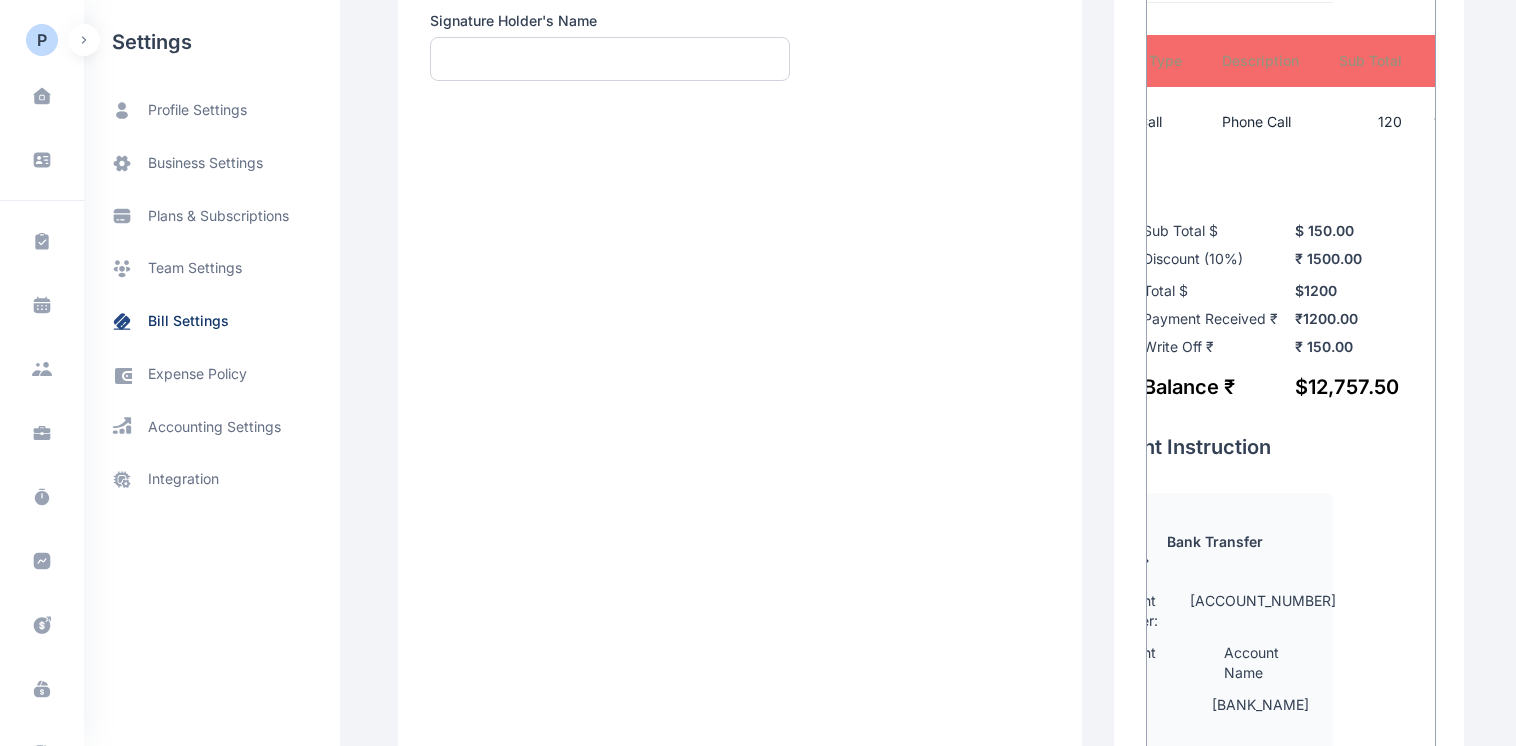 scroll, scrollTop: 0, scrollLeft: 122, axis: horizontal 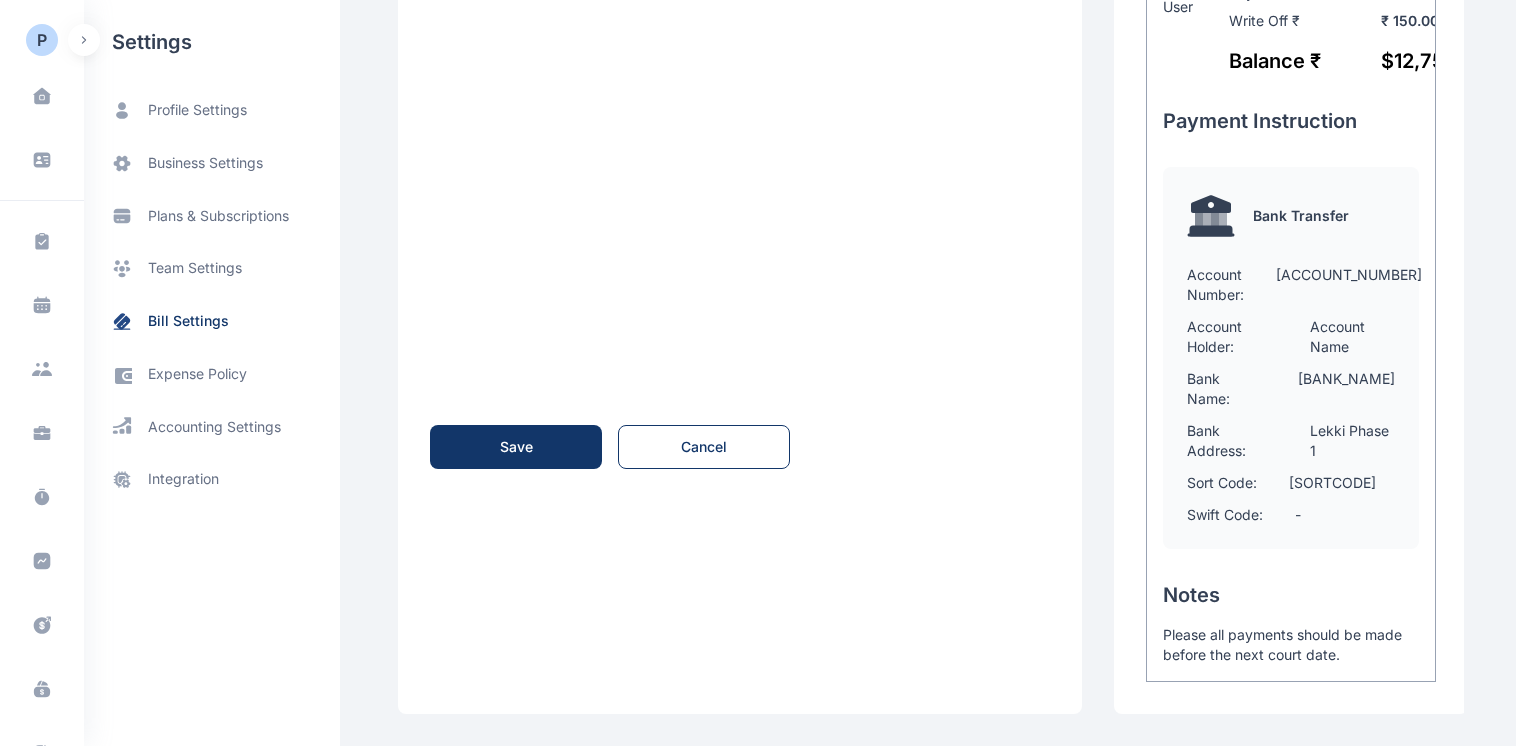 click on "Save Cancel" at bounding box center (740, 447) 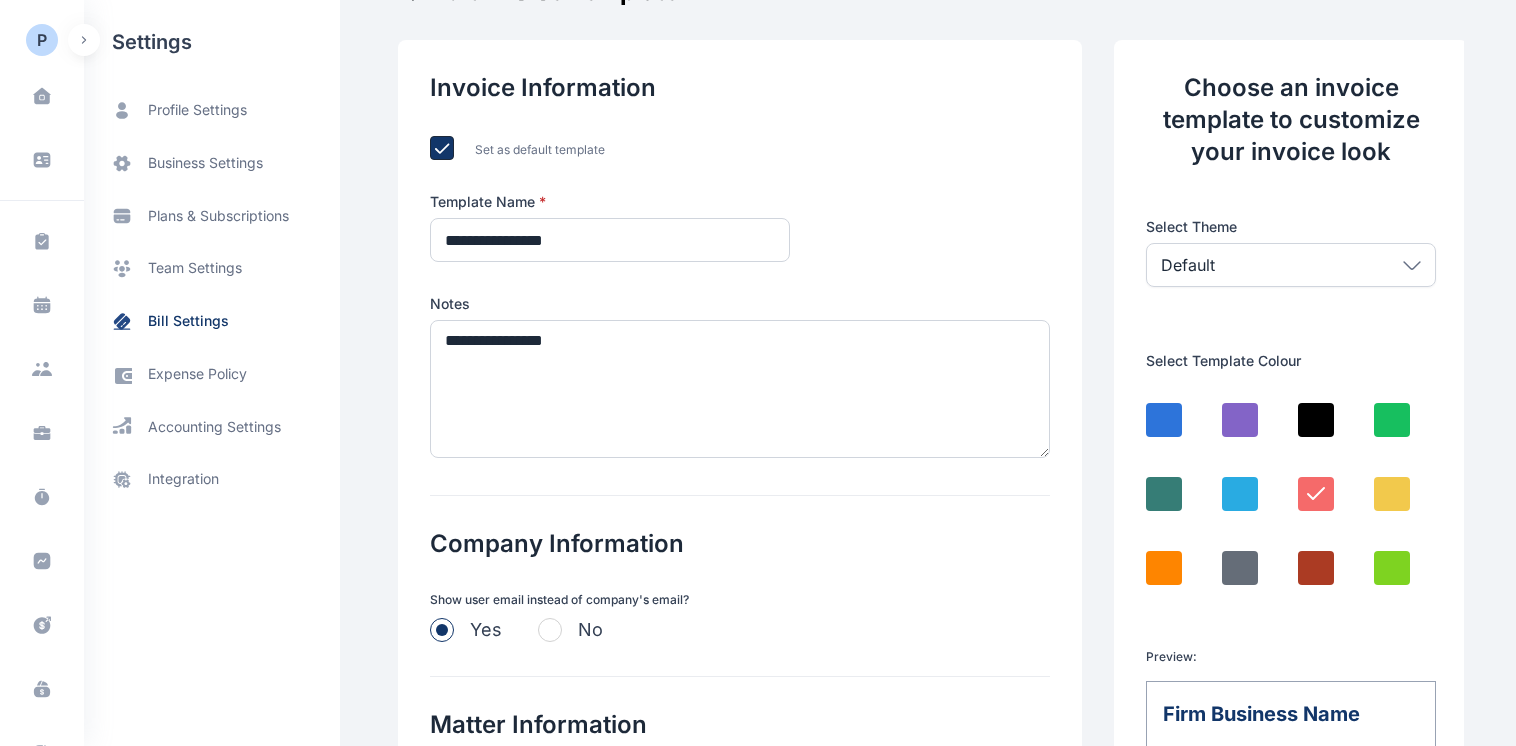 scroll, scrollTop: 0, scrollLeft: 0, axis: both 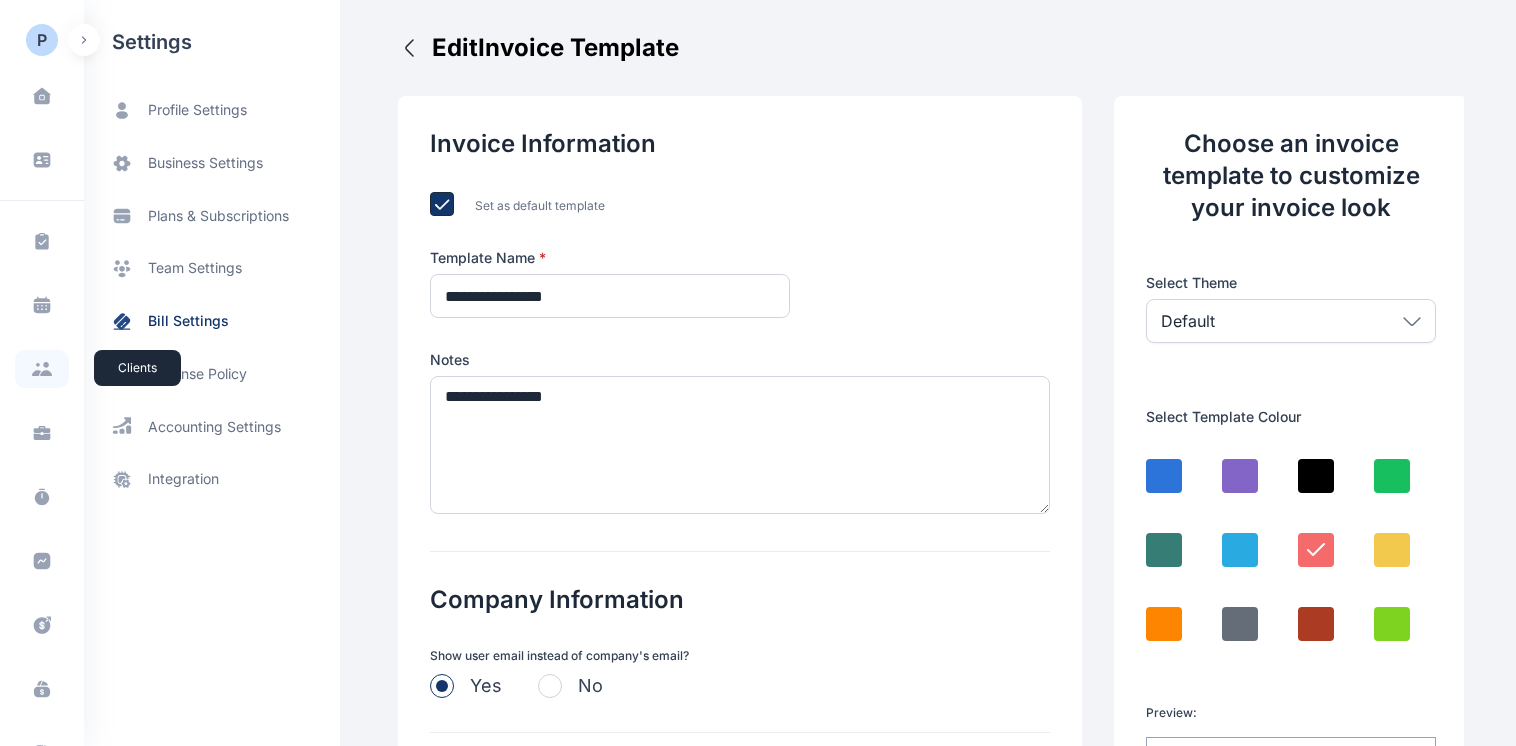 click 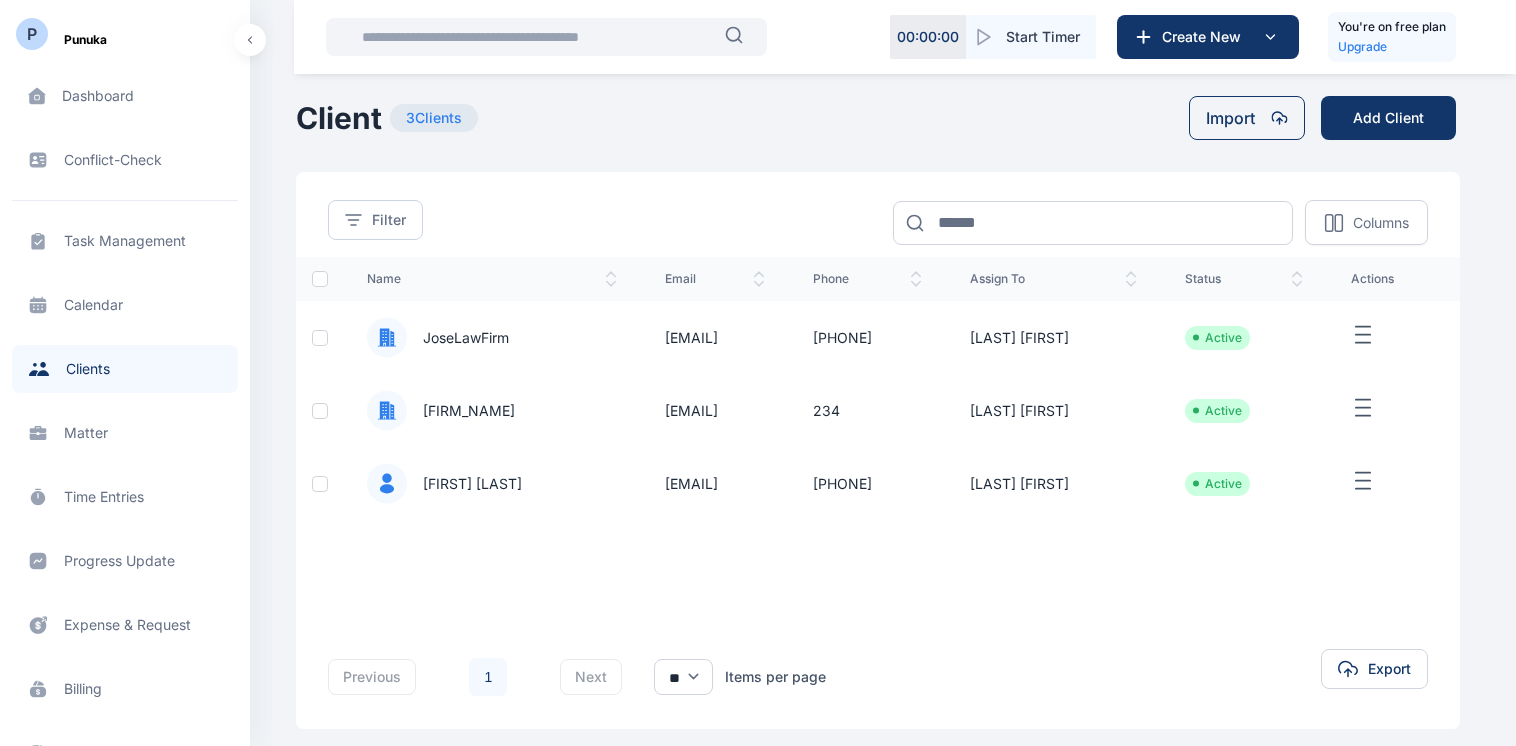 click on "Billing billing billing" at bounding box center [125, 689] 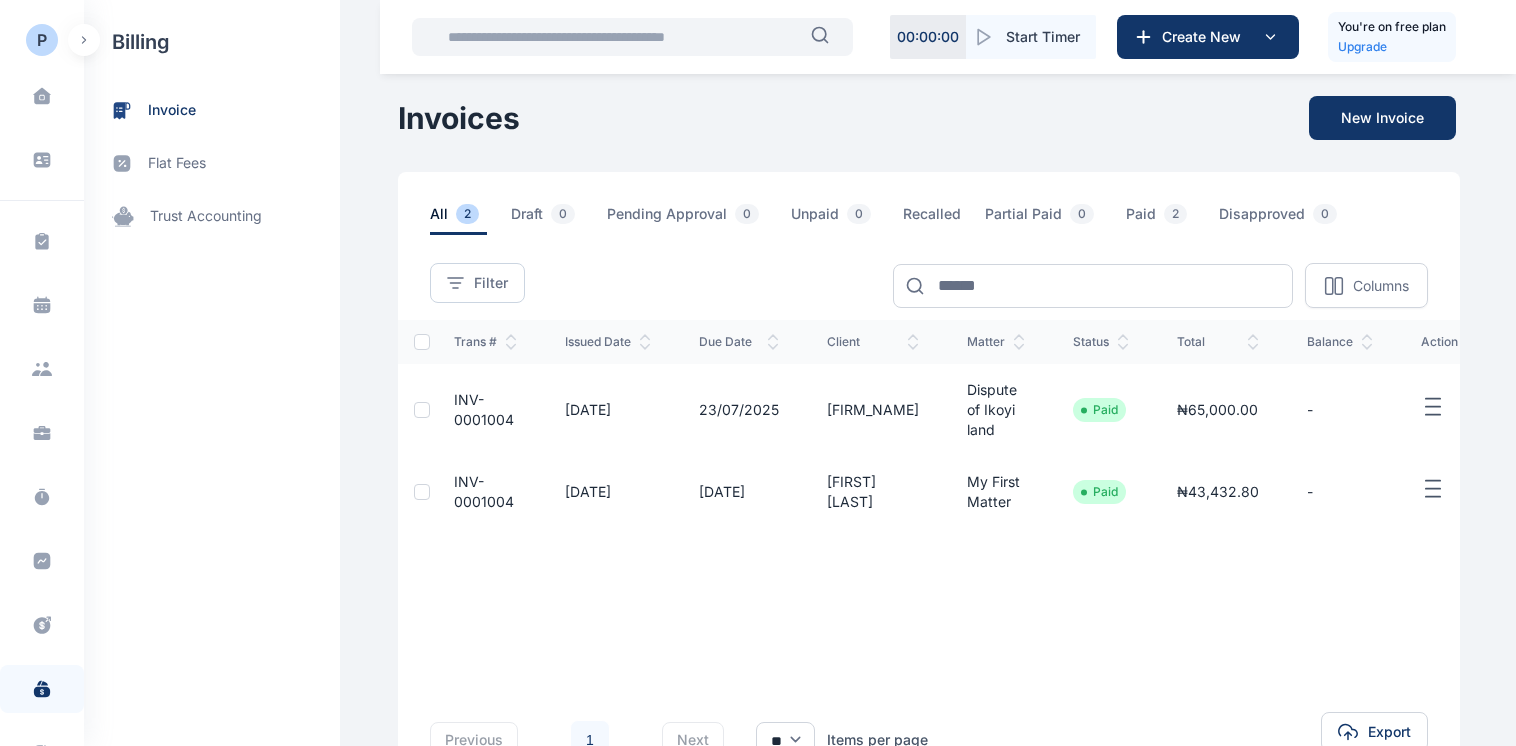 click 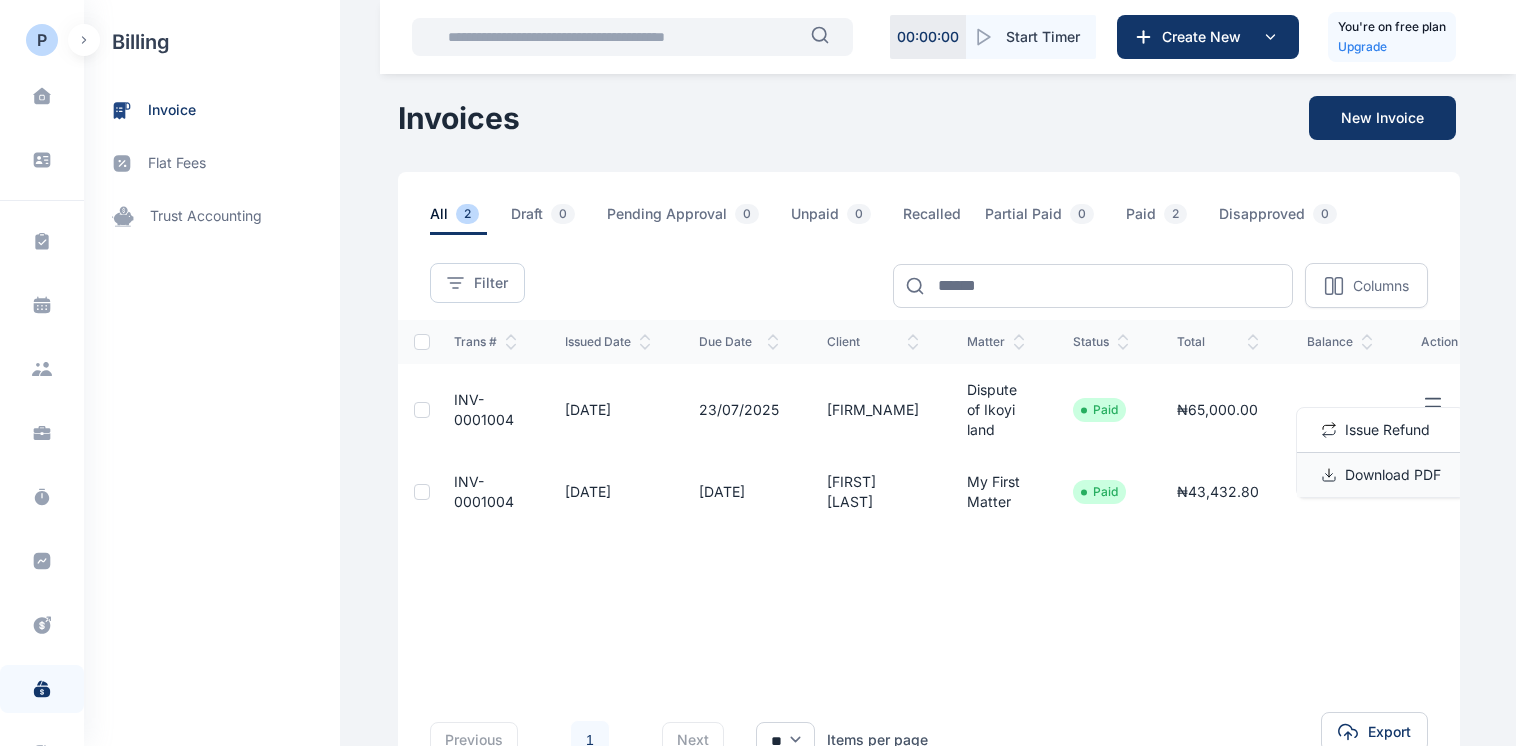 click on "Download PDF" at bounding box center (1393, 475) 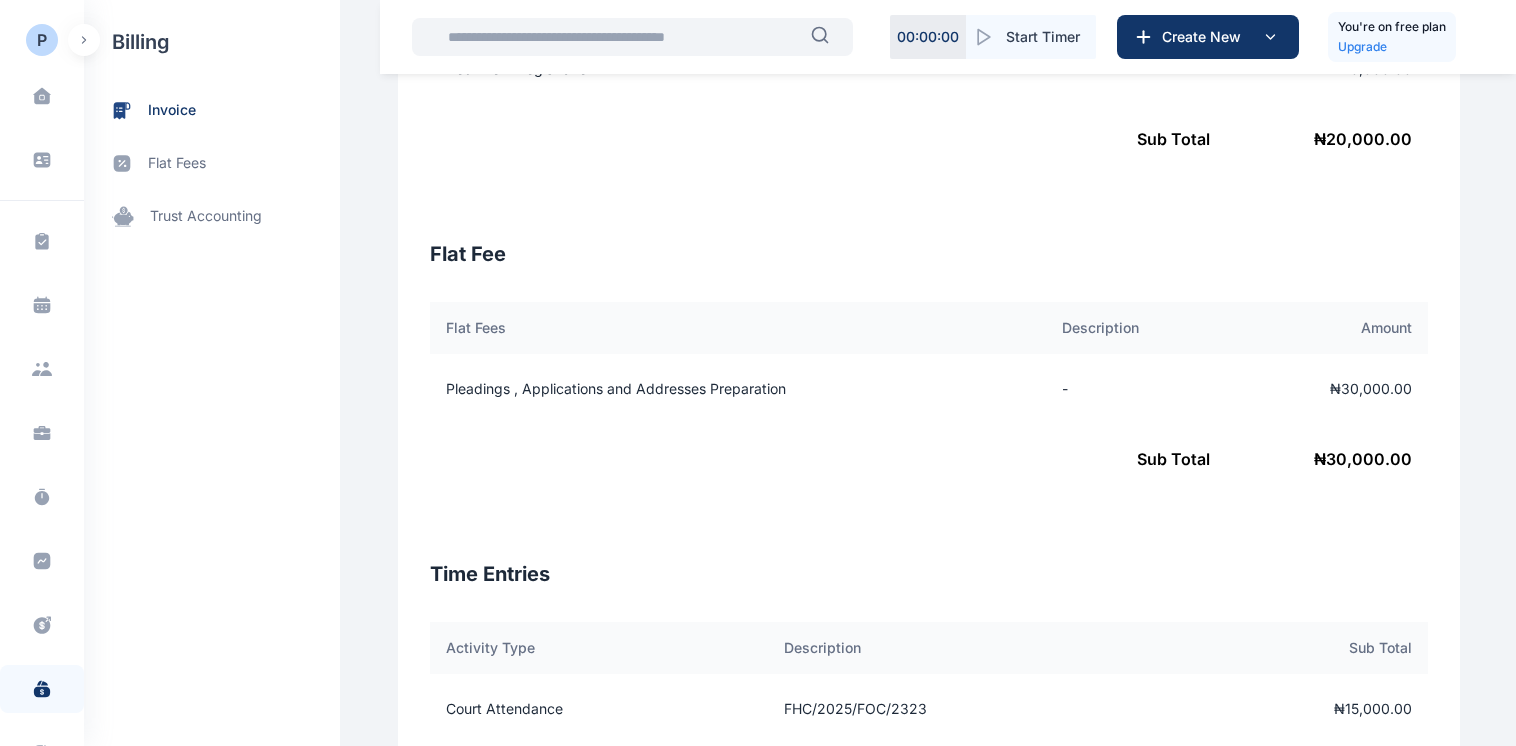 scroll, scrollTop: 947, scrollLeft: 0, axis: vertical 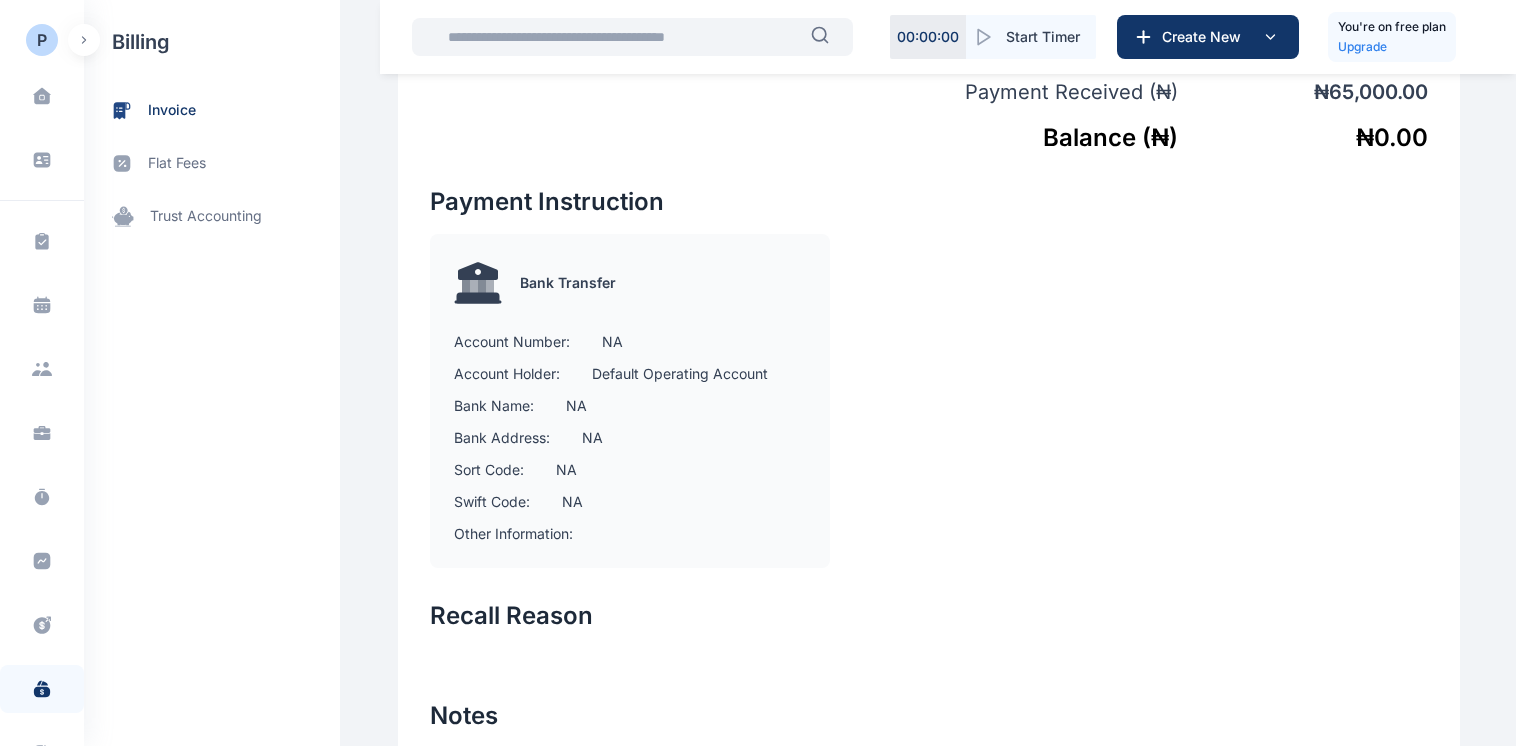 click at bounding box center (1178, 361) 